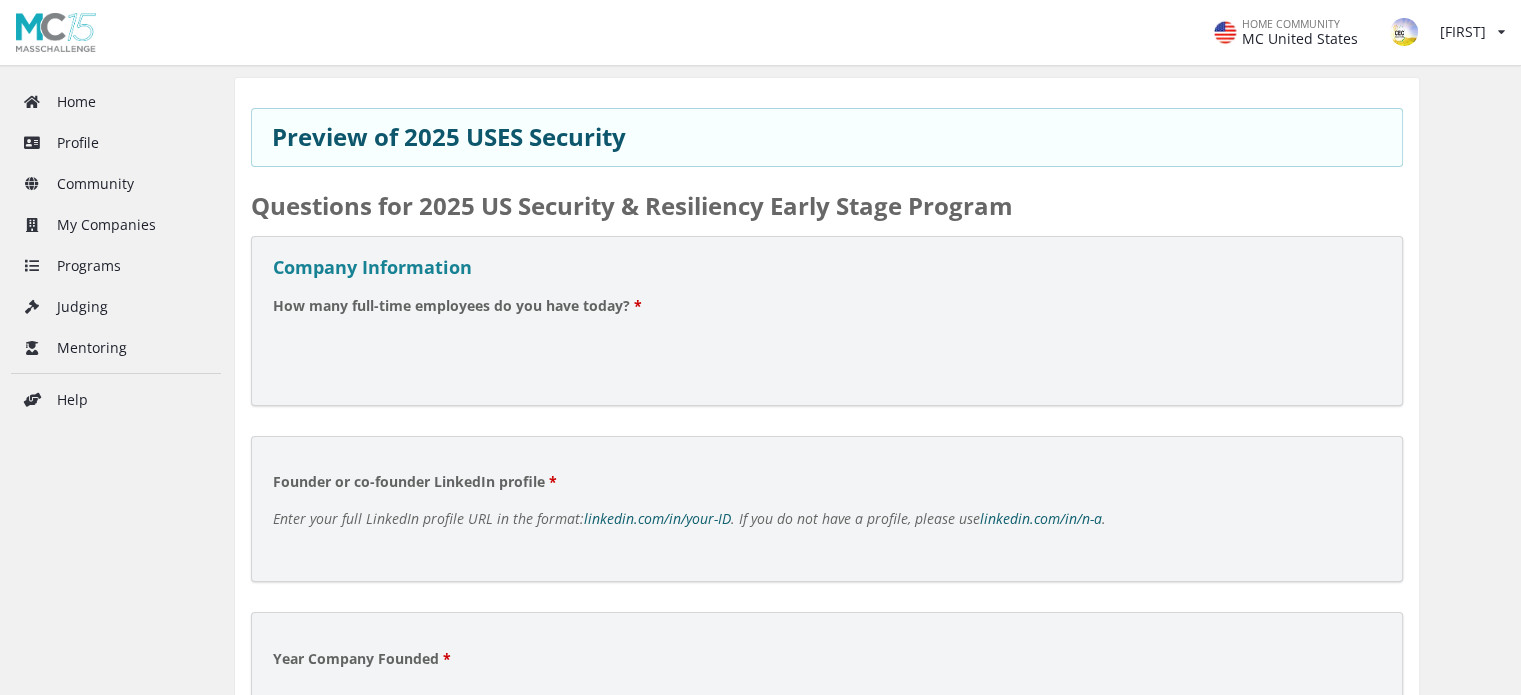 scroll, scrollTop: 0, scrollLeft: 0, axis: both 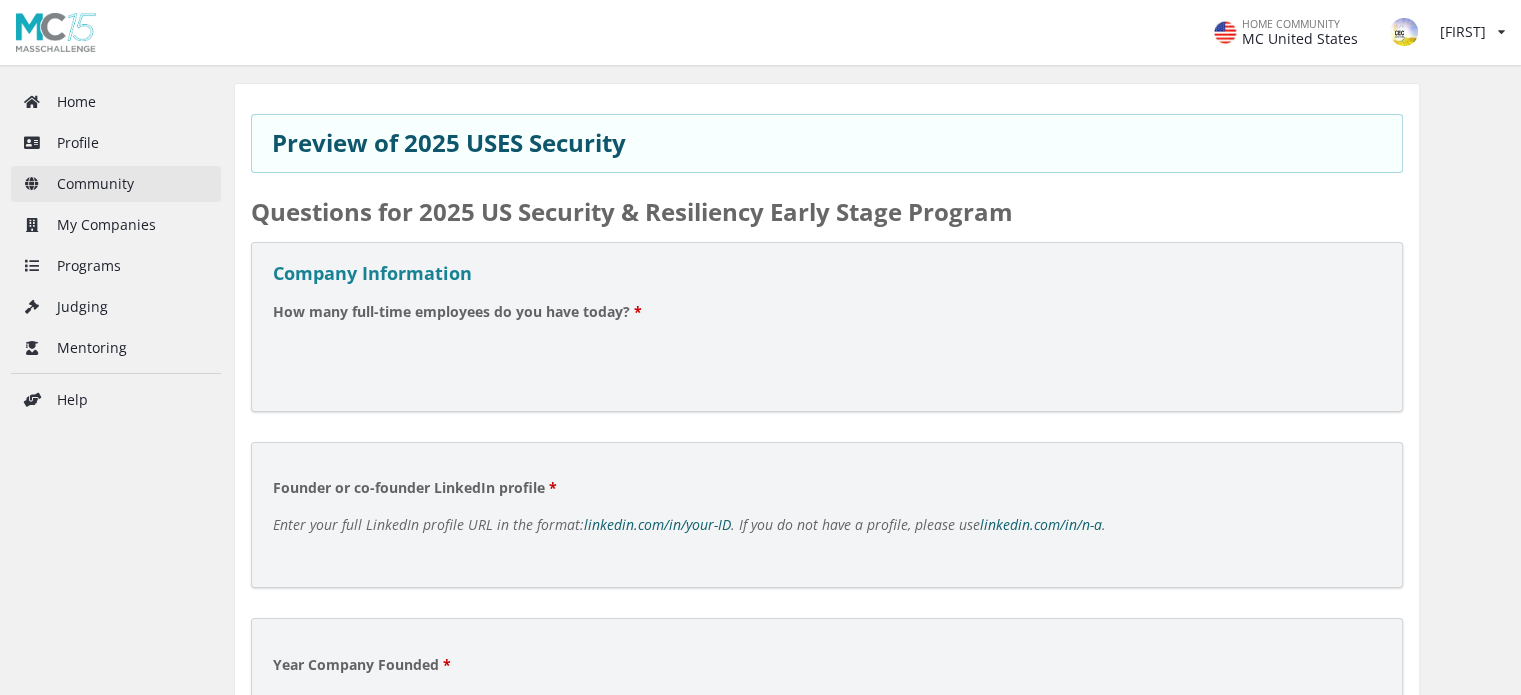 click on "Community" at bounding box center [116, 184] 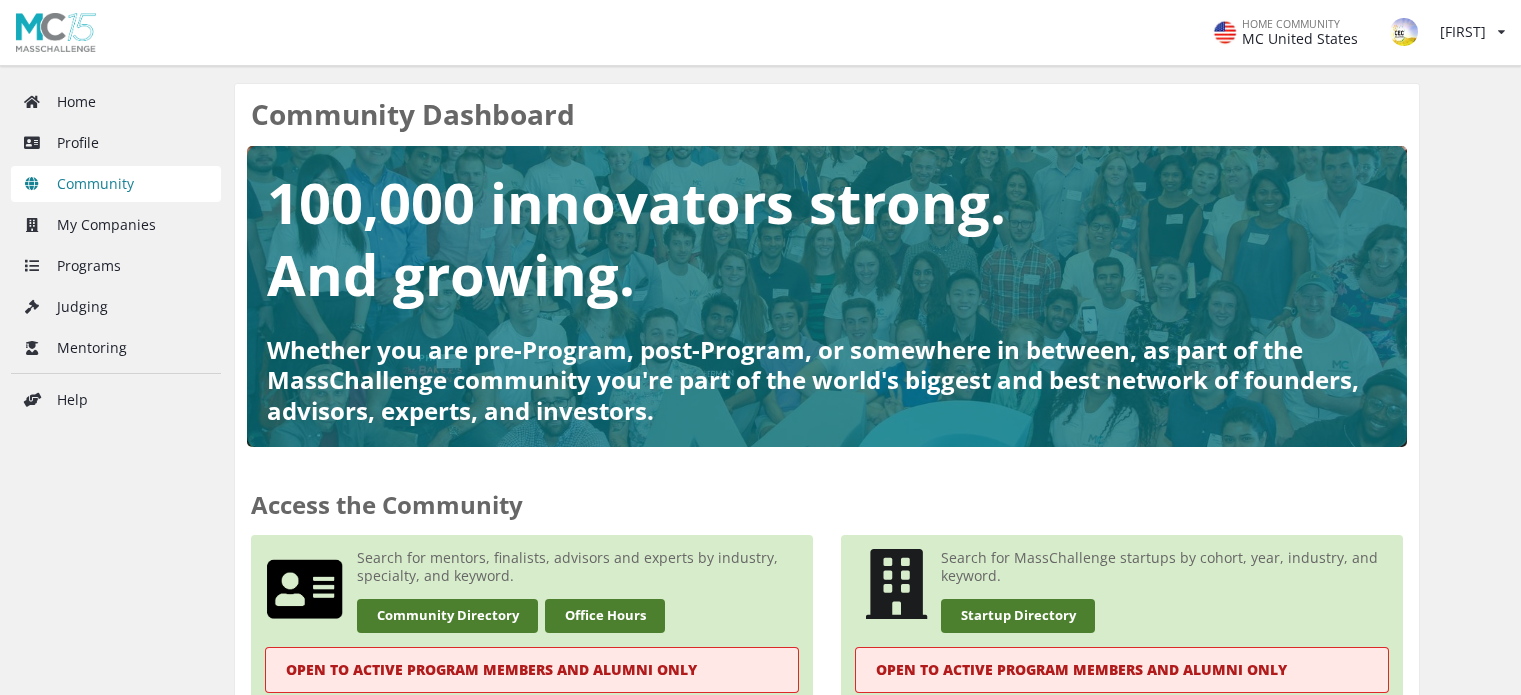 scroll, scrollTop: 0, scrollLeft: 0, axis: both 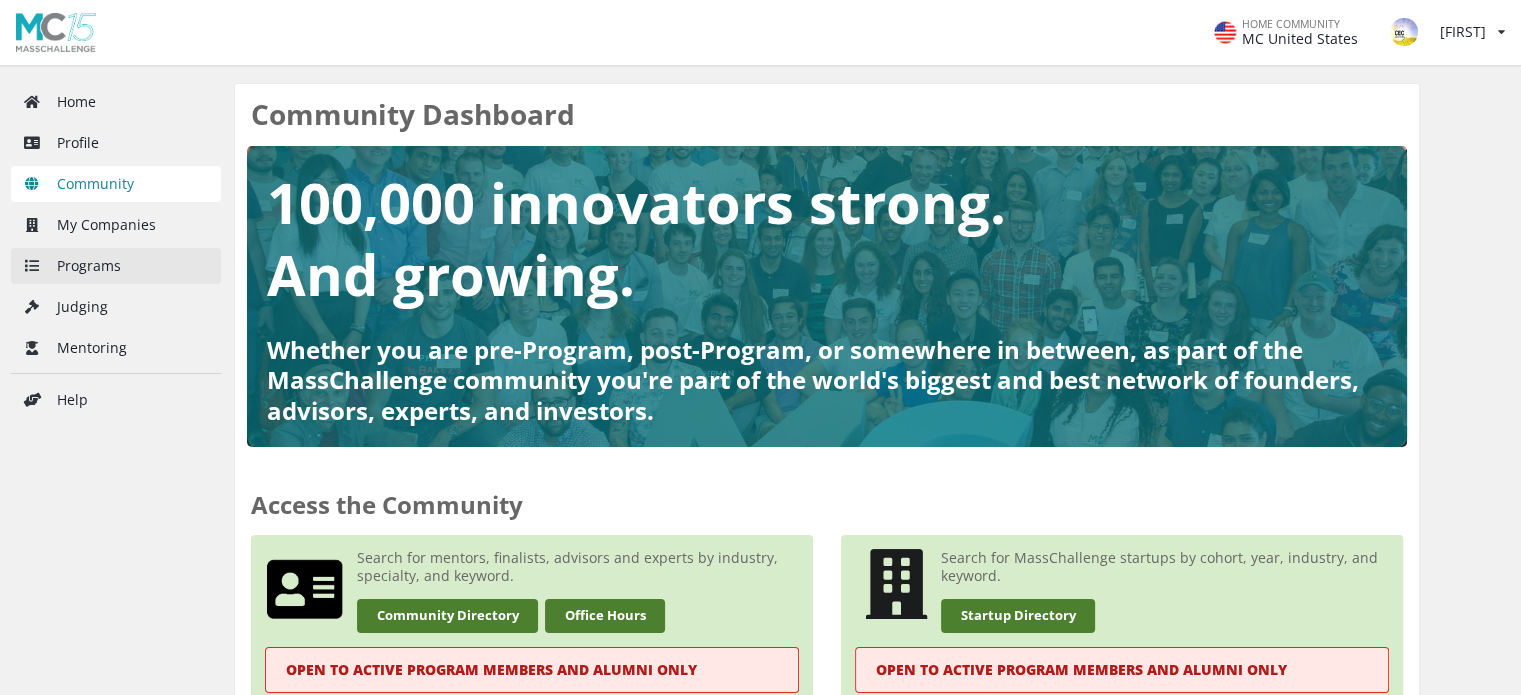 drag, startPoint x: 0, startPoint y: 0, endPoint x: 79, endPoint y: 270, distance: 281.3201 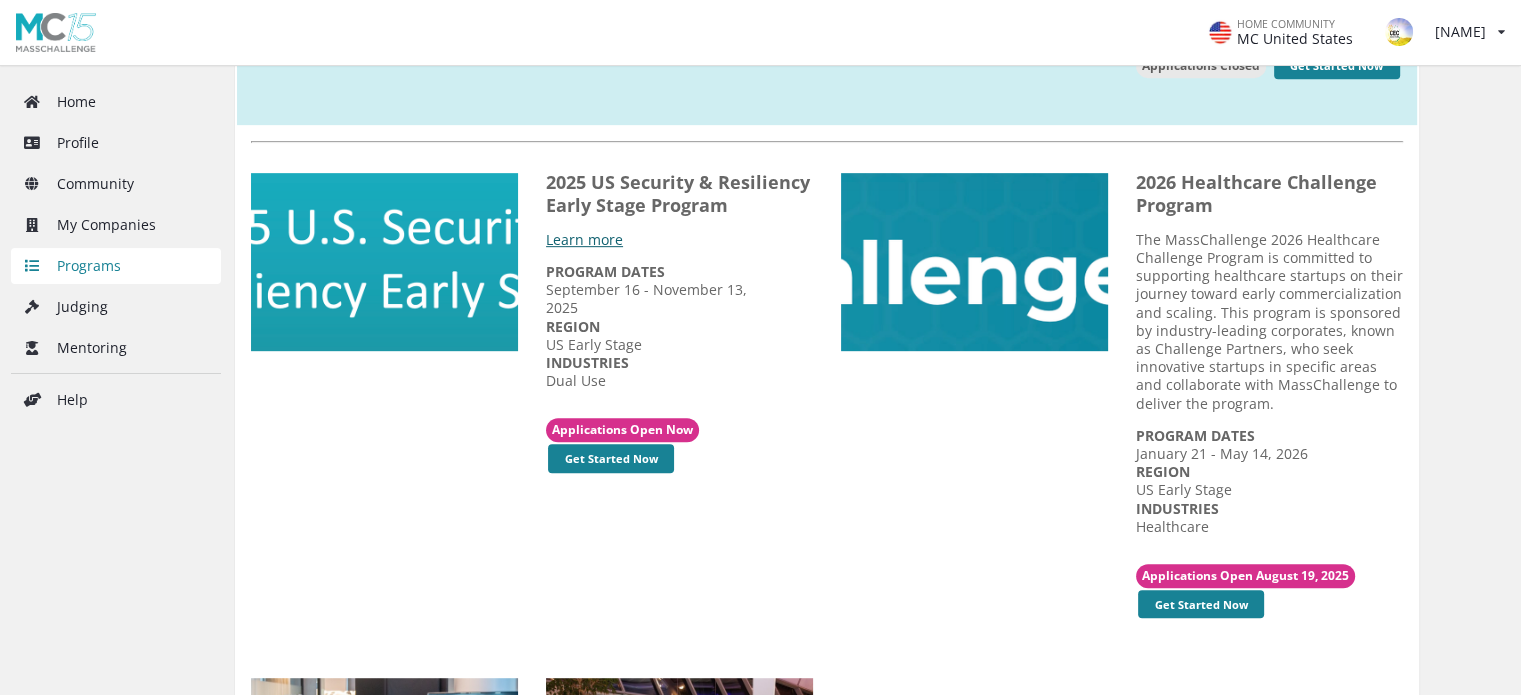 scroll, scrollTop: 960, scrollLeft: 0, axis: vertical 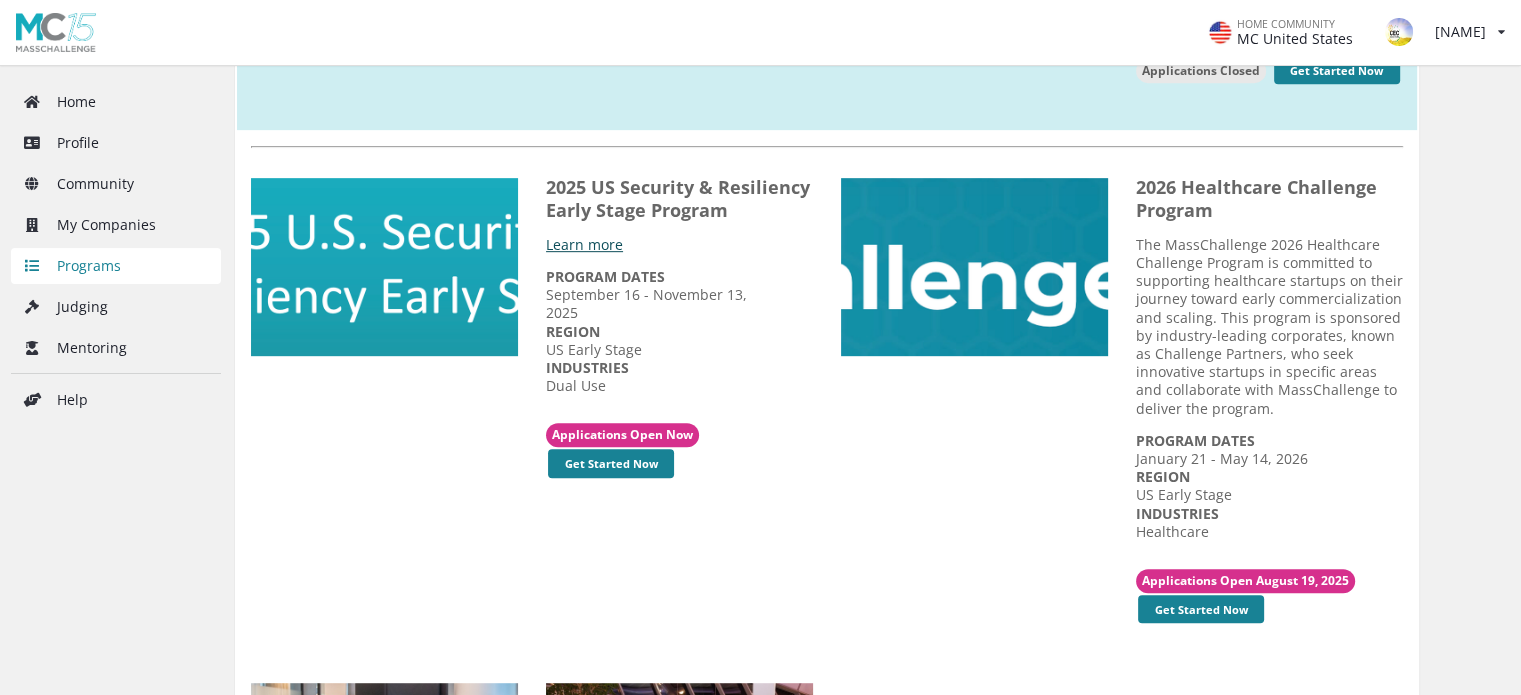 click on "Learn more" at bounding box center (584, 244) 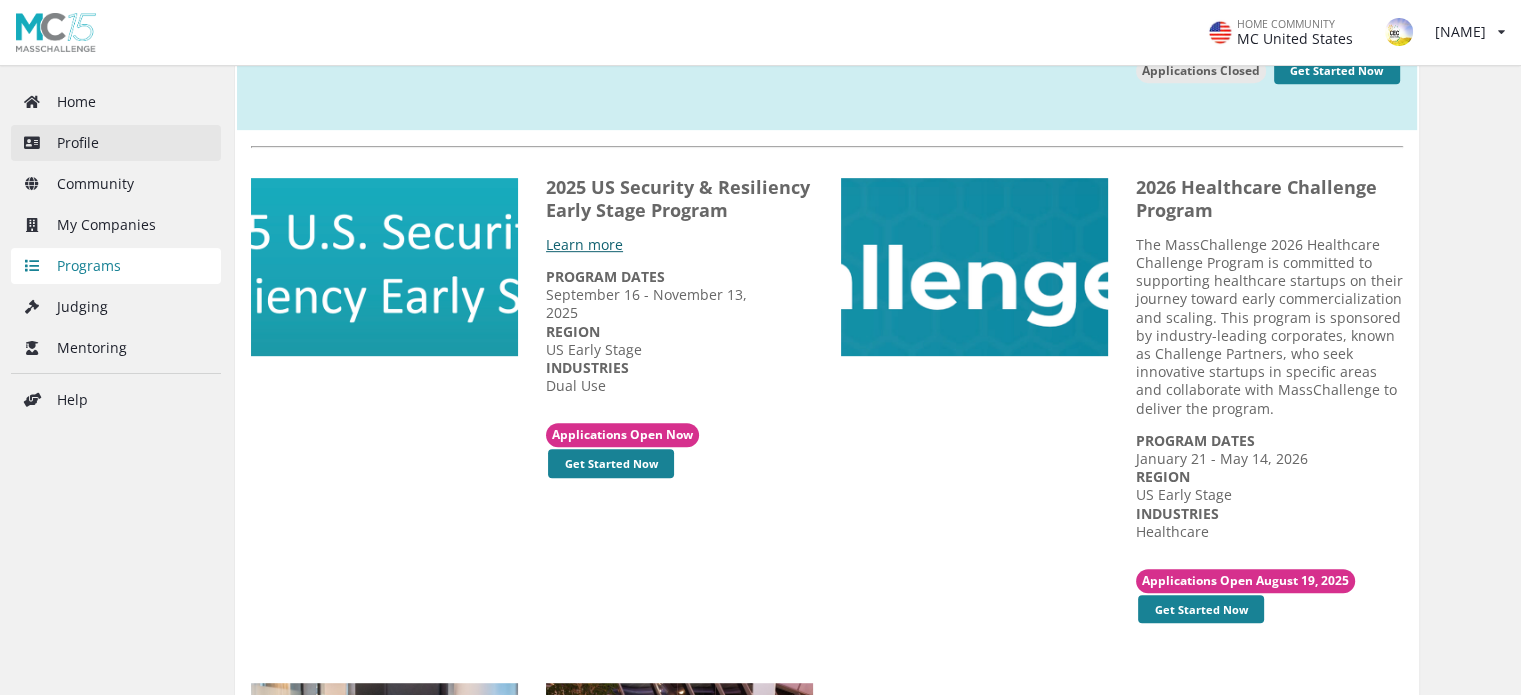 click on "Profile" at bounding box center [116, 143] 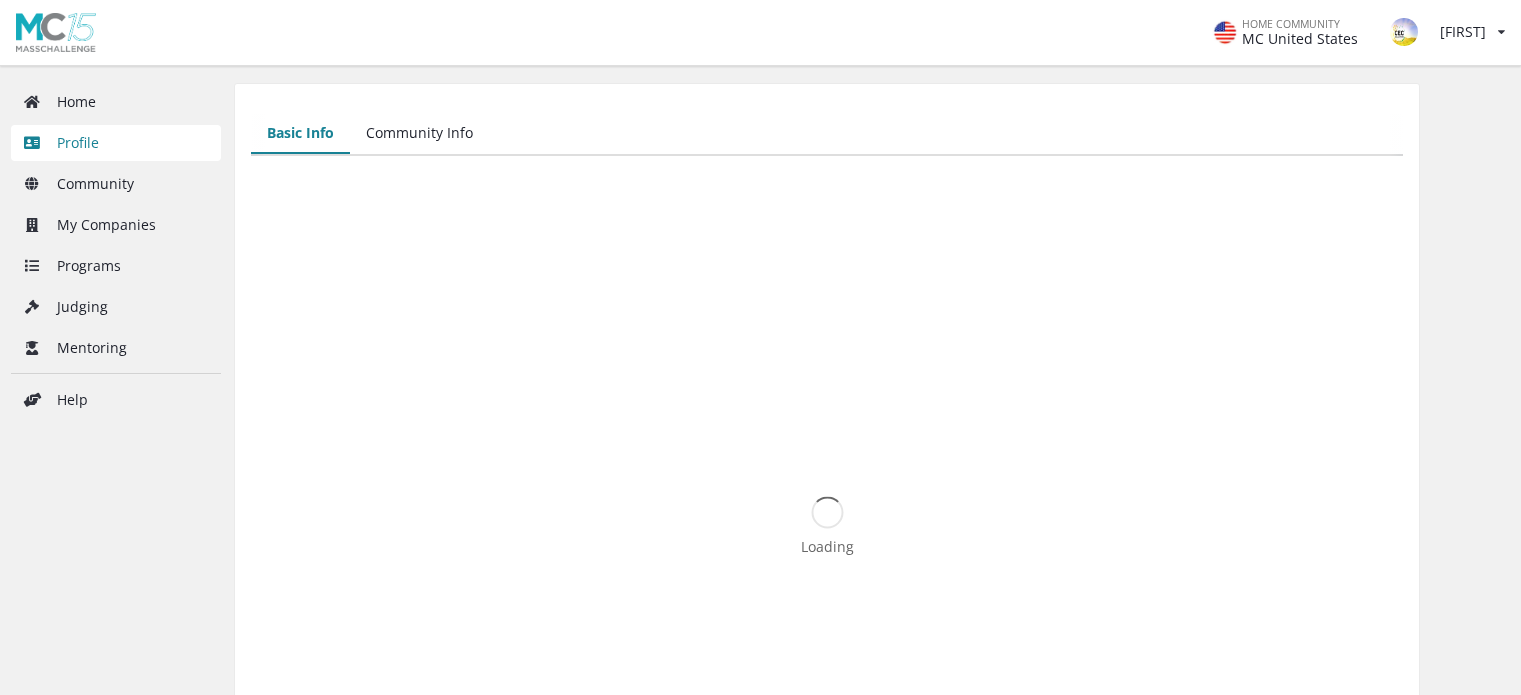 scroll, scrollTop: 0, scrollLeft: 0, axis: both 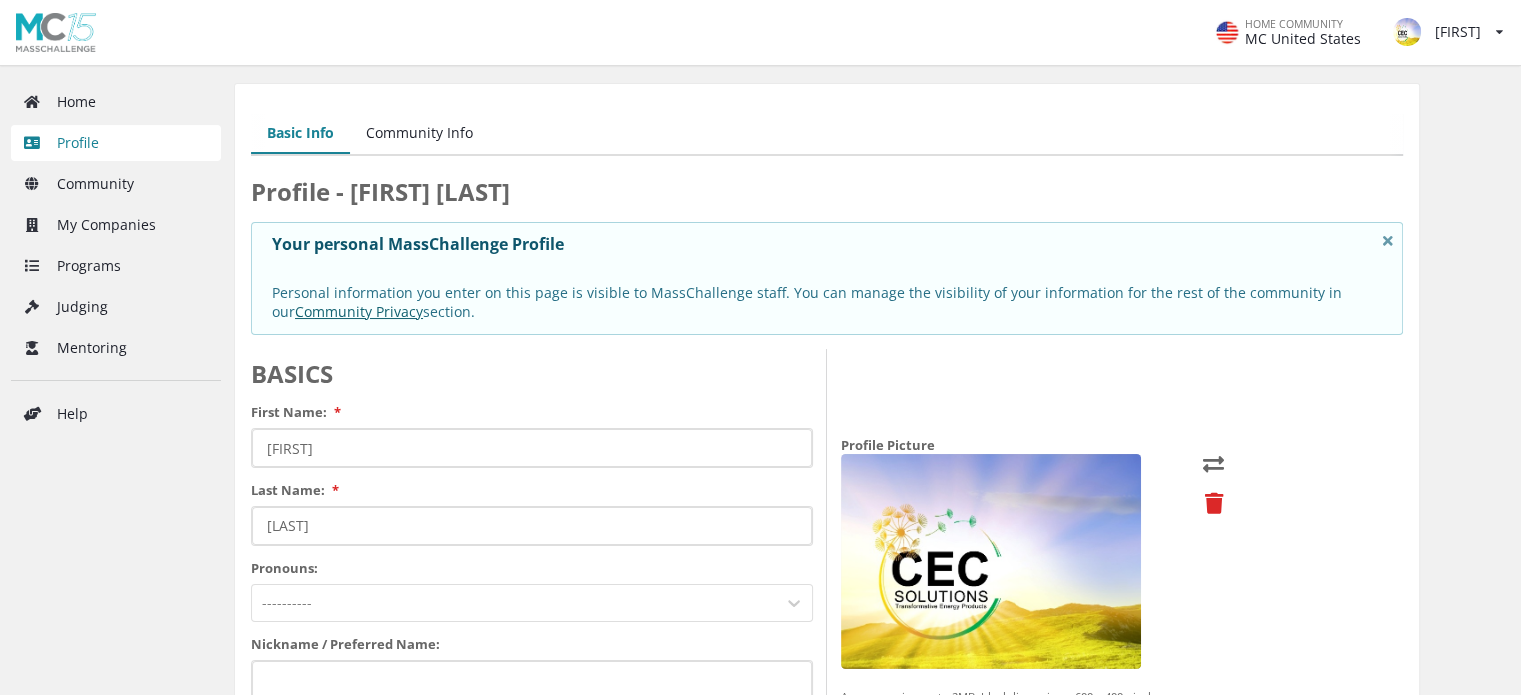 click on "Your personal MassChallenge Profile Personal information you enter on this page is visible to MassChallenge staff. You can manage the visibility of your information for the rest of the community in our  Community Privacy  section." at bounding box center [827, 278] 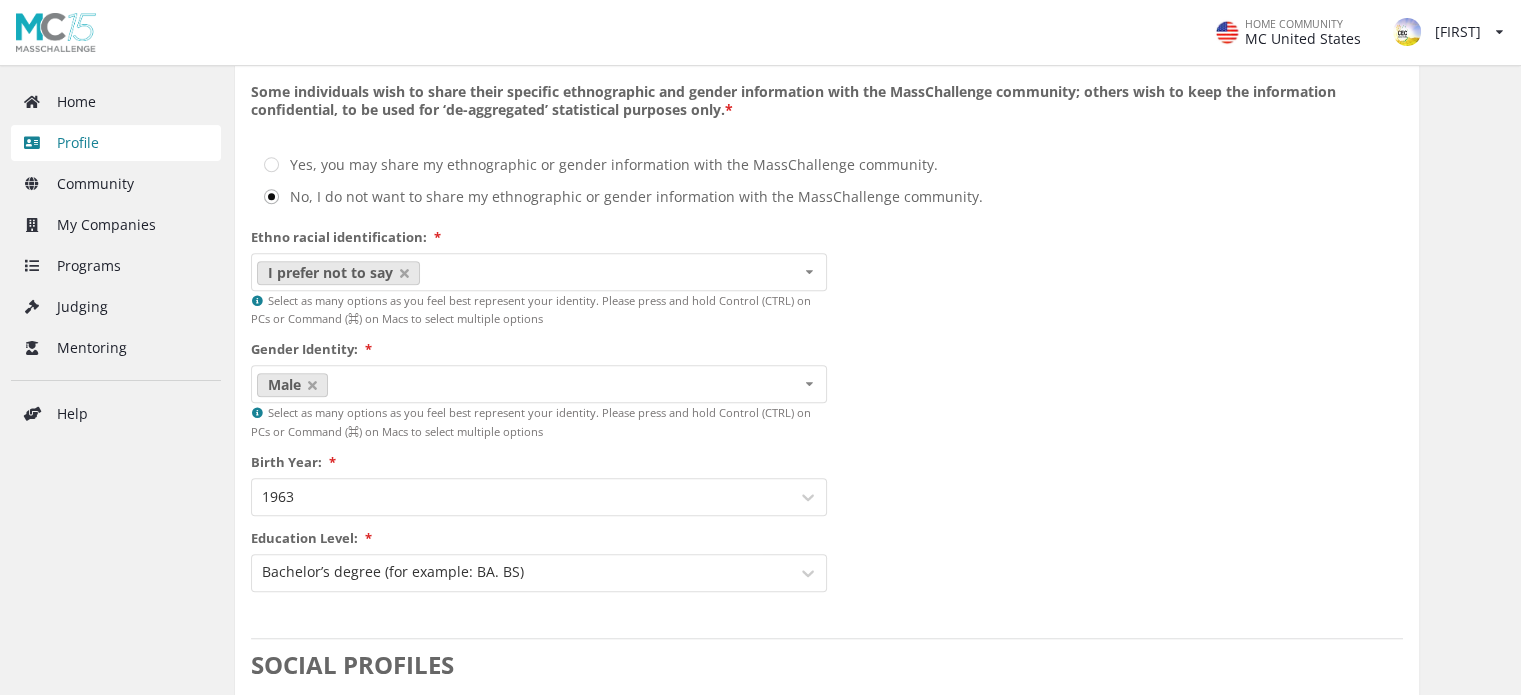 scroll, scrollTop: 1395, scrollLeft: 0, axis: vertical 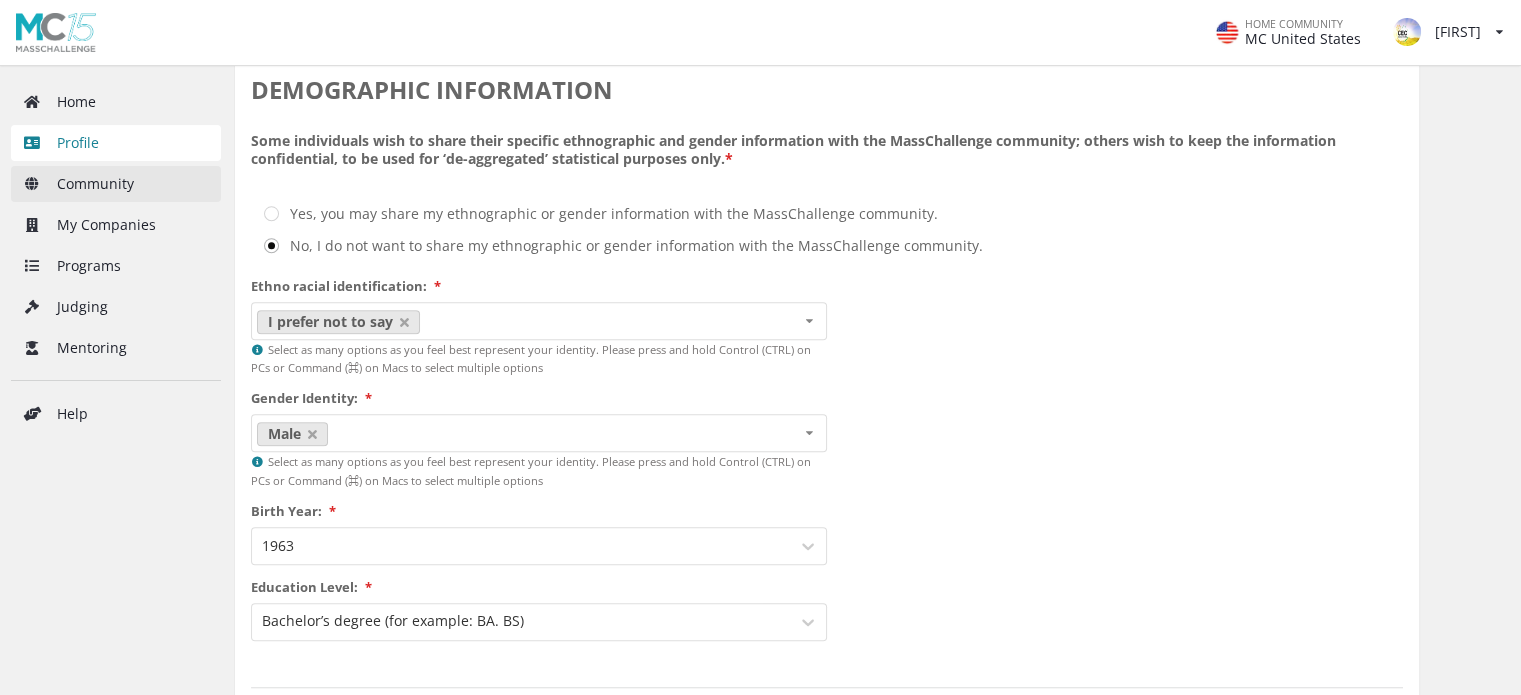 click on "Community" at bounding box center (116, 184) 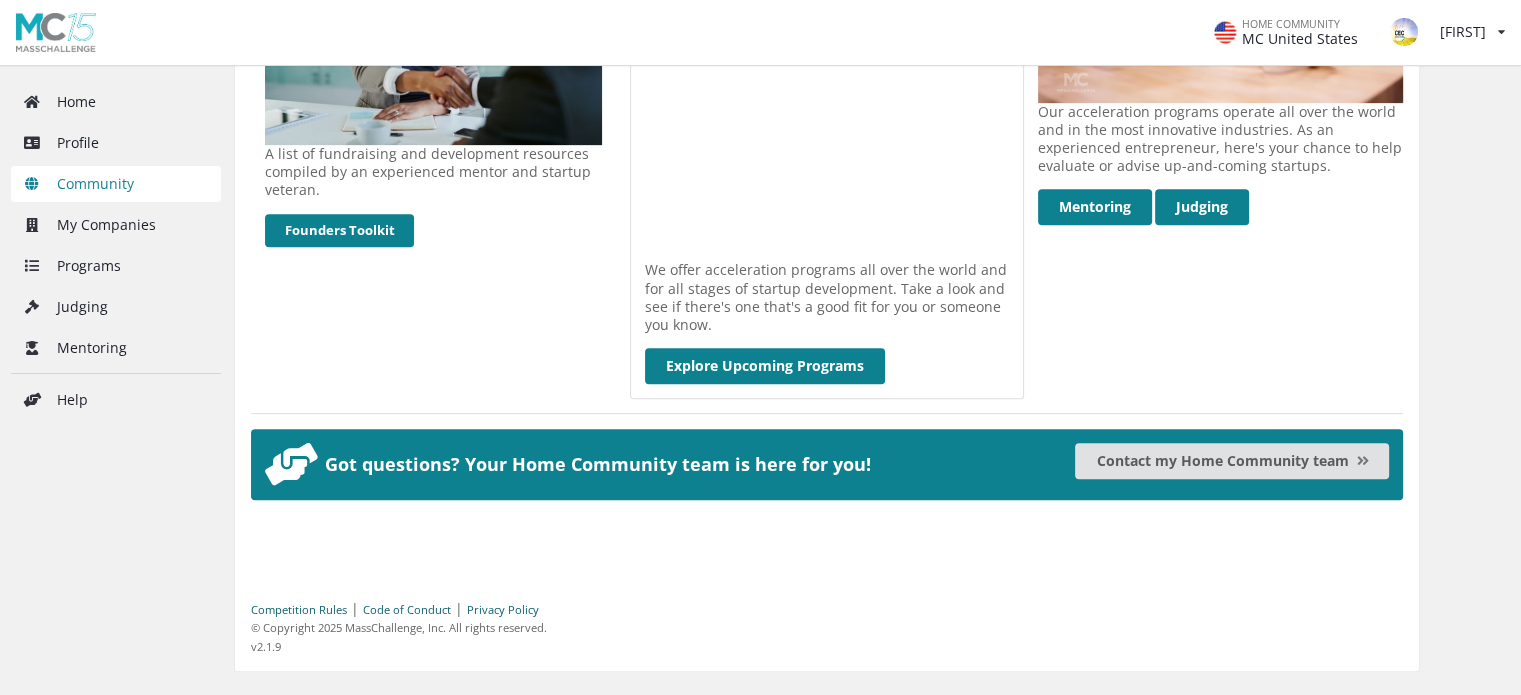 scroll, scrollTop: 880, scrollLeft: 0, axis: vertical 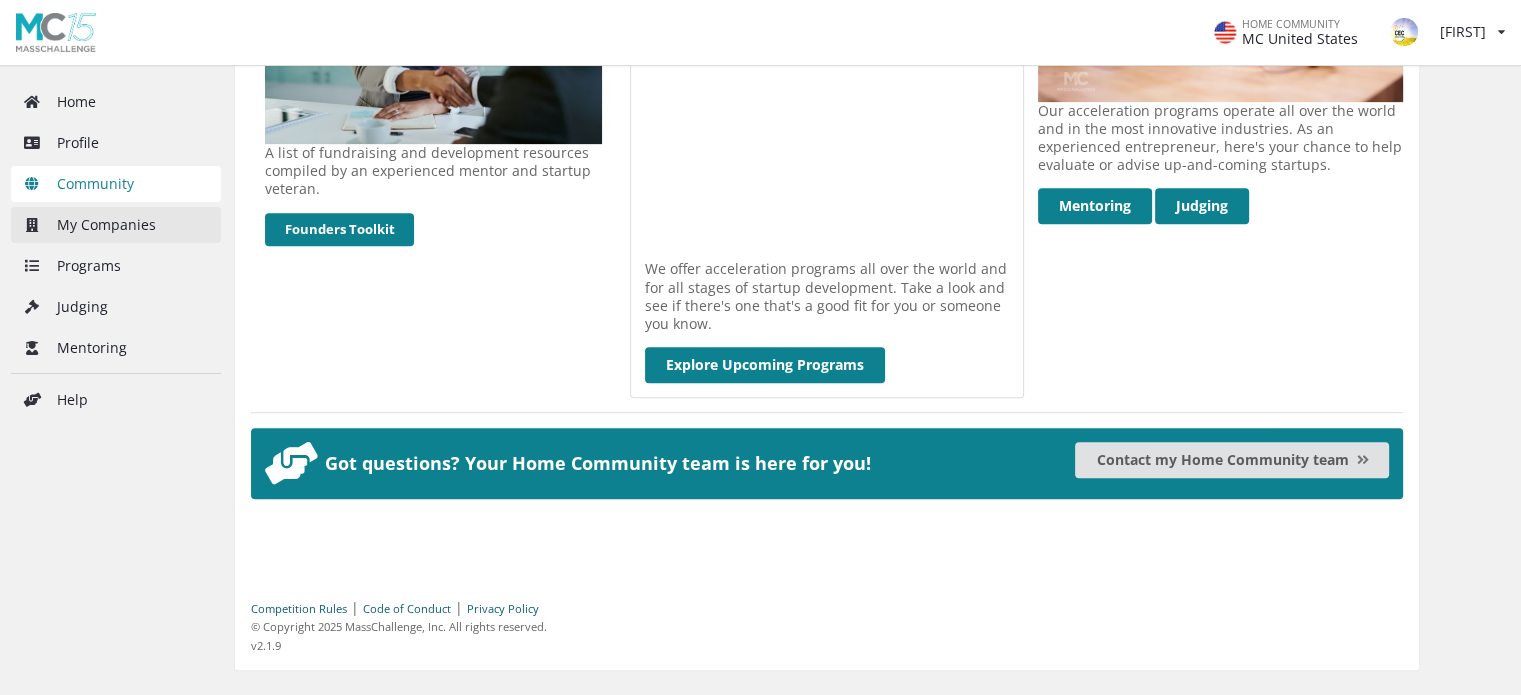click on "My Companies" at bounding box center [116, 225] 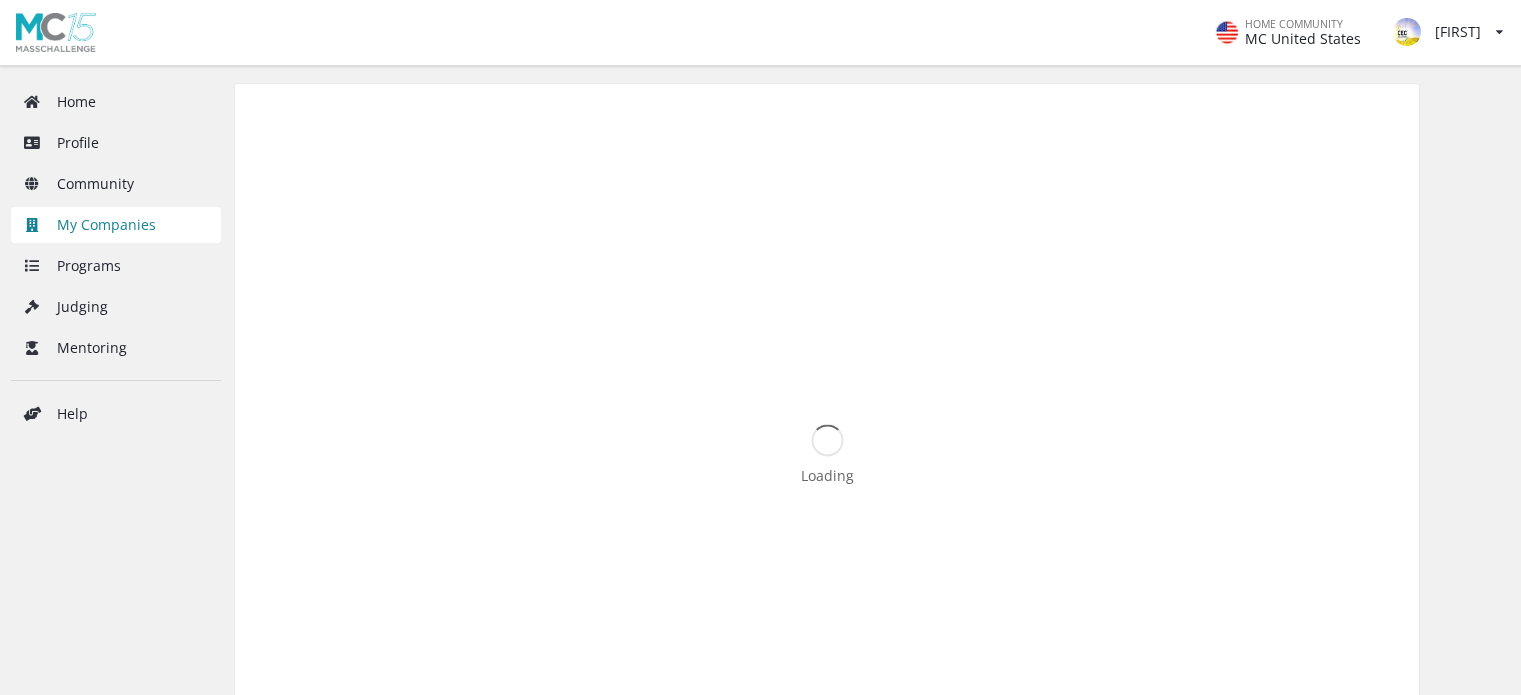 scroll, scrollTop: 0, scrollLeft: 0, axis: both 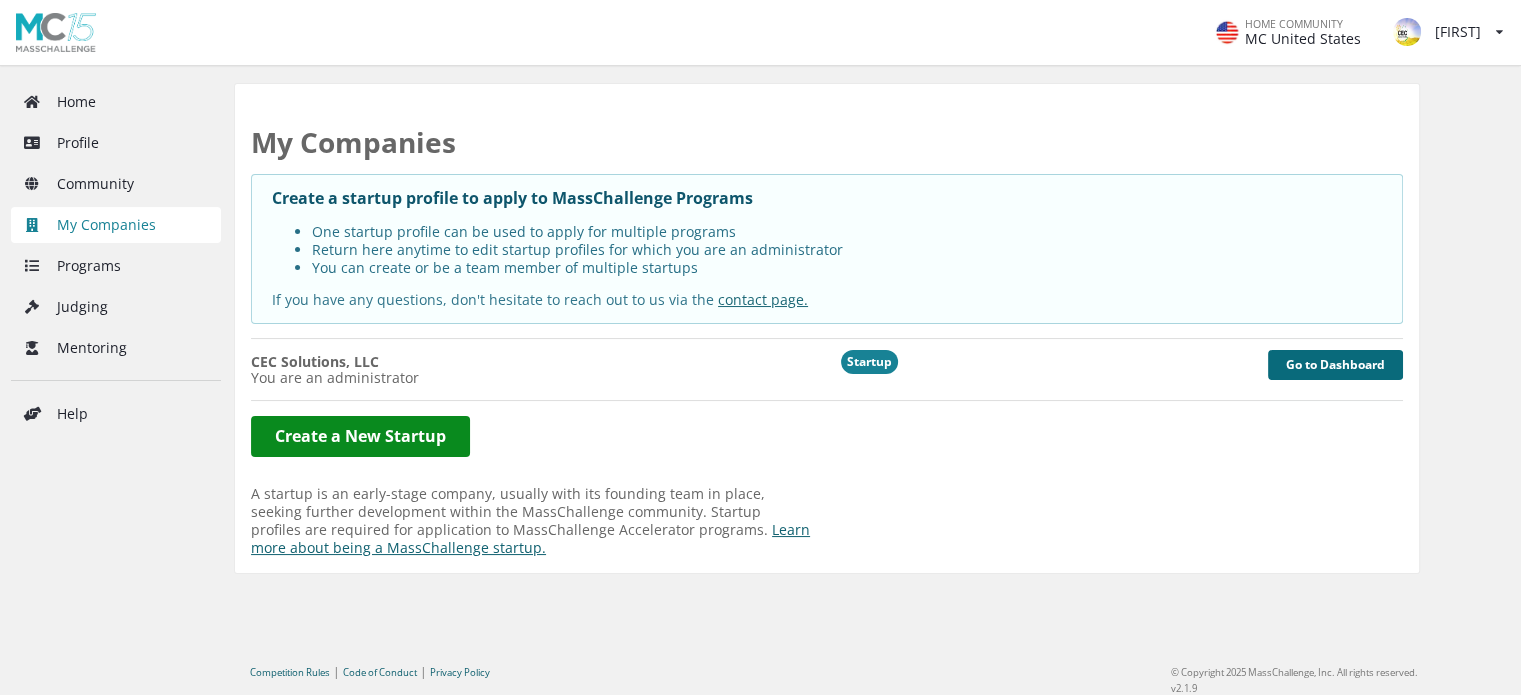 click on "Go to Dashboard" at bounding box center (1335, 365) 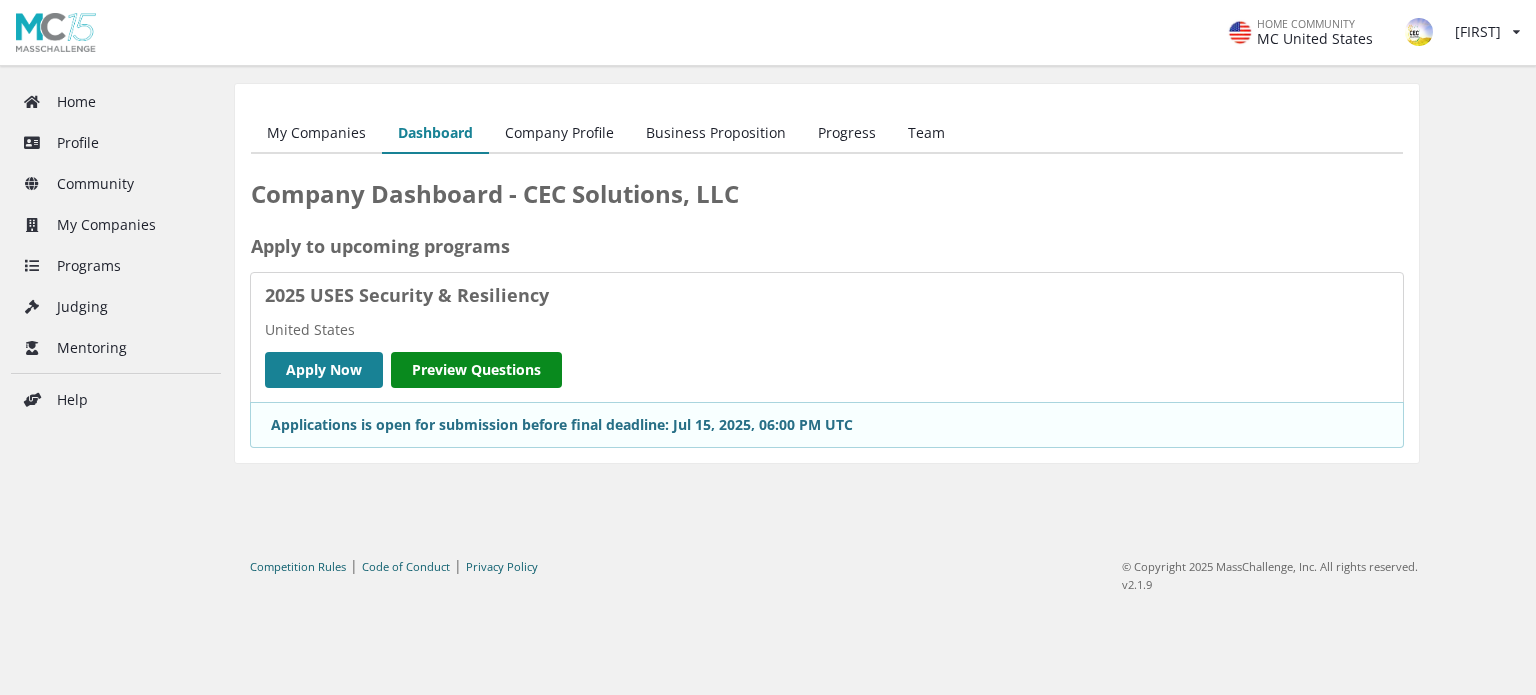 scroll, scrollTop: 0, scrollLeft: 0, axis: both 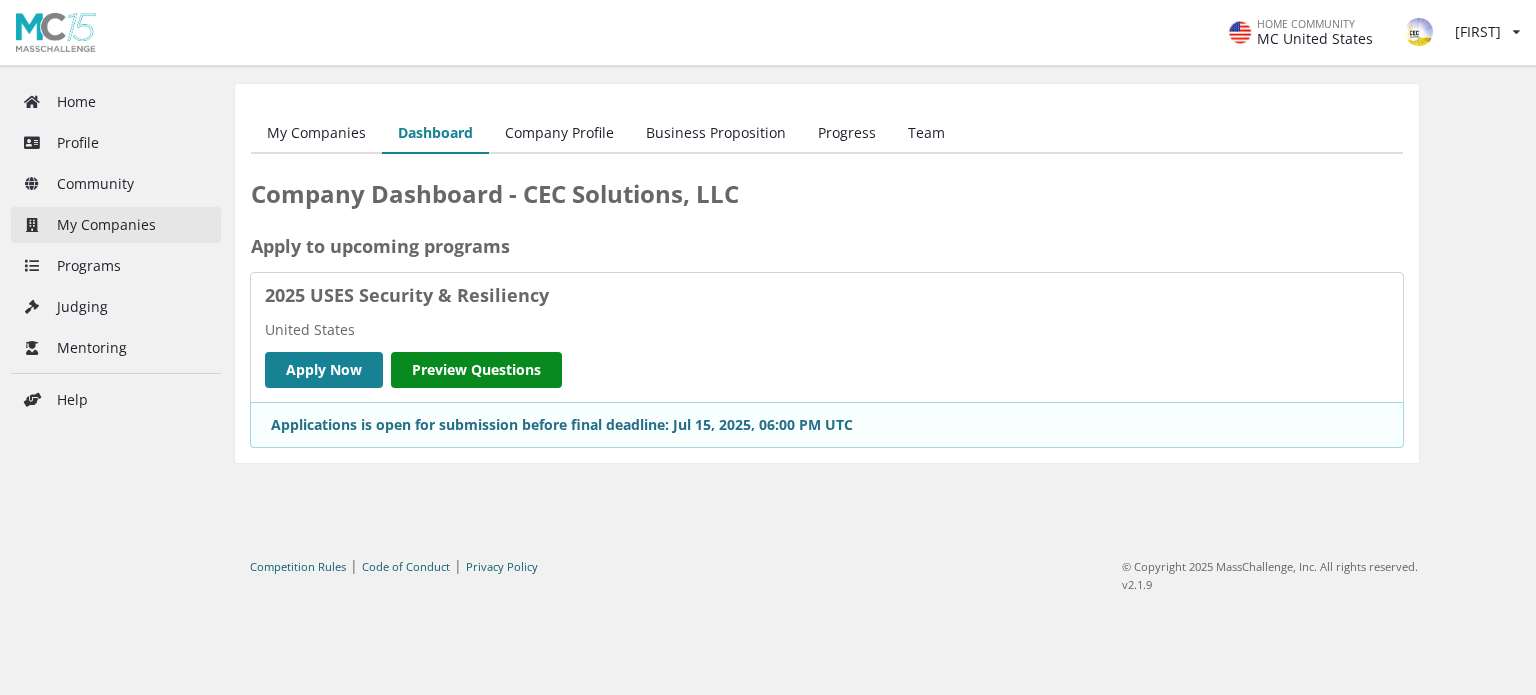 click on "My Companies" at bounding box center (116, 225) 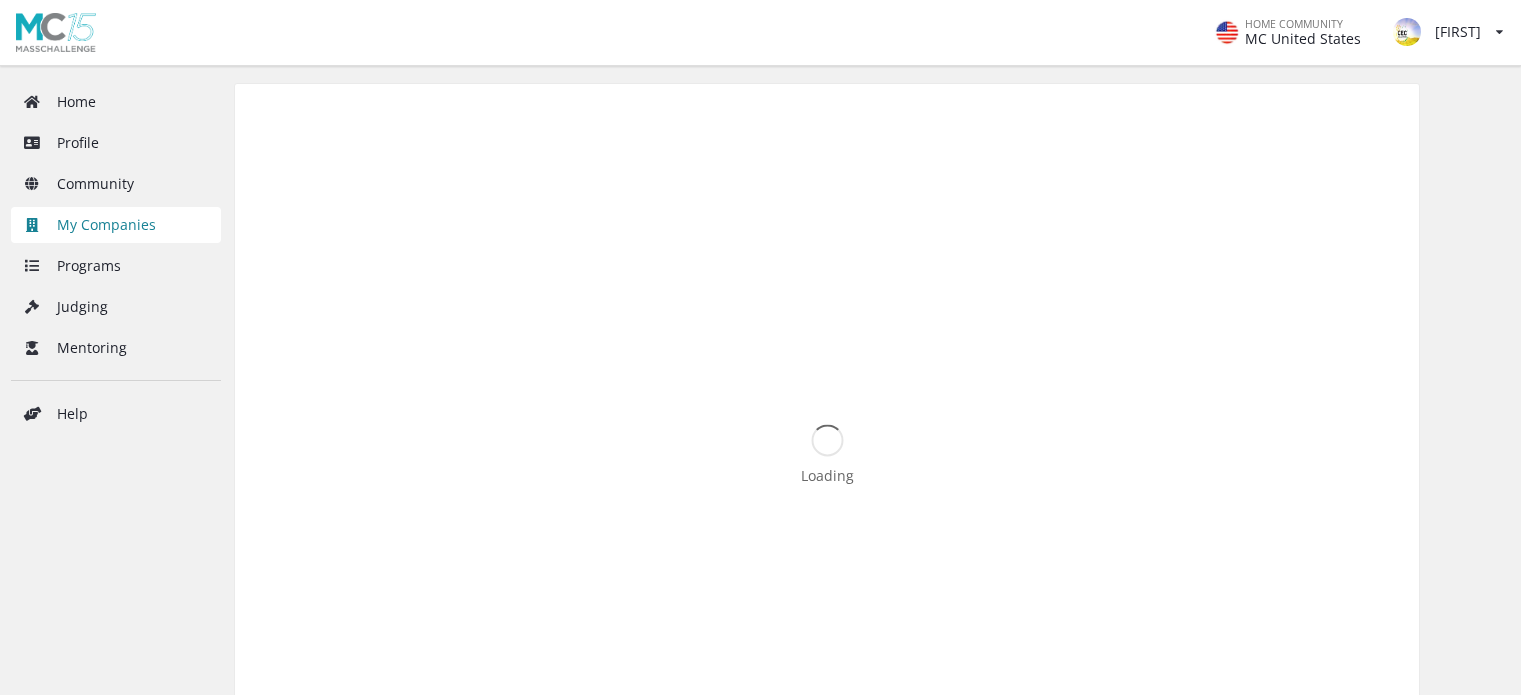 scroll, scrollTop: 0, scrollLeft: 0, axis: both 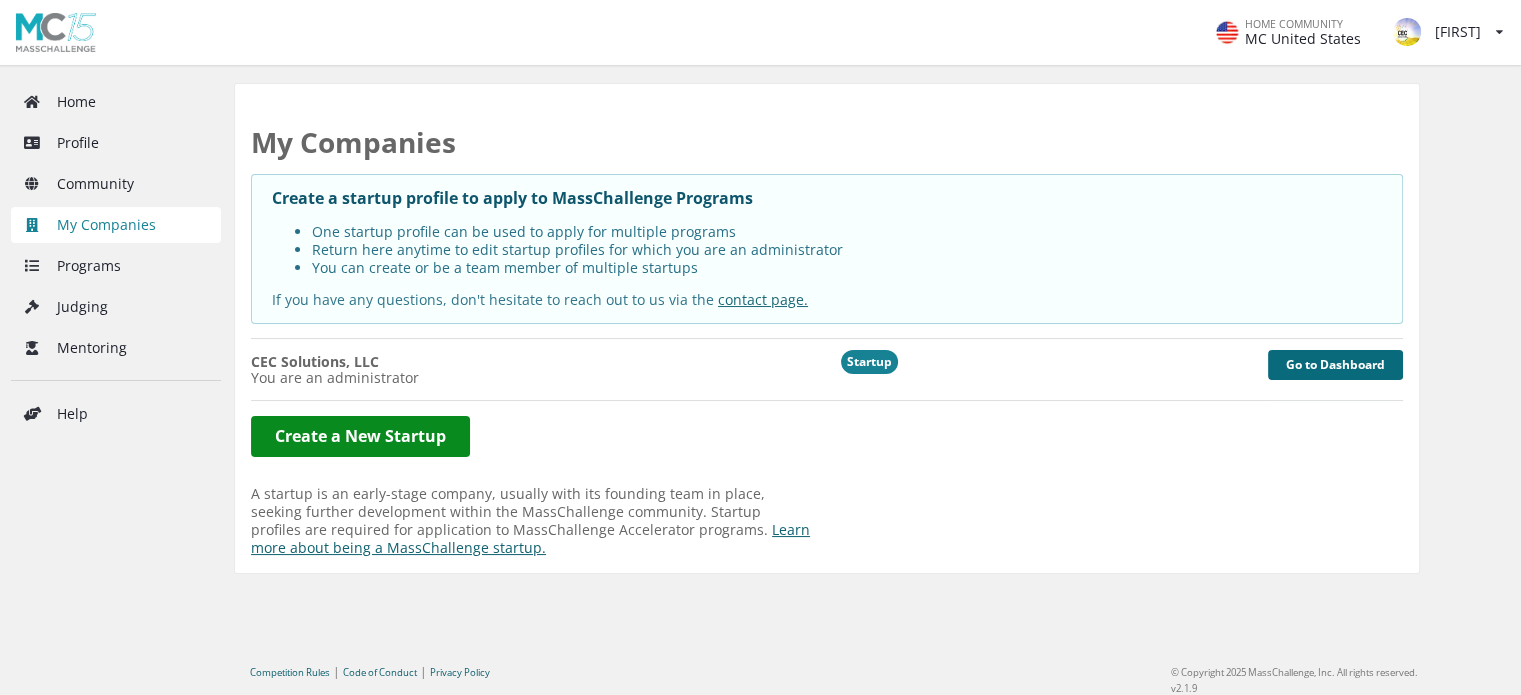 click on "Go to Dashboard" at bounding box center [1335, 365] 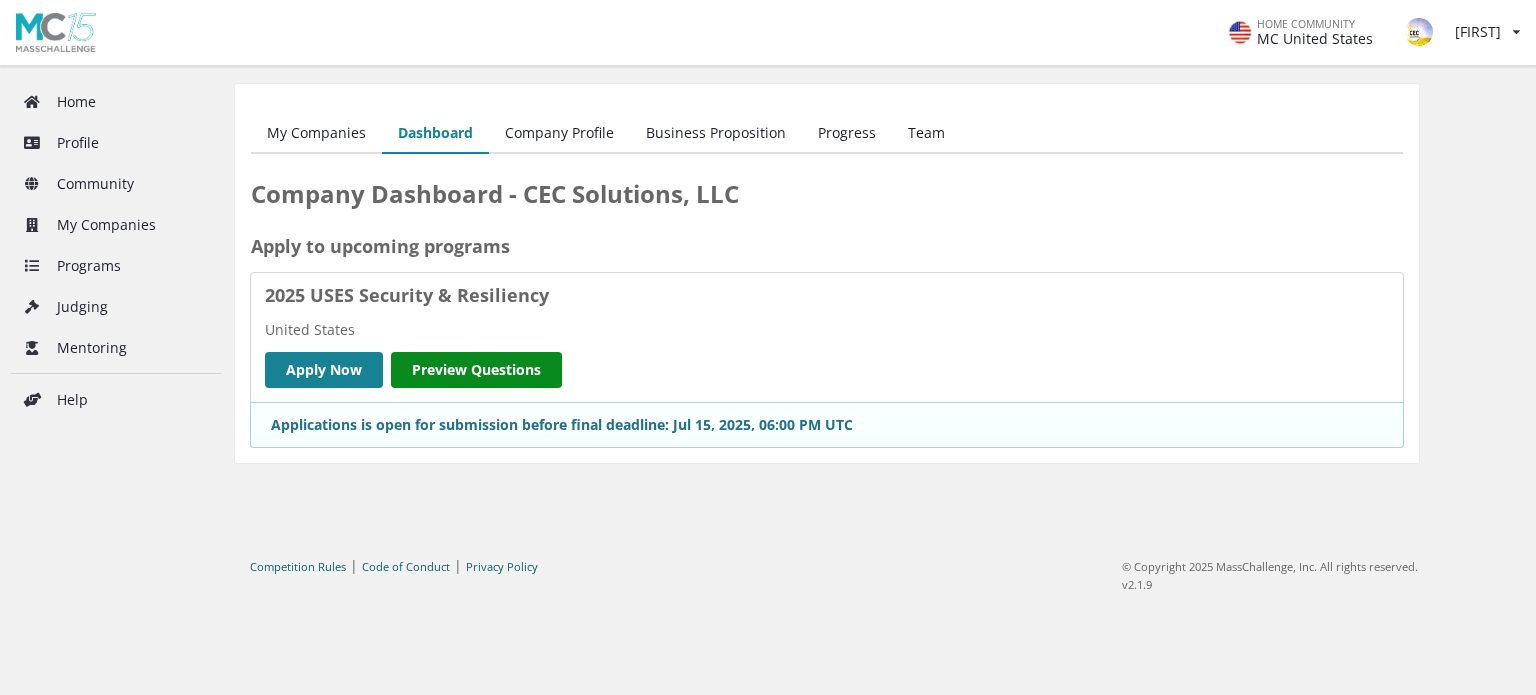 scroll, scrollTop: 0, scrollLeft: 0, axis: both 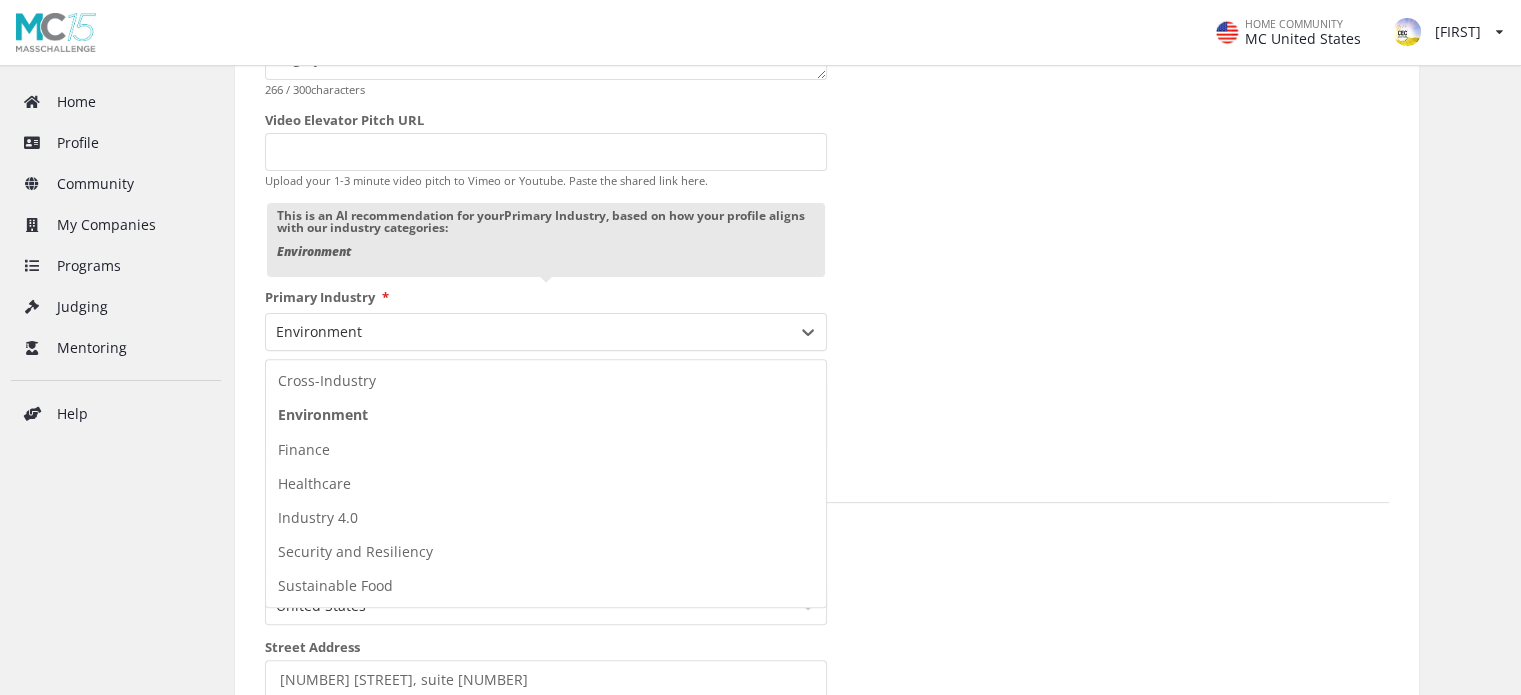 click on "Elevator Pitch CEC makes game changing catalytic membranes that deliver reliable and cost efficient solutions to deliver multiple green energy systems. Our designs support realization of cheap hydrogen, conversion of CO2 into biofuels and highly efficient membranes for fuel cells. 266   /   300  characters Video Elevator Pitch URL Upload your 1-3 minute video pitch to Vimeo or Youtube. Paste the shared link here. This is an AI recommendation for your  Primary Industry , based on how your profile aligns with our industry categories: Environment Primary Industry *   7 results available. Use Up and Down to choose options, press Enter to select the currently focused option, press Escape to exit the menu, press Tab to select the option and exit the menu. Environment Cross-Industry Environment Finance Healthcare Industry 4.0 Security and Resiliency Sustainable Food Sub-Industry   * Carbon Management and Storage Renewable Energy and Energy Efficiency Circular Economy and Resource Management" at bounding box center [546, 216] 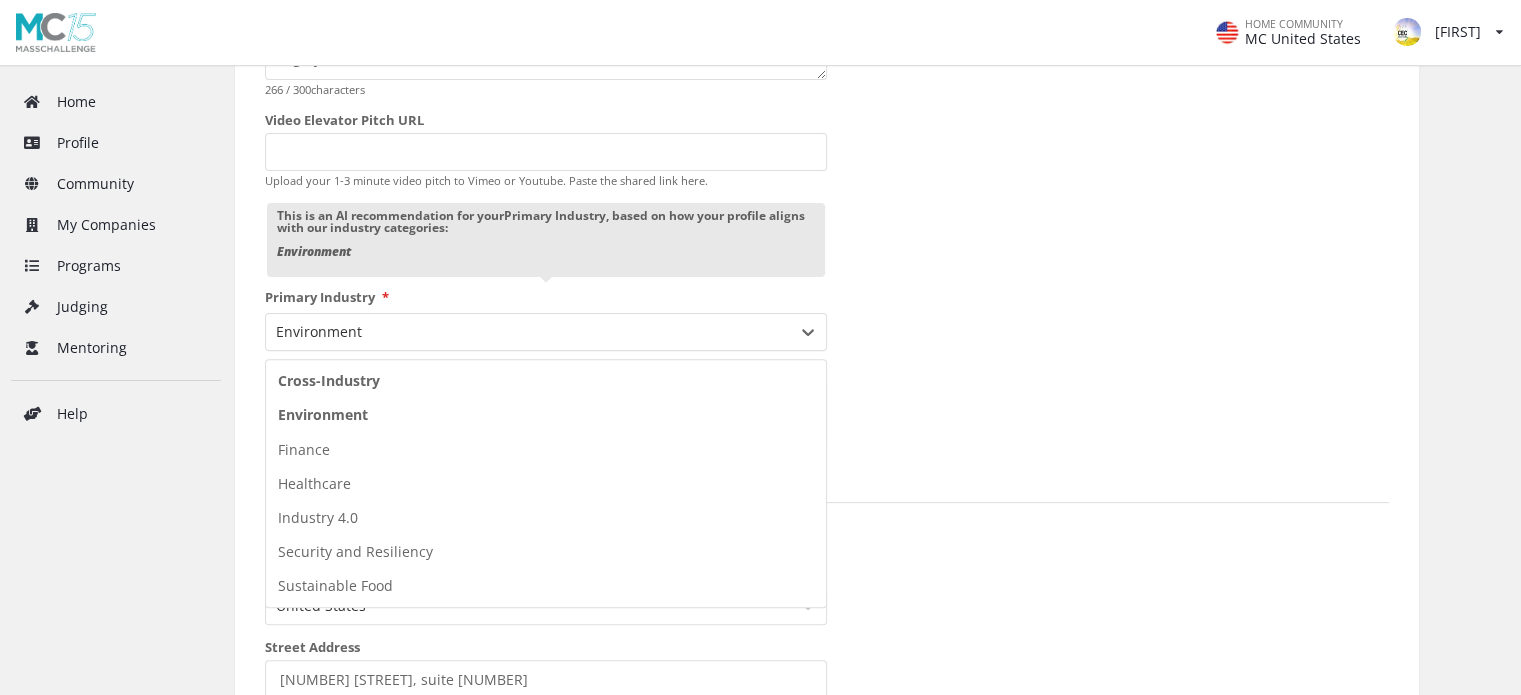 click on "Cross-Industry" at bounding box center [546, 381] 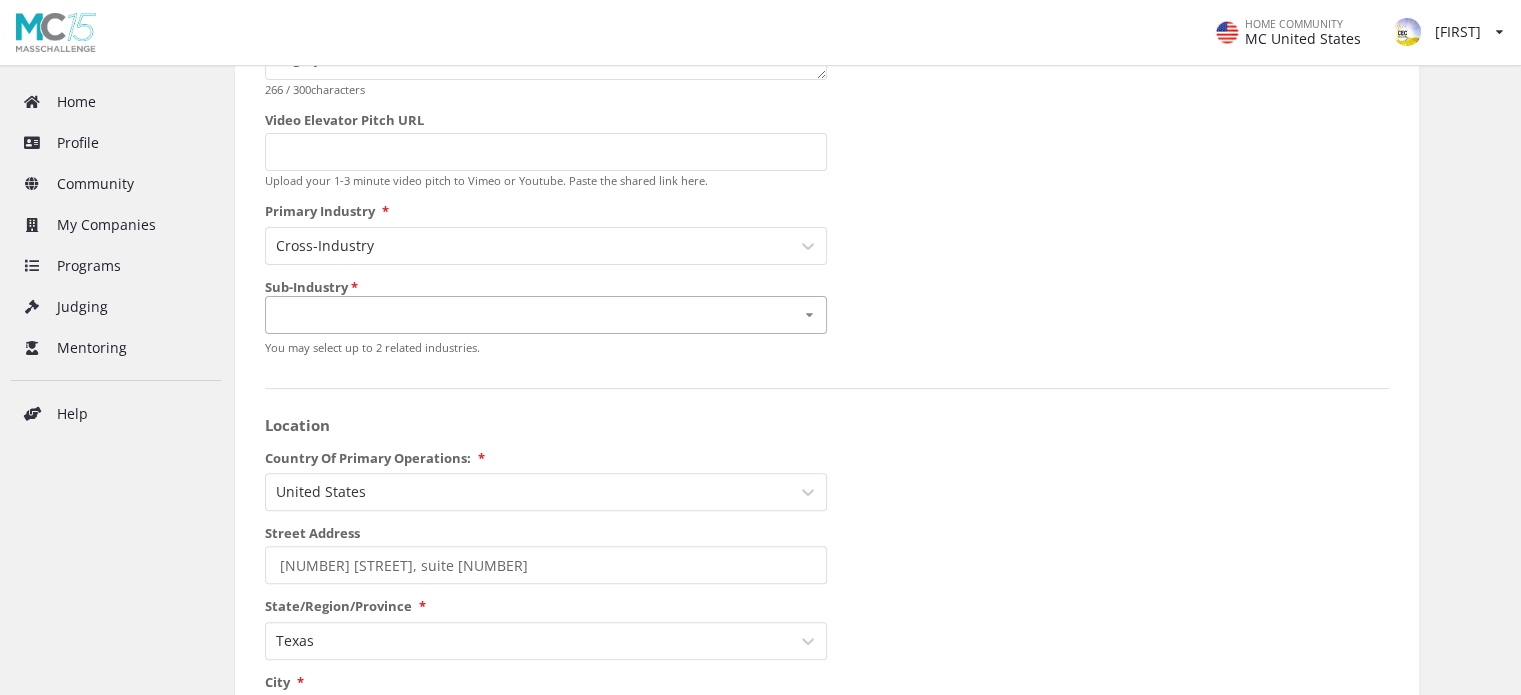 click on "AI/Machine Learning Brand & Retail Consumer Goods and Services Creative and Media Technologies E-Commerce & Marketplaces Educational Technology and Platforms Media & Ad Other Real Estate & Construction Travel & Hospitality" at bounding box center (546, 315) 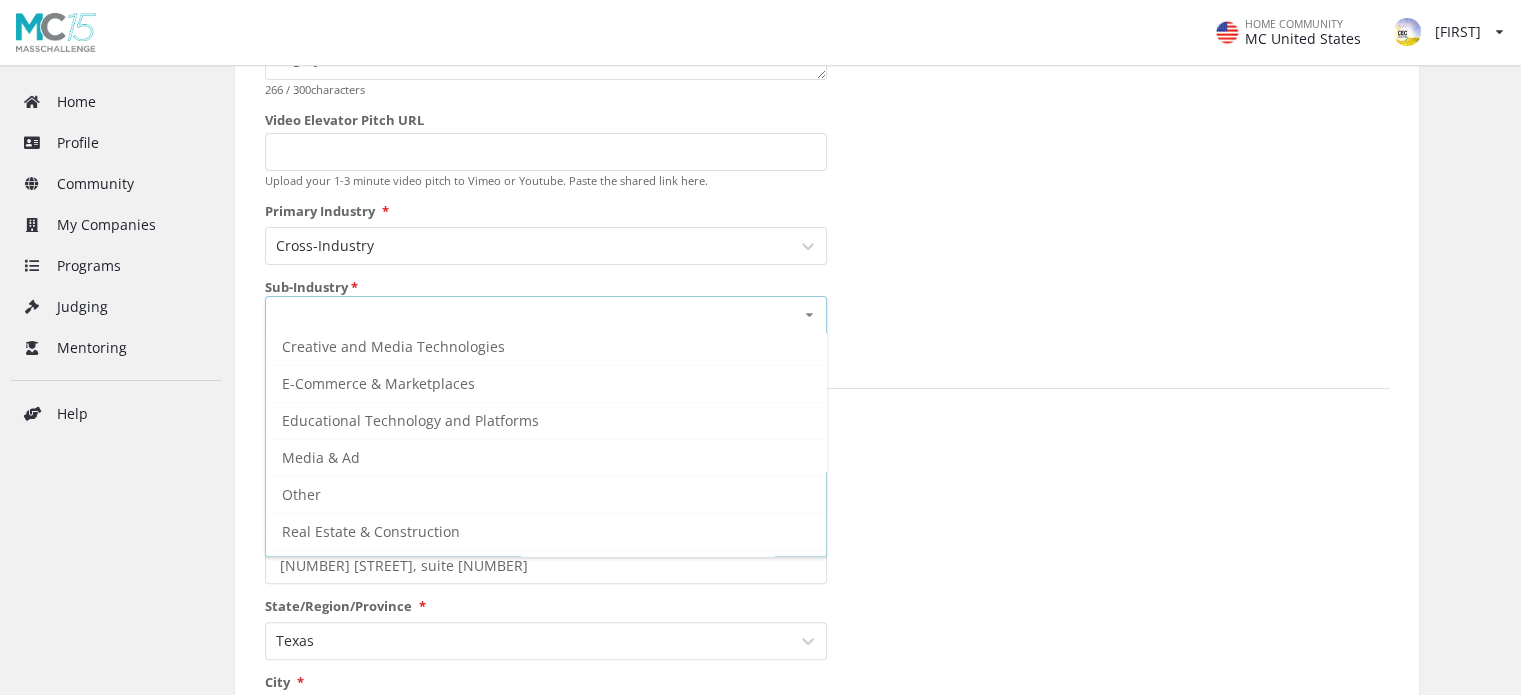 scroll, scrollTop: 144, scrollLeft: 0, axis: vertical 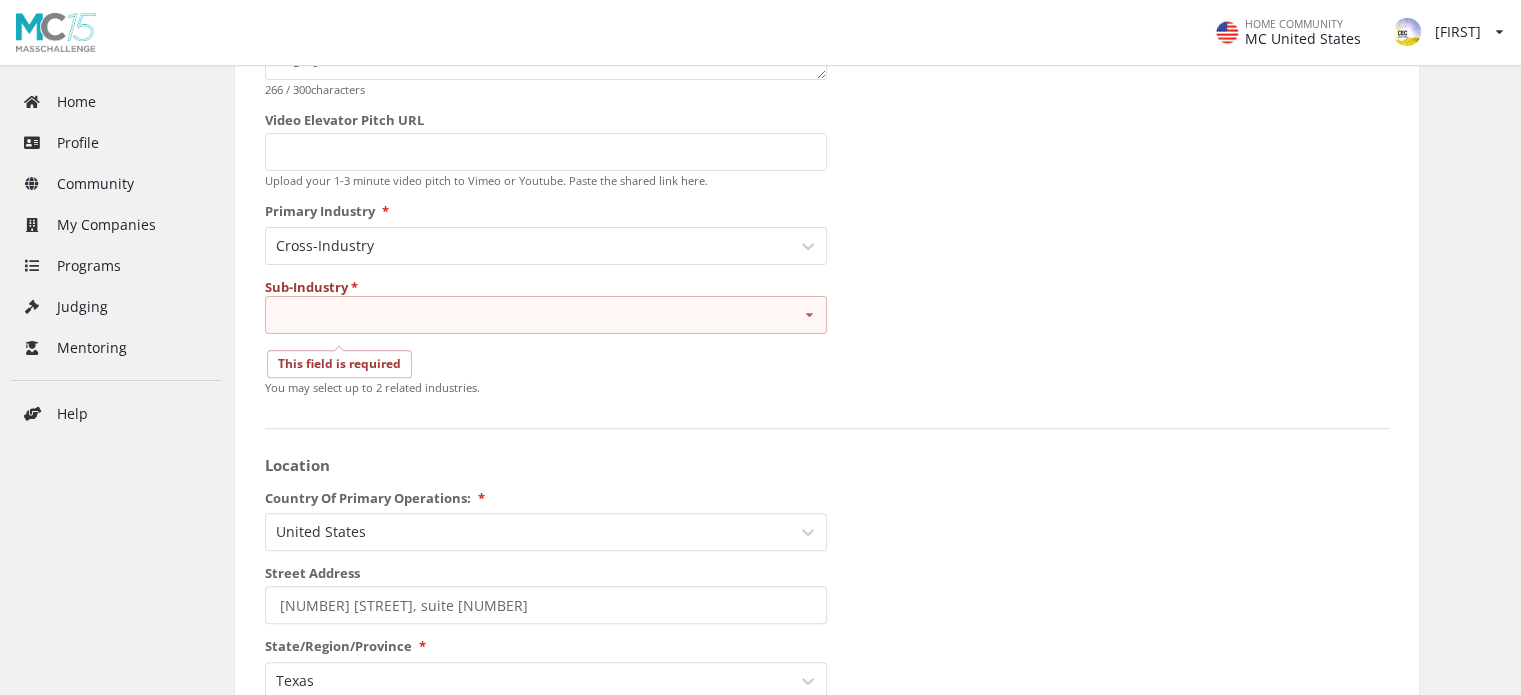 click on "Startup Name CEC Solutions, LLC Year Founded 03/2022 MM/YYYY Logo   Any png or jpg up to  2MB . Ideal dimensions: 600 × 400 pixels. Elevator Pitch CEC makes game changing catalytic membranes that deliver reliable and cost efficient solutions to deliver multiple green energy systems. Our designs support realization of cheap hydrogen, conversion of CO2 into biofuels and highly efficient membranes for fuel cells. 266   /   300  characters Video Elevator Pitch URL Upload your 1-3 minute video pitch to Vimeo or Youtube. Paste the shared link here. Primary Industry *   Cross-Industry Sub-Industry   * AI/Machine Learning Brand & Retail Consumer Goods and Services Creative and Media Technologies E-Commerce & Marketplaces Educational Technology and Platforms Media & Ad Other Real Estate & Construction Travel & Hospitality This field is required   You may select up to 2 related industries. Location Country Of Primary Operations:  *   United States Street Address 990 N Bowser Rd, suite 860 State/Region/Province *   *" at bounding box center (827, 731) 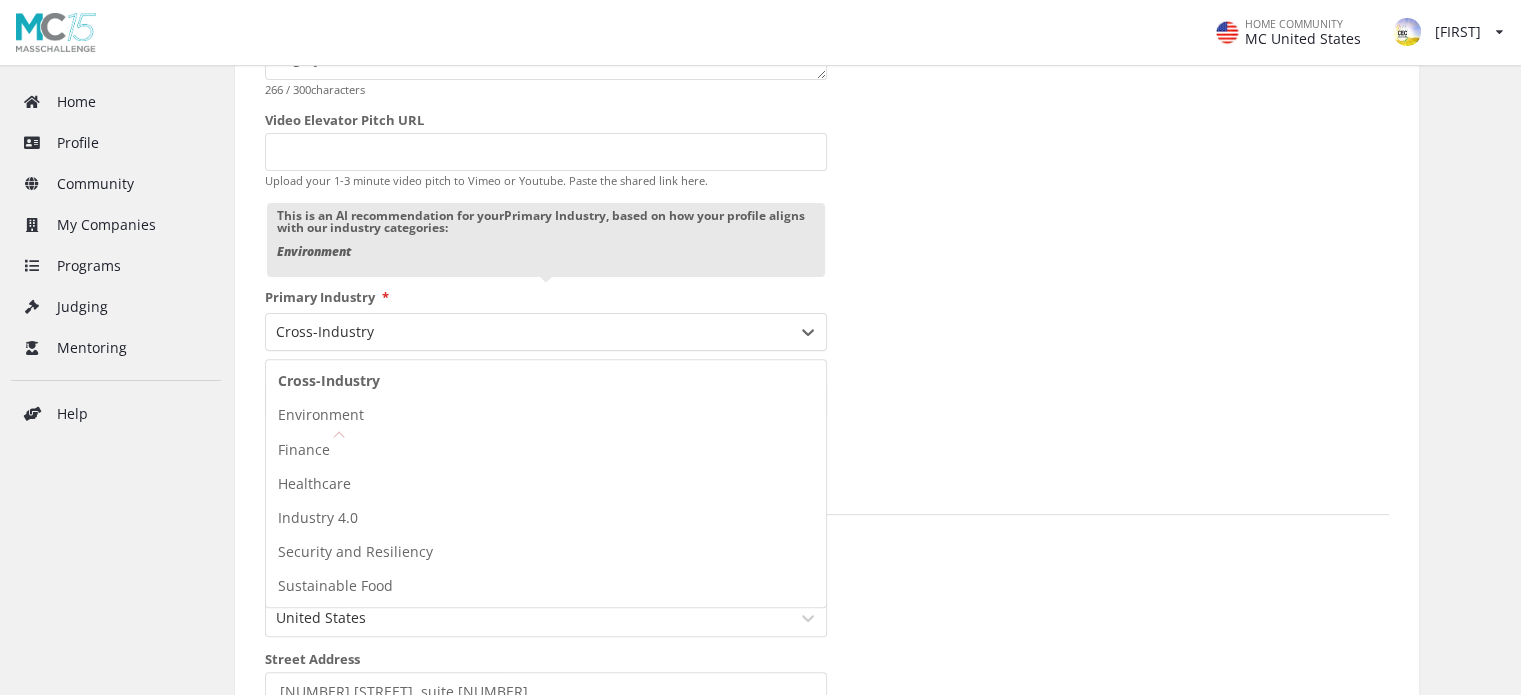 click on "Elevator Pitch CEC makes game changing catalytic membranes that deliver reliable and cost efficient solutions to deliver multiple green energy systems. Our designs support realization of cheap hydrogen, conversion of CO2 into biofuels and highly efficient membranes for fuel cells. 266   /   300  characters Video Elevator Pitch URL Upload your 1-3 minute video pitch to Vimeo or Youtube. Paste the shared link here. This is an AI recommendation for your  Primary Industry , based on how your profile aligns with our industry categories: Environment Primary Industry *   7 results available. Use Up and Down to choose options, press Enter to select the currently focused option, press Escape to exit the menu, press Tab to select the option and exit the menu. Cross-Industry Cross-Industry Environment Finance Healthcare Industry 4.0 Security and Resiliency Sustainable Food Sub-Industry   * AI/Machine Learning Brand & Retail Consumer Goods and Services Creative and Media Technologies E-Commerce & Marketplaces Media & Ad" at bounding box center (546, 222) 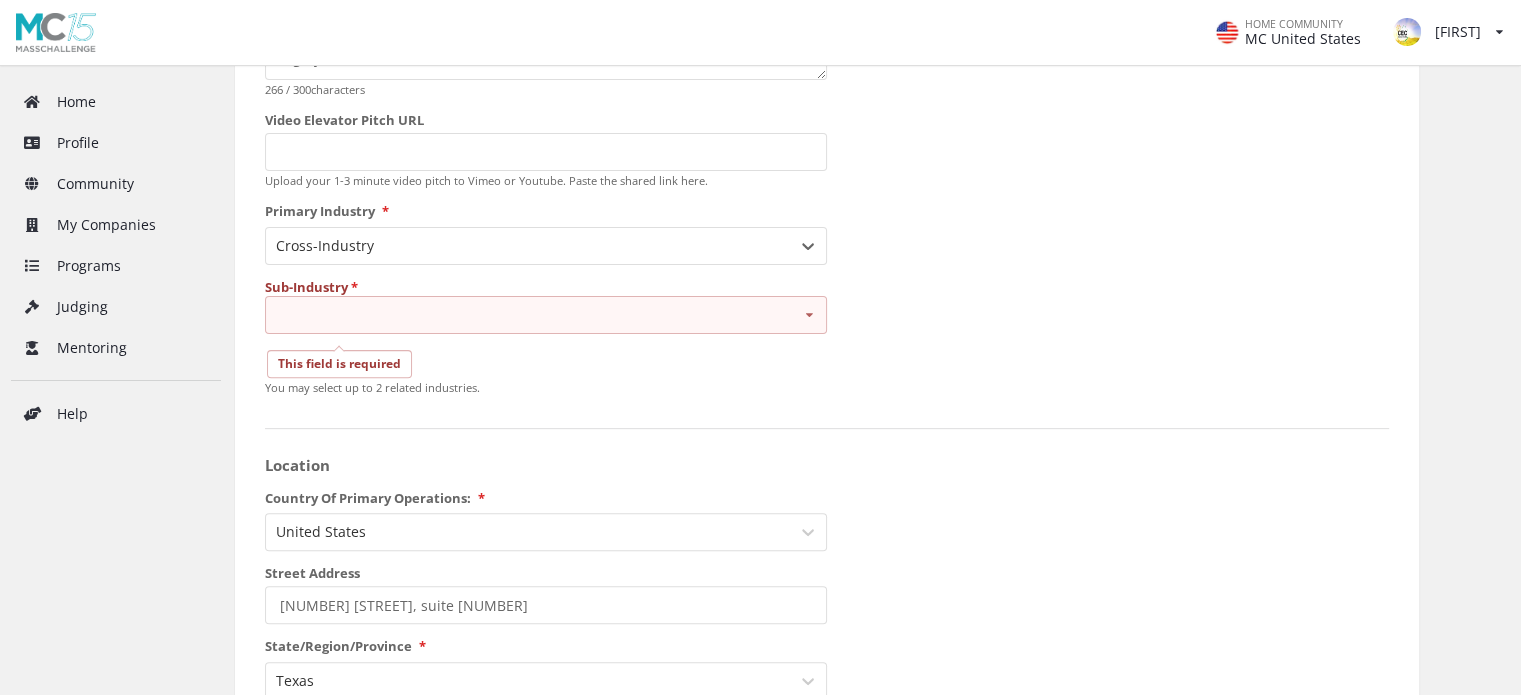 click on "Elevator Pitch CEC makes game changing catalytic membranes that deliver reliable and cost efficient solutions to deliver multiple green energy systems. Our designs support realization of cheap hydrogen, conversion of CO2 into biofuels and highly efficient membranes for fuel cells. 266   /   300  characters Video Elevator Pitch URL Upload your 1-3 minute video pitch to Vimeo or Youtube. Paste the shared link here. Primary Industry *   Cross-Industry Sub-Industry   * AI/Machine Learning Brand & Retail Consumer Goods and Services Creative and Media Technologies E-Commerce & Marketplaces Educational Technology and Platforms Media & Ad Other Real Estate & Construction Travel & Hospitality This field is required   You may select up to 2 related industries." at bounding box center (546, 179) 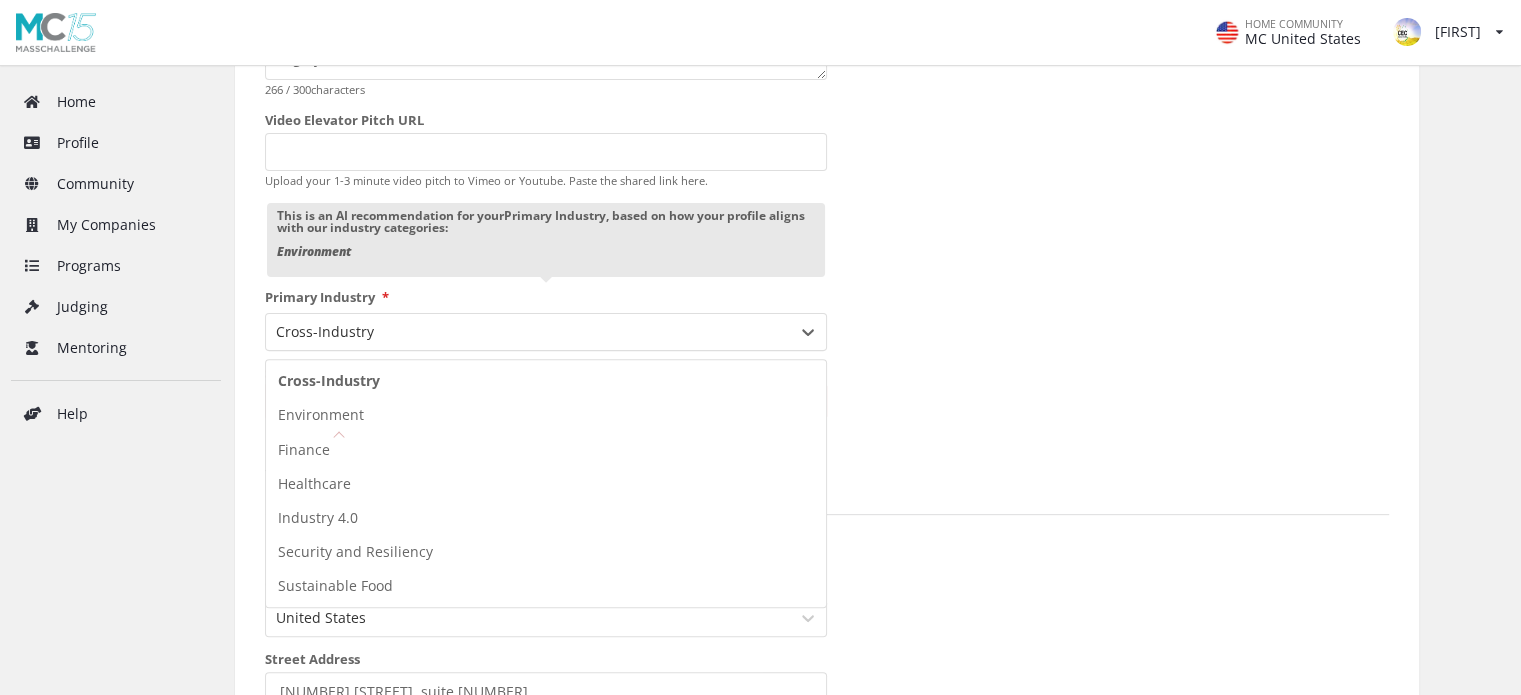 click on "Elevator Pitch CEC makes game changing catalytic membranes that deliver reliable and cost efficient solutions to deliver multiple green energy systems. Our designs support realization of cheap hydrogen, conversion of CO2 into biofuels and highly efficient membranes for fuel cells. 266   /   300  characters Video Elevator Pitch URL Upload your 1-3 minute video pitch to Vimeo or Youtube. Paste the shared link here. This is an AI recommendation for your  Primary Industry , based on how your profile aligns with our industry categories: Environment Primary Industry *   7 results available. Use Up and Down to choose options, press Enter to select the currently focused option, press Escape to exit the menu, press Tab to select the option and exit the menu. Cross-Industry Cross-Industry Environment Finance Healthcare Industry 4.0 Security and Resiliency Sustainable Food Sub-Industry   * AI/Machine Learning Brand & Retail Consumer Goods and Services Creative and Media Technologies E-Commerce & Marketplaces Media & Ad" at bounding box center [546, 222] 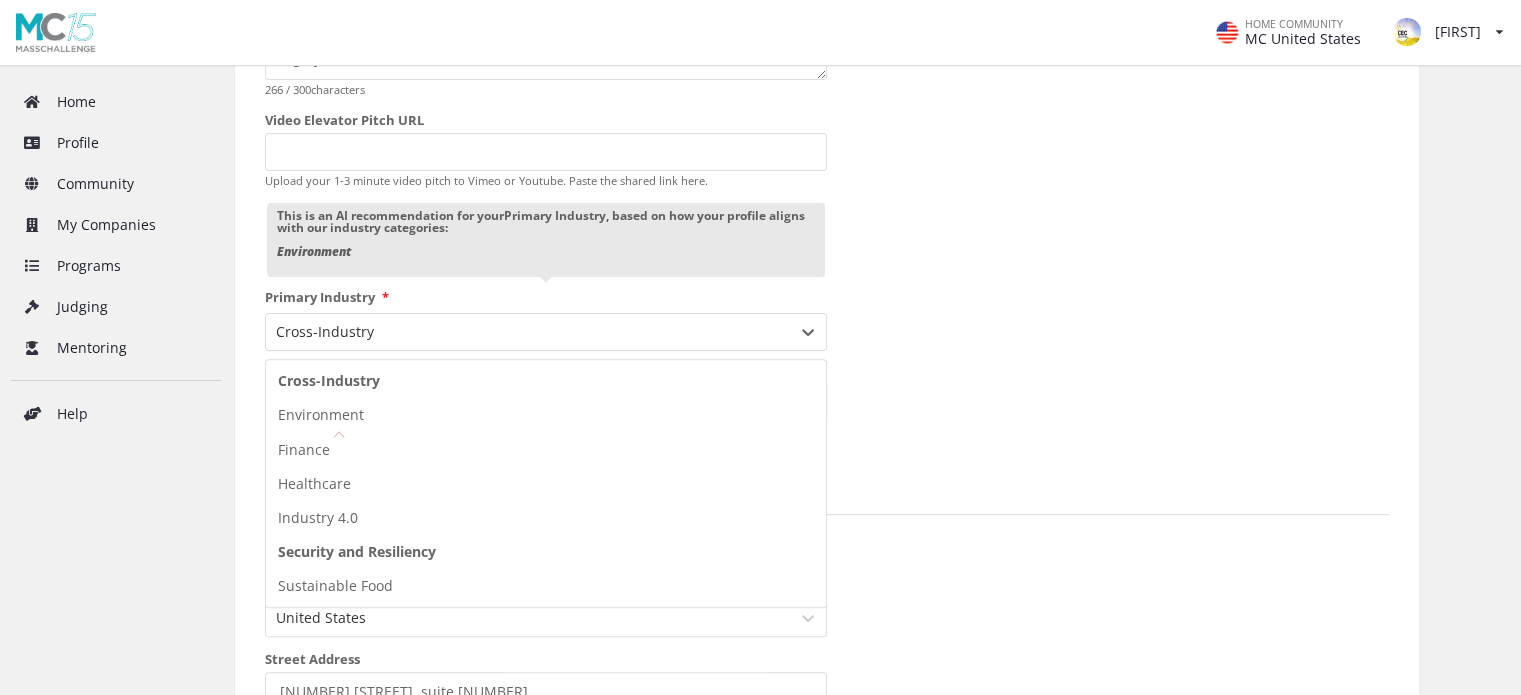 click on "Security and Resiliency" at bounding box center (546, 552) 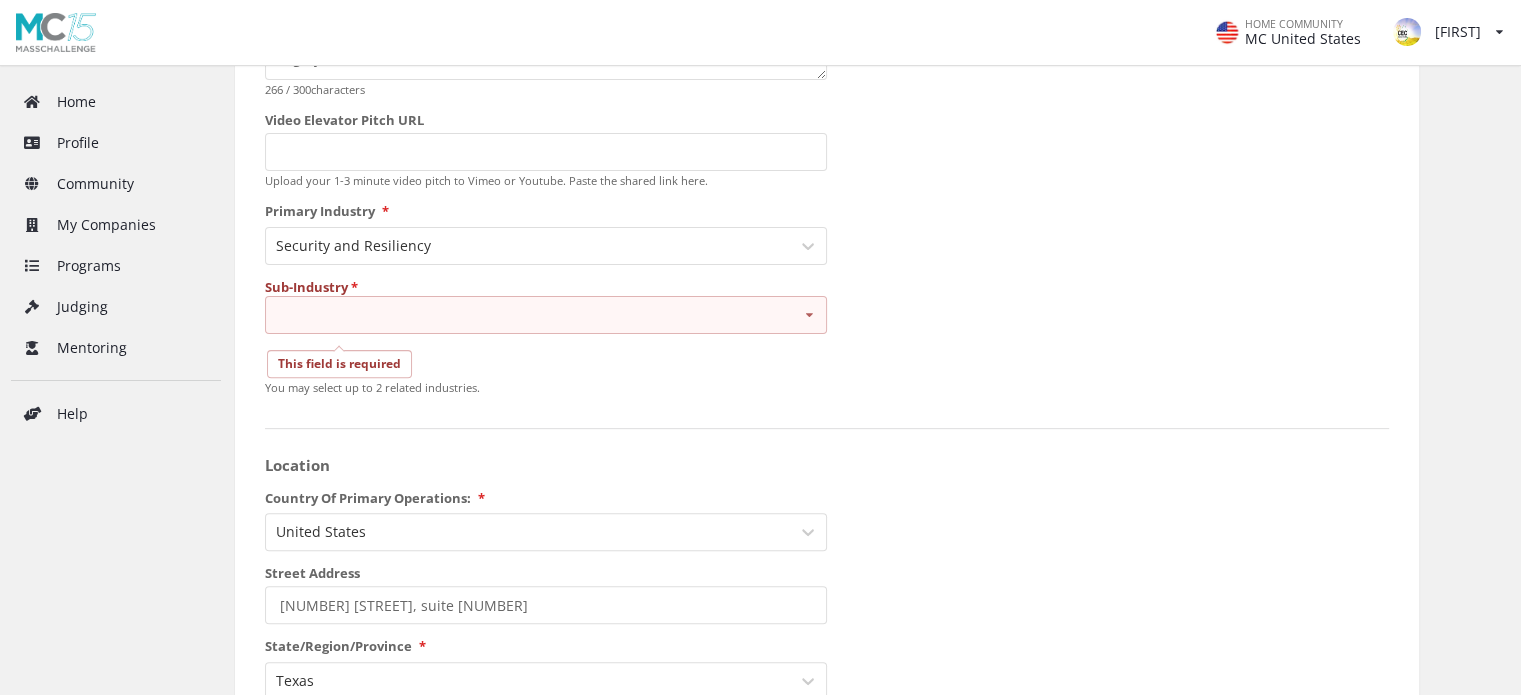 click on "Aerospace & Space Commercialization Cybersecurity Data Security and Privacy Emergency Response and Disaster Management Naval & Maritime Public Safety and Law Enforcement Technologies Secure Communications Urban Resilience and Smart Cities" at bounding box center [546, 315] 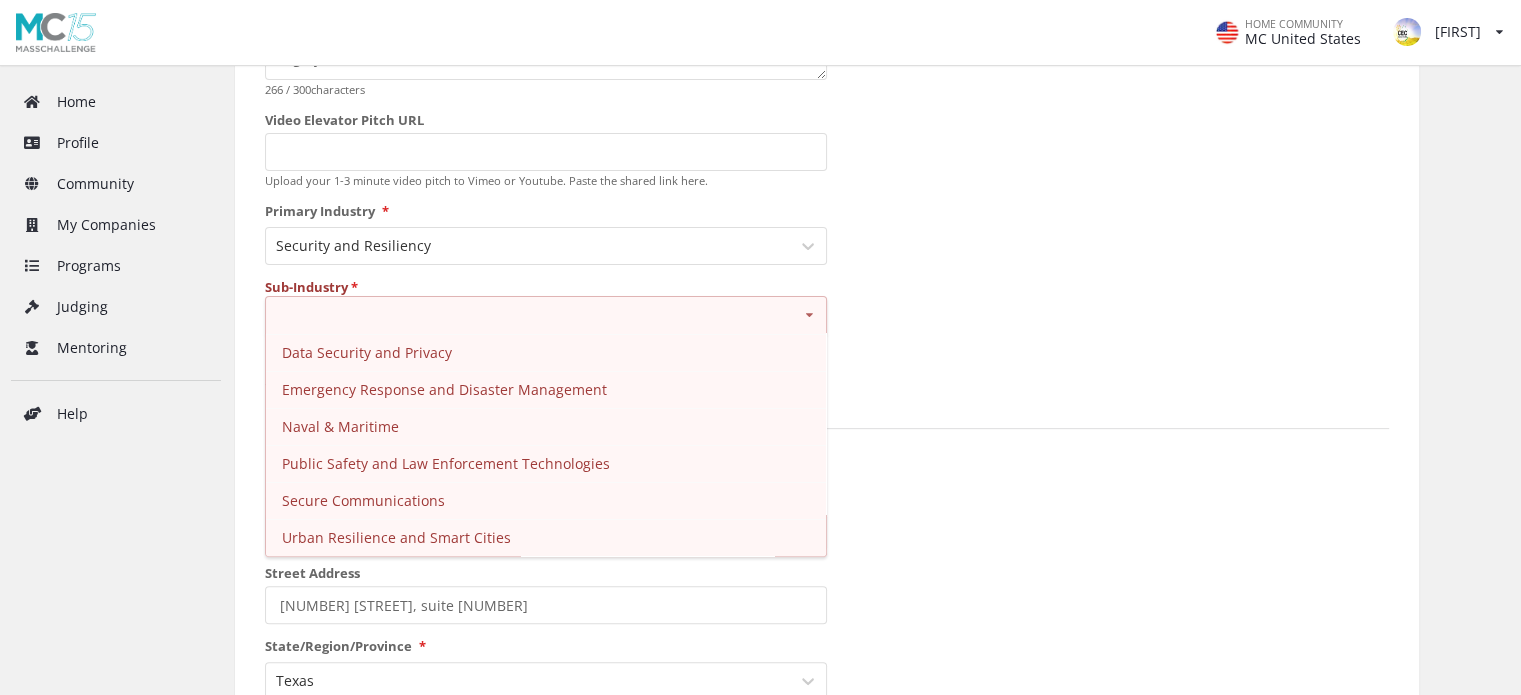 scroll, scrollTop: 0, scrollLeft: 0, axis: both 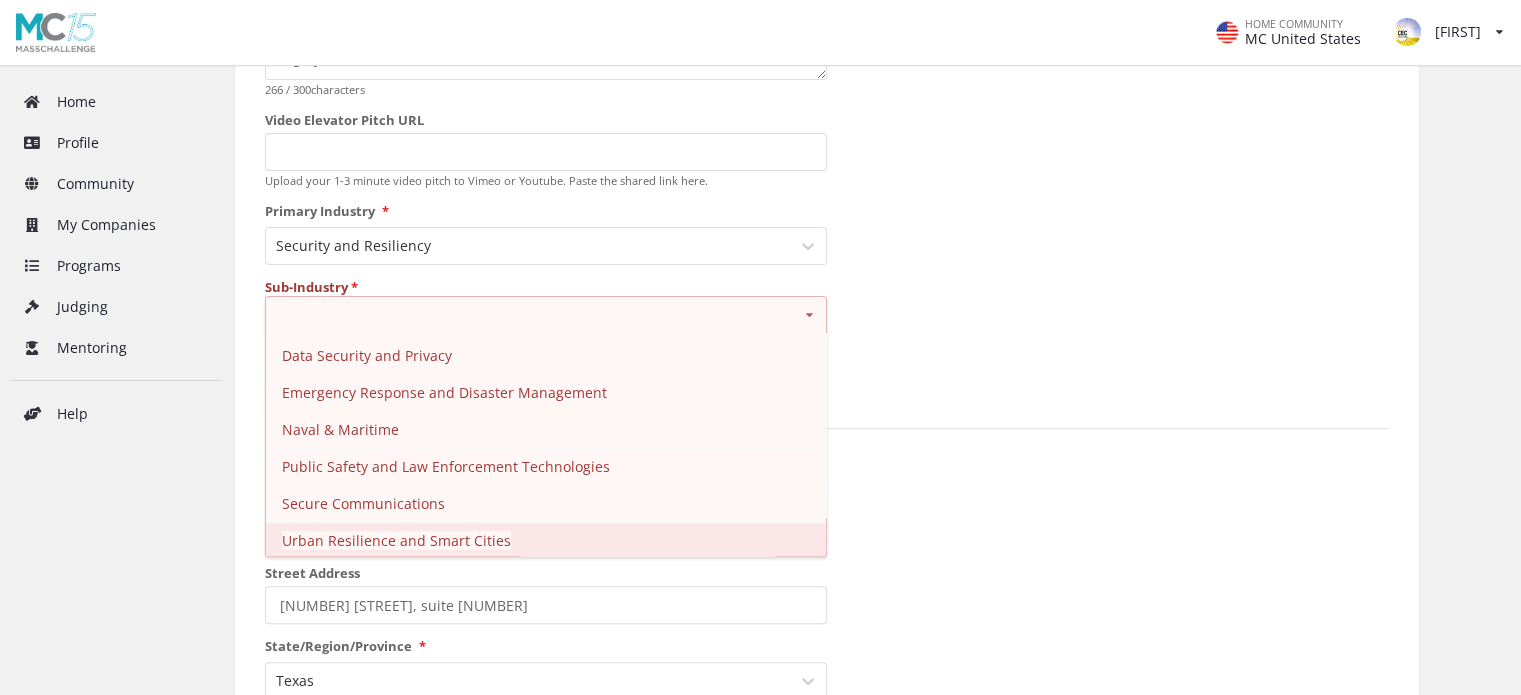 click on "Urban Resilience and Smart Cities" at bounding box center (410, 281) 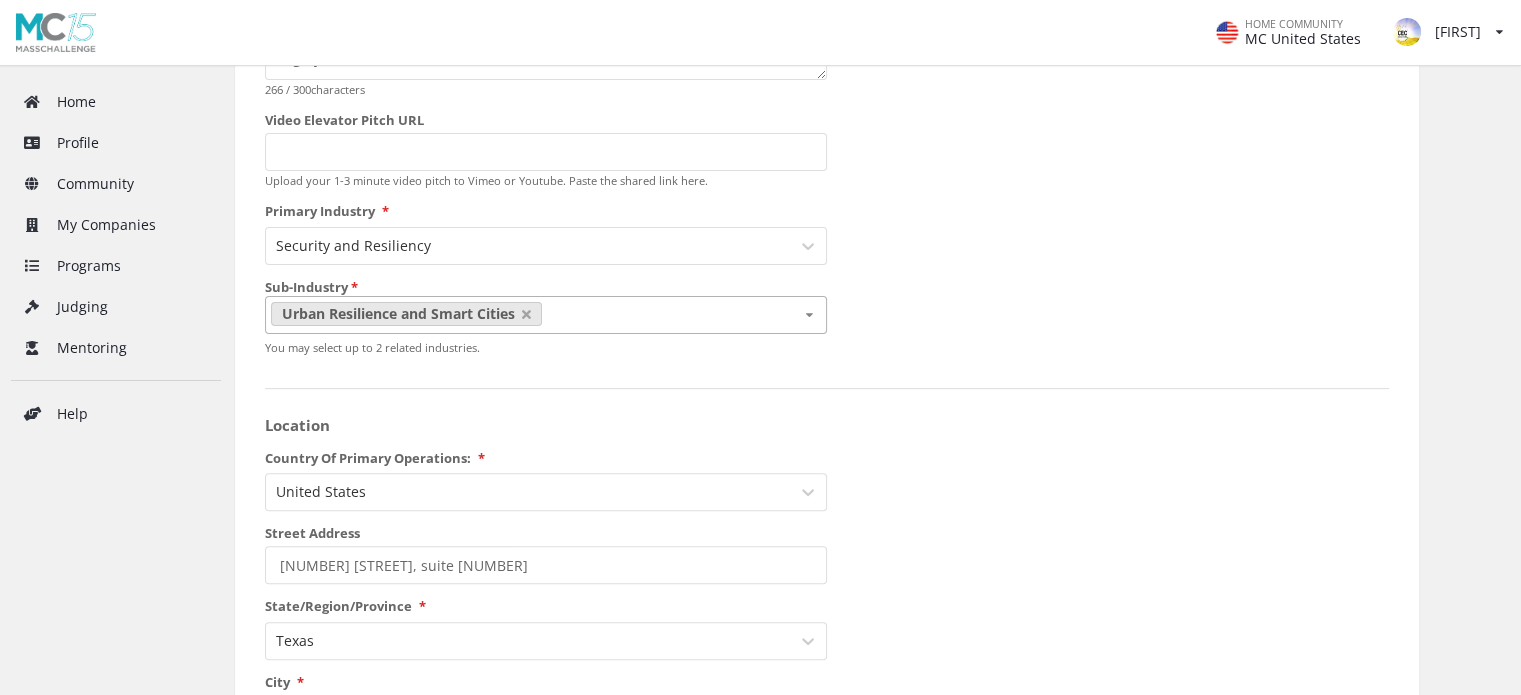 click on "Startup Name CEC Solutions, LLC Year Founded 03/2022 MM/YYYY Logo   Any png or jpg up to  2MB . Ideal dimensions: 600 × 400 pixels. Elevator Pitch CEC makes game changing catalytic membranes that deliver reliable and cost efficient solutions to deliver multiple green energy systems. Our designs support realization of cheap hydrogen, conversion of CO2 into biofuels and highly efficient membranes for fuel cells. 266   /   300  characters Video Elevator Pitch URL Upload your 1-3 minute video pitch to Vimeo or Youtube. Paste the shared link here. Primary Industry *   Security and Resiliency Sub-Industry   * Urban Resilience and Smart Cities Aerospace & Space Commercialization Cybersecurity Data Security and Privacy Emergency Response and Disaster Management Naval & Maritime Public Safety and Law Enforcement Technologies Secure Communications You may select up to 2 related industries. Location Country Of Primary Operations:  *   United States Street Address 990 N Bowser Rd, suite 860 State/Region/Province *   *" at bounding box center [827, 711] 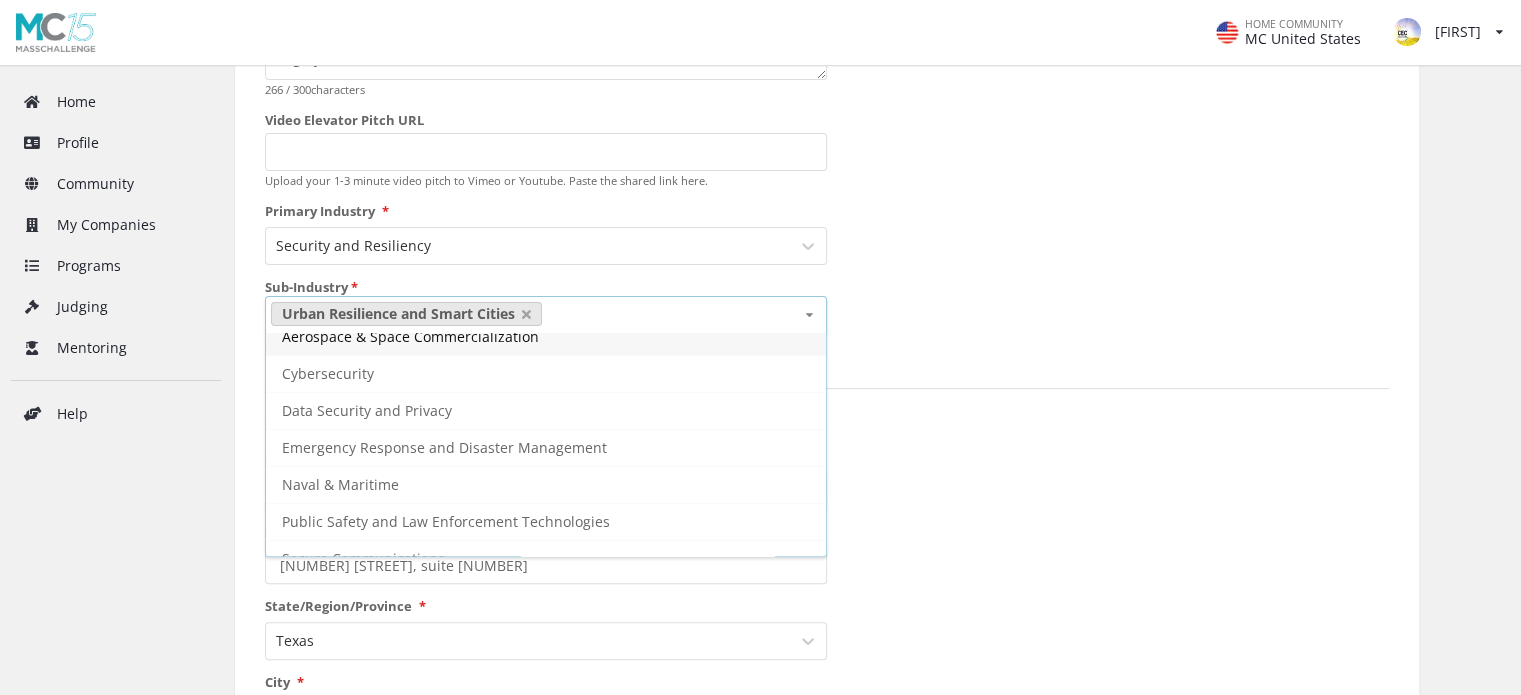 scroll, scrollTop: 0, scrollLeft: 0, axis: both 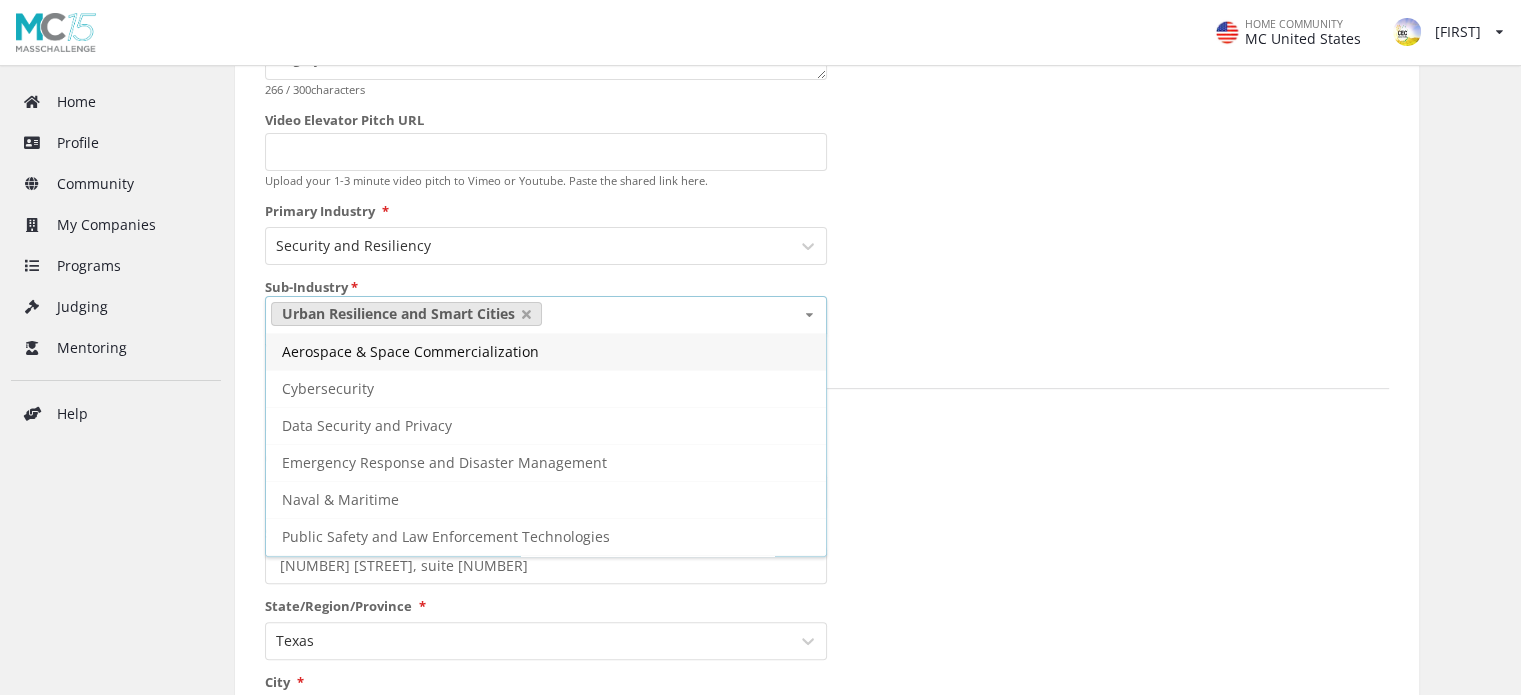 click on "Startup Name CEC Solutions, LLC Year Founded 03/2022 MM/YYYY Logo   Any png or jpg up to  2MB . Ideal dimensions: 600 × 400 pixels. Elevator Pitch CEC makes game changing catalytic membranes that deliver reliable and cost efficient solutions to deliver multiple green energy systems. Our designs support realization of cheap hydrogen, conversion of CO2 into biofuels and highly efficient membranes for fuel cells. 266   /   300  characters Video Elevator Pitch URL Upload your 1-3 minute video pitch to Vimeo or Youtube. Paste the shared link here. Primary Industry *   Security and Resiliency Sub-Industry   * Urban Resilience and Smart Cities Aerospace & Space Commercialization Cybersecurity Data Security and Privacy Emergency Response and Disaster Management Naval & Maritime Public Safety and Law Enforcement Technologies Secure Communications You may select up to 2 related industries. Location Country Of Primary Operations:  *   United States Street Address 990 N Bowser Rd, suite 860 State/Region/Province *   *" at bounding box center [827, 711] 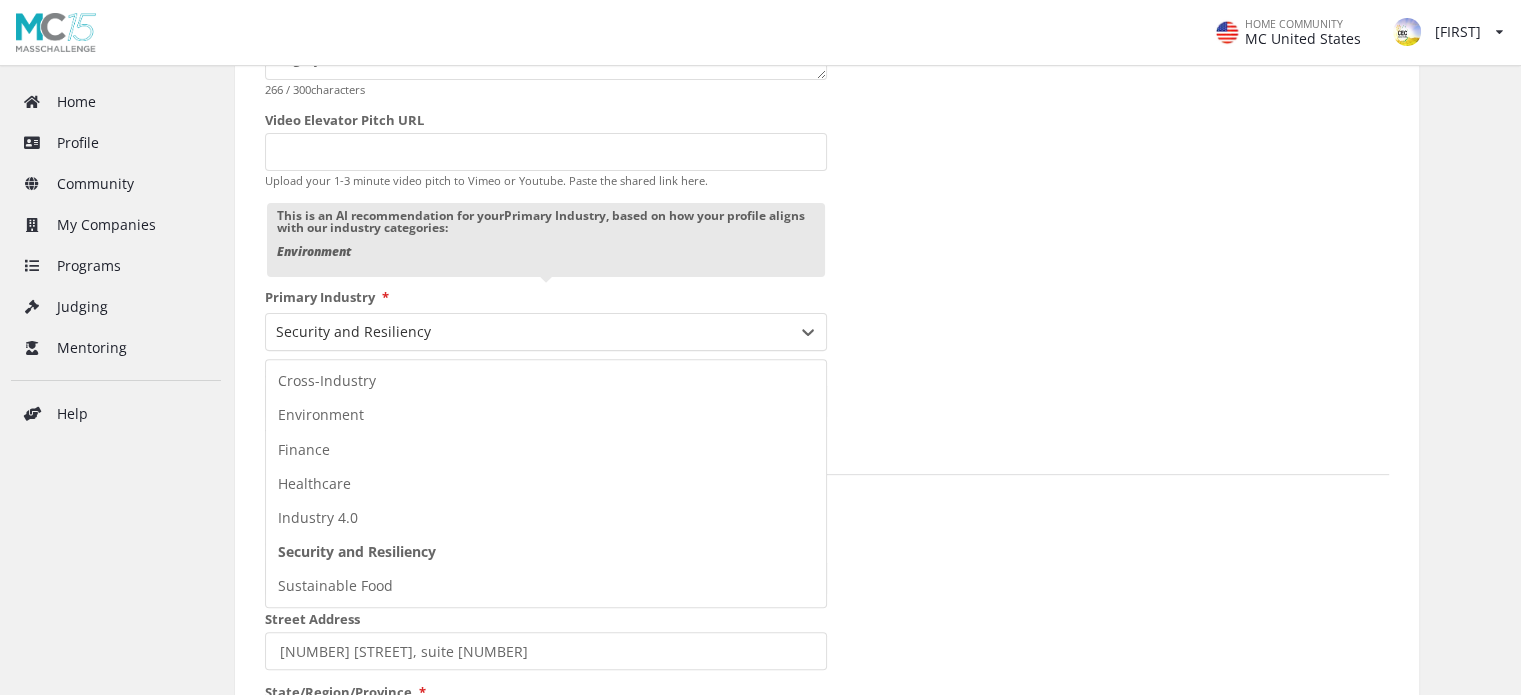 click on "Elevator Pitch CEC makes game changing catalytic membranes that deliver reliable and cost efficient solutions to deliver multiple green energy systems. Our designs support realization of cheap hydrogen, conversion of CO2 into biofuels and highly efficient membranes for fuel cells. 266   /   300  characters Video Elevator Pitch URL Upload your 1-3 minute video pitch to Vimeo or Youtube. Paste the shared link here. This is an AI recommendation for your  Primary Industry , based on how your profile aligns with our industry categories: Environment Primary Industry *   7 results available. Use Up and Down to choose options, press Enter to select the currently focused option, press Escape to exit the menu, press Tab to select the option and exit the menu. Security and Resiliency Cross-Industry Environment Finance Healthcare Industry 4.0 Security and Resiliency Sustainable Food Sub-Industry   * Urban Resilience and Smart Cities Aerospace & Space Commercialization Cybersecurity Data Security and Privacy" at bounding box center (546, 202) 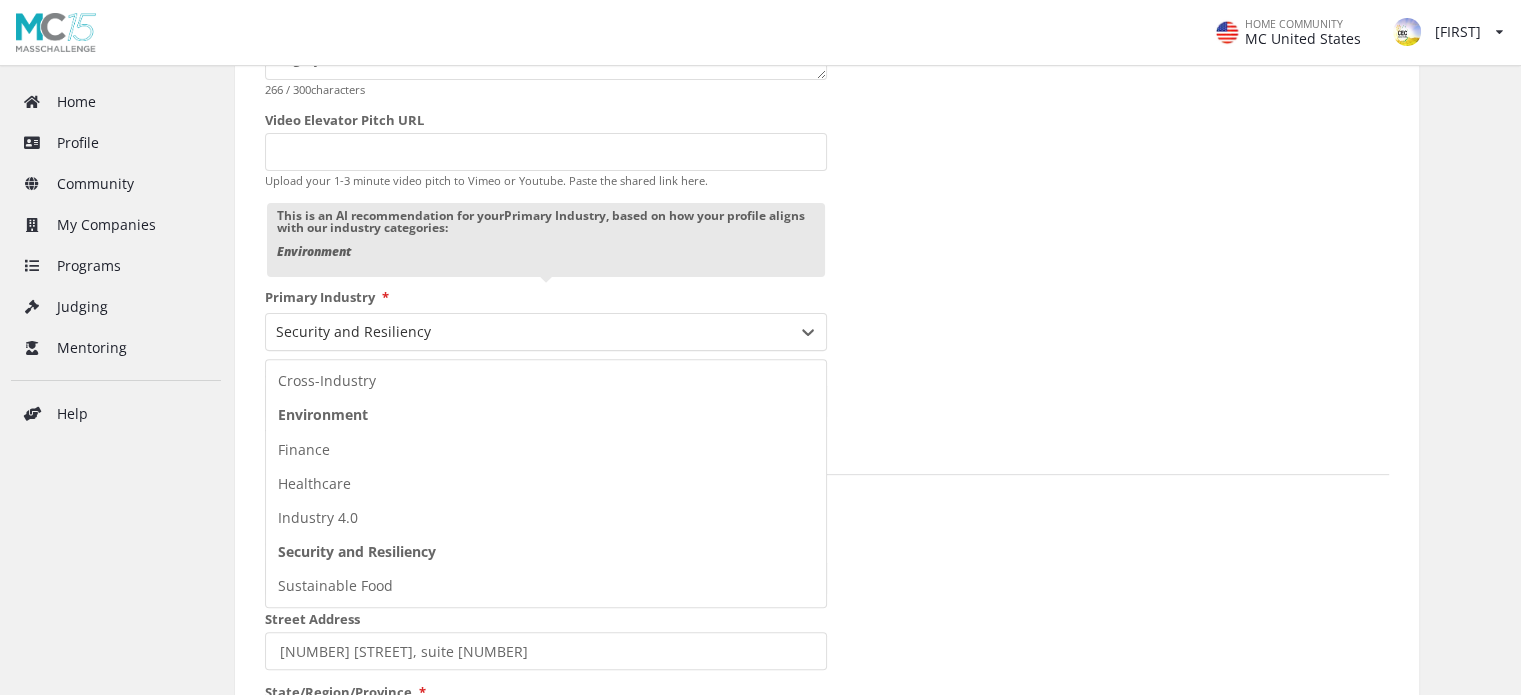 click on "Environment" at bounding box center (546, 415) 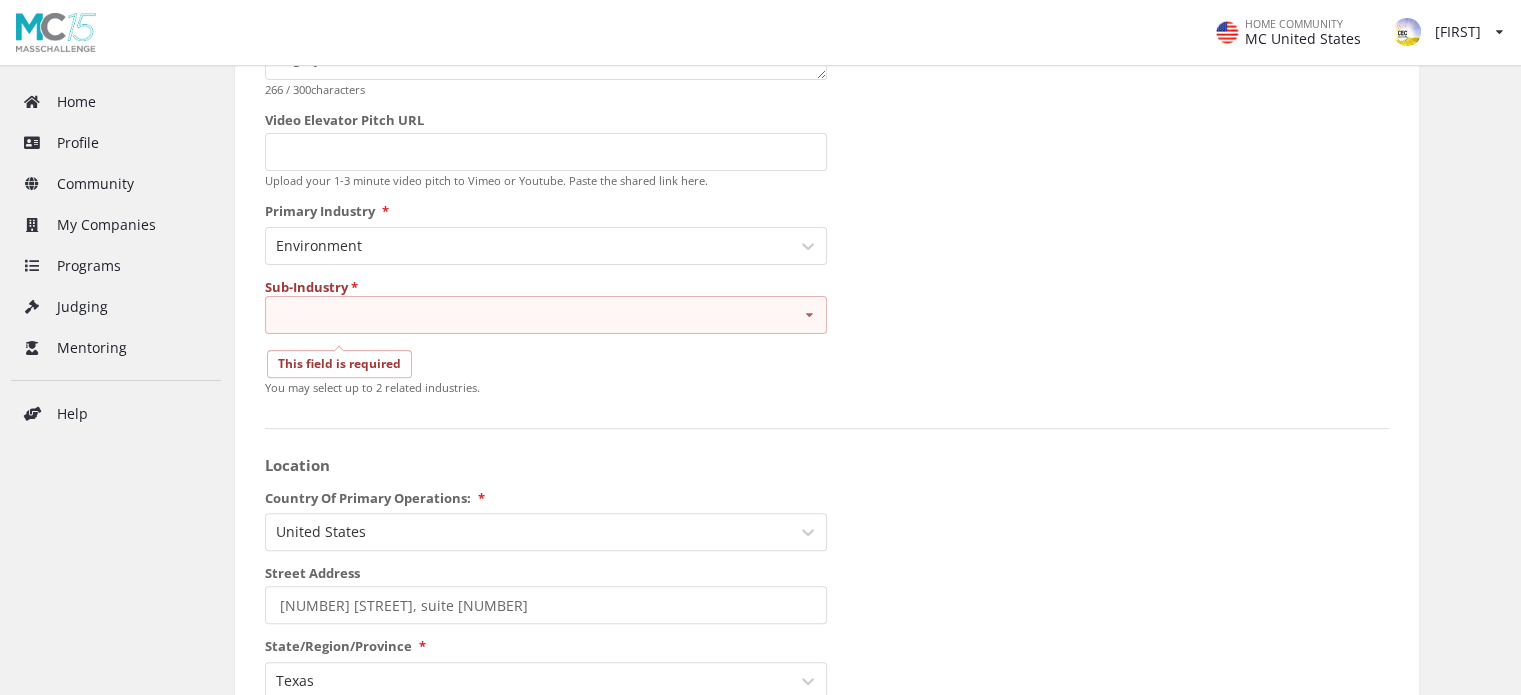 click on "Carbon Management and Storage Circular Economy and Resource Management Land Use, Conservation, and Biodiversity Renewable Energy and Energy Efficiency Sustainable Transportation and Urban Solutions Water Solutions and Conservation" at bounding box center [546, 315] 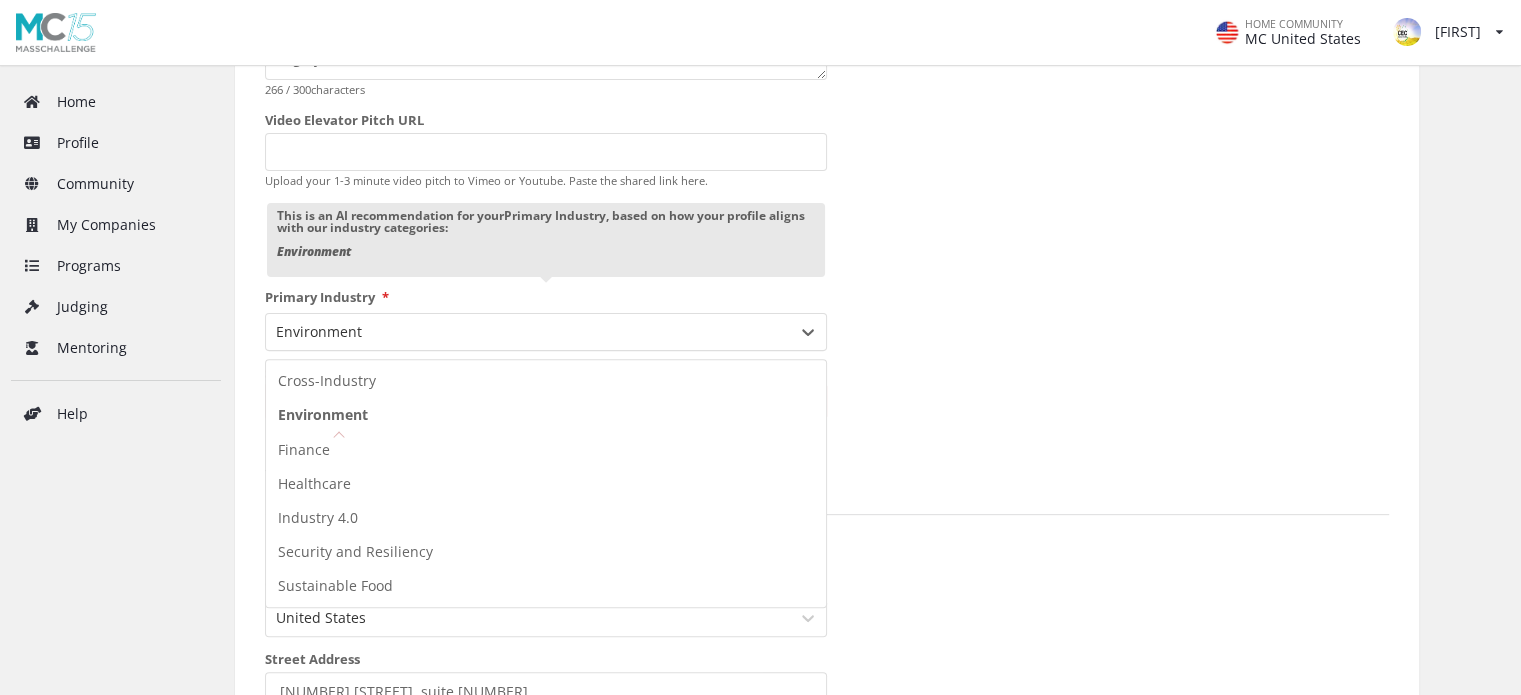 click on "Elevator Pitch CEC makes game changing catalytic membranes that deliver reliable and cost efficient solutions to deliver multiple green energy systems. Our designs support realization of cheap hydrogen, conversion of CO2 into biofuels and highly efficient membranes for fuel cells. 266   /   300  characters Video Elevator Pitch URL Upload your 1-3 minute video pitch to Vimeo or Youtube. Paste the shared link here. This is an AI recommendation for your  Primary Industry , based on how your profile aligns with our industry categories: Environment Primary Industry *   7 results available. Use Up and Down to choose options, press Enter to select the currently focused option, press Escape to exit the menu, press Tab to select the option and exit the menu. Environment Cross-Industry Environment Finance Healthcare Industry 4.0 Security and Resiliency Sustainable Food Sub-Industry   * Carbon Management and Storage Circular Economy and Resource Management Land Use, Conservation, and Biodiversity This field is required" at bounding box center [546, 222] 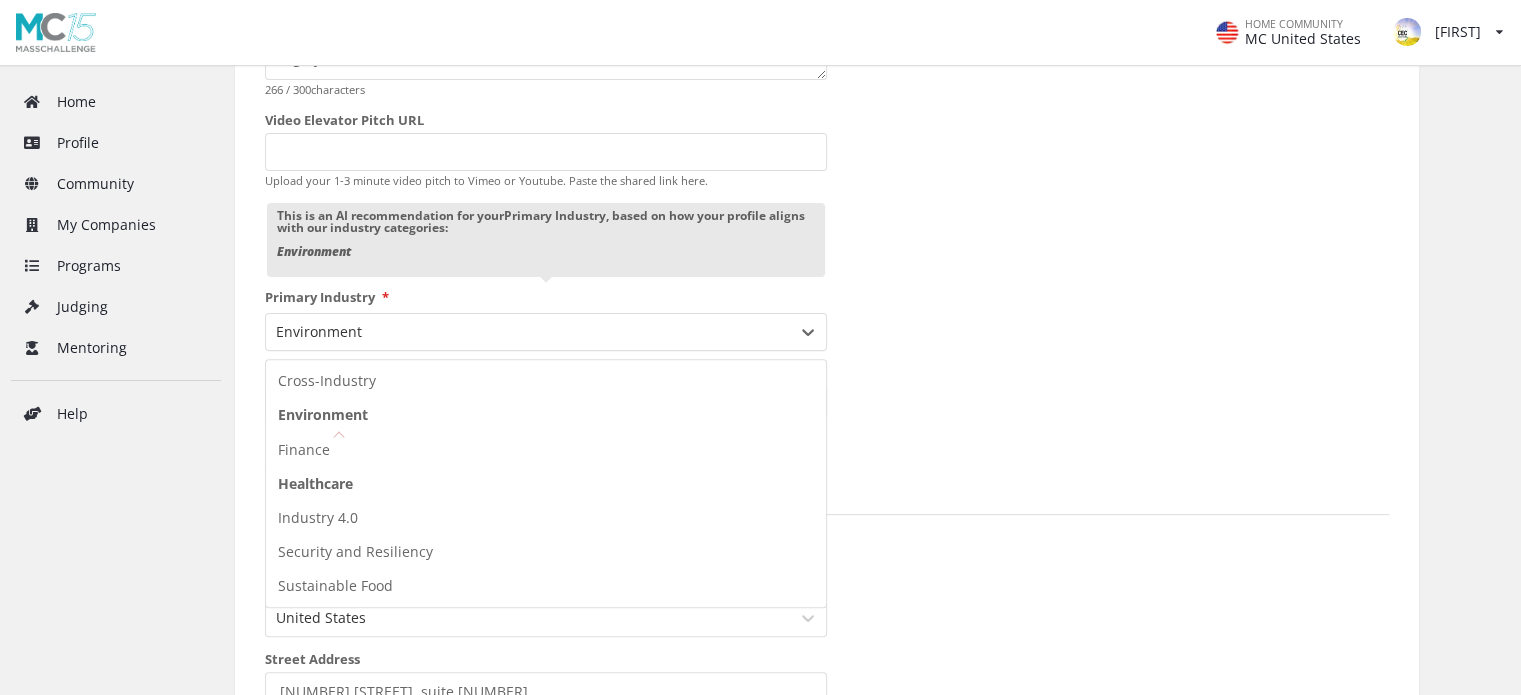 click on "Healthcare" at bounding box center (546, 484) 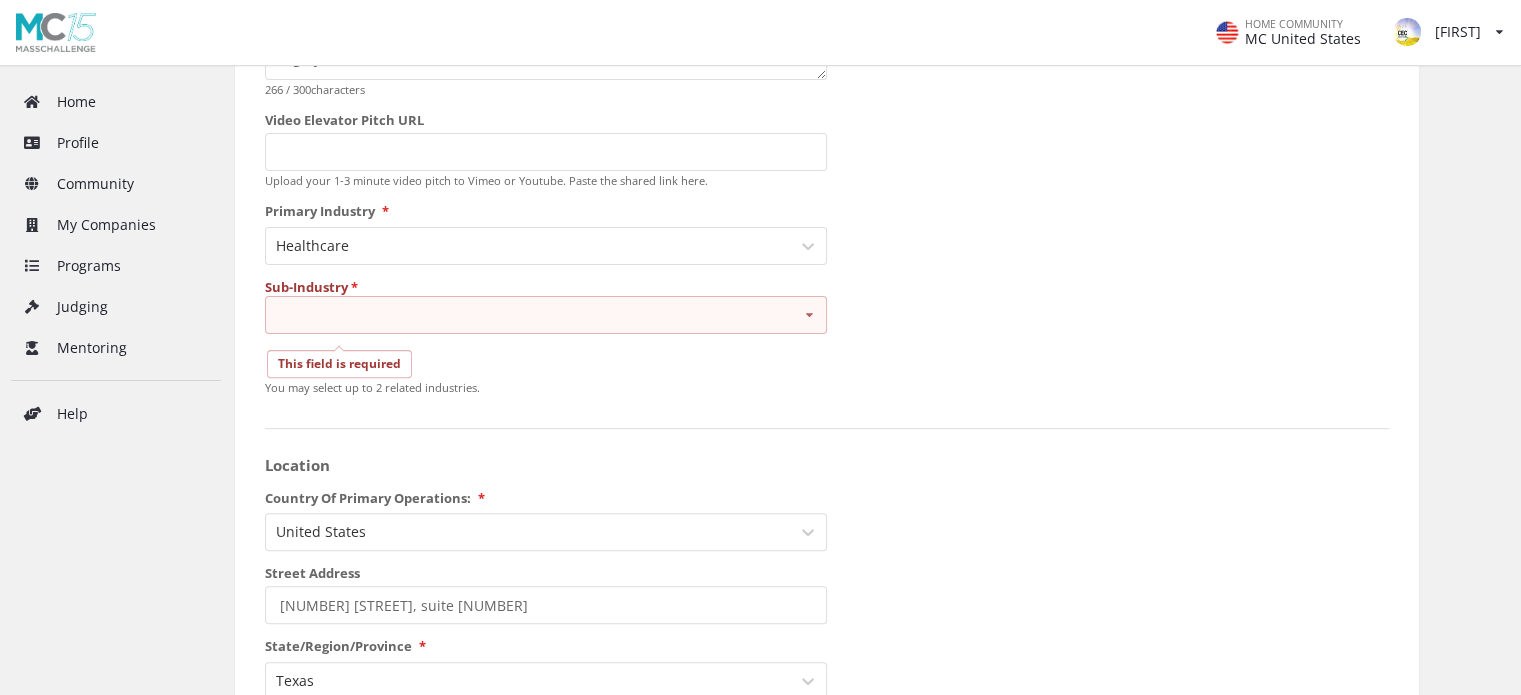 click on "Advanced Therapeutic Platforms Consumer Health and Wellness Platforms Digital Health and Imaging Technologies Integrated Health Systems and Care Delivery Medical Devices and Future of Surgery Mental Health Care Precision and Personalized Medicine" at bounding box center (546, 315) 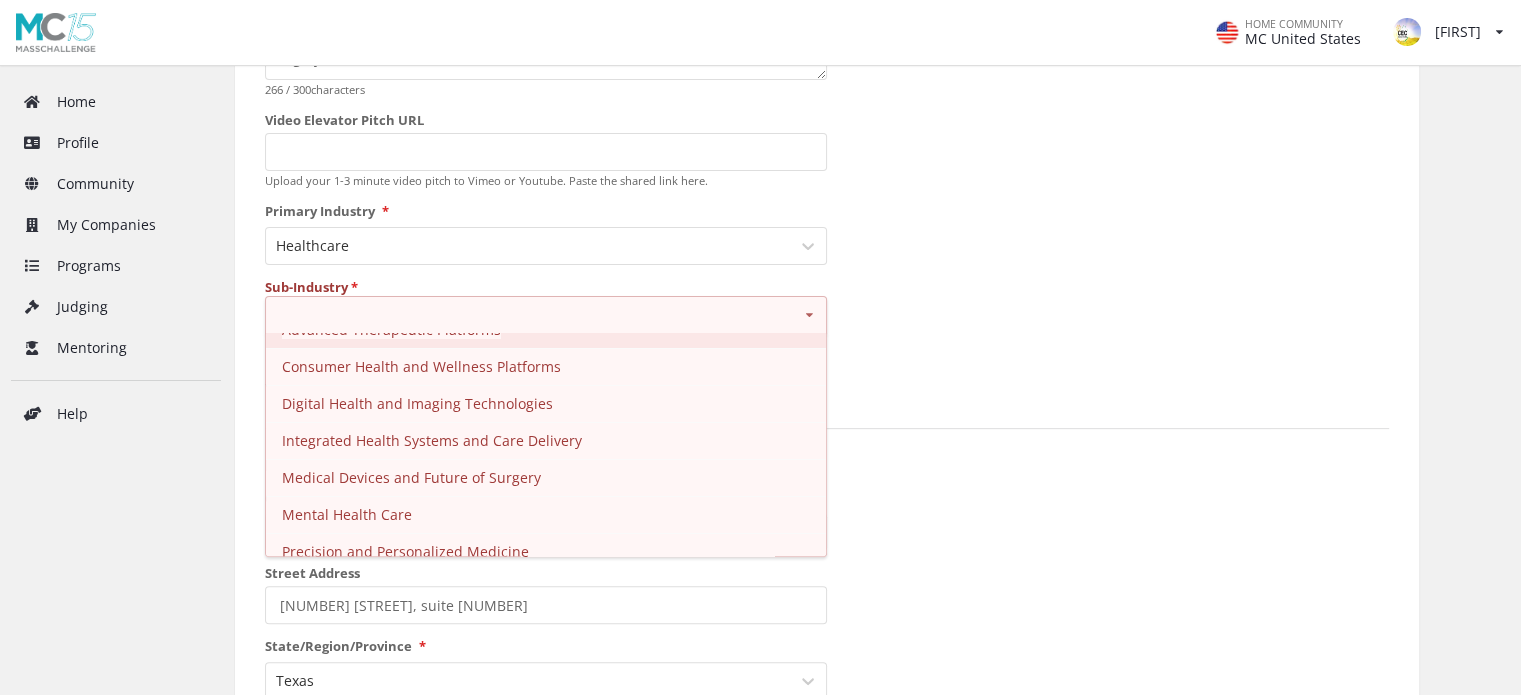 scroll, scrollTop: 33, scrollLeft: 0, axis: vertical 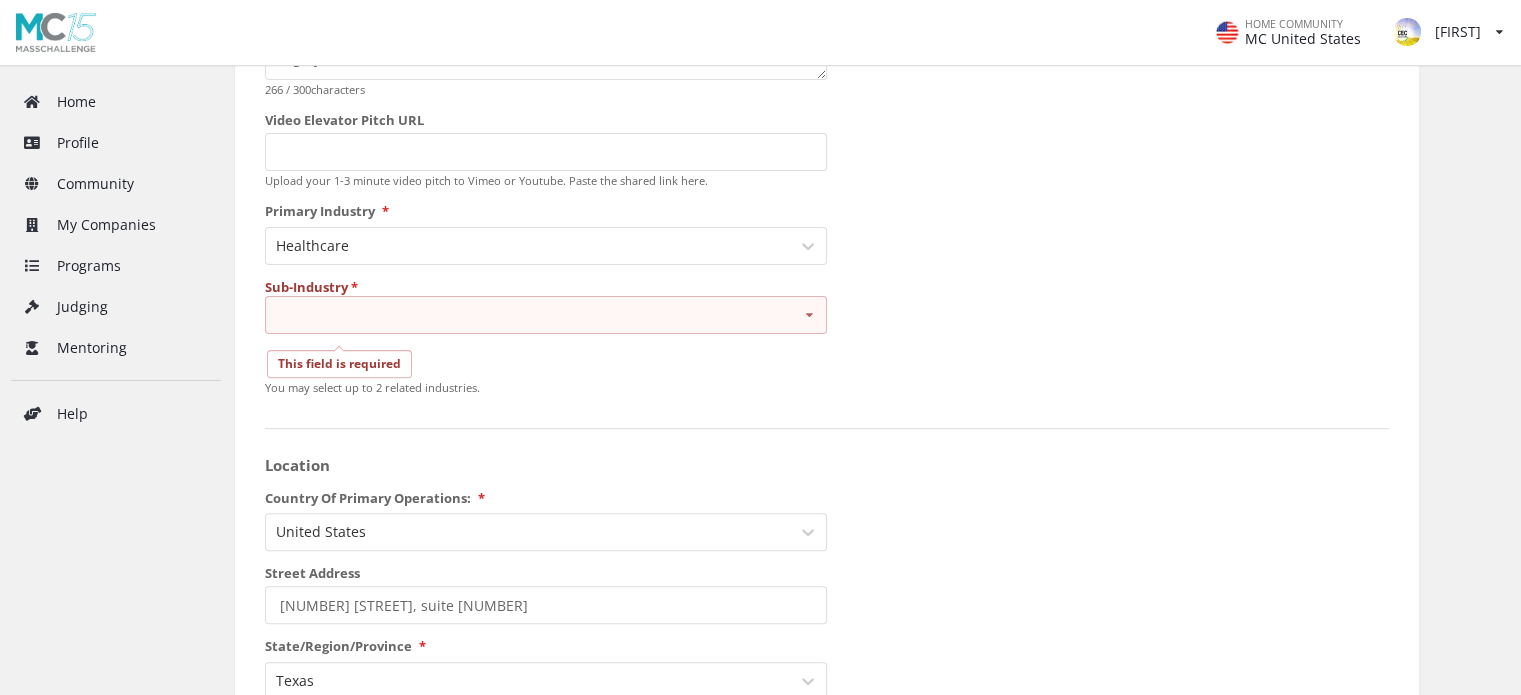click on "Startup Name CEC Solutions, LLC Year Founded 03/2022 MM/YYYY Logo   Any png or jpg up to  2MB . Ideal dimensions: 600 × 400 pixels. Elevator Pitch CEC makes game changing catalytic membranes that deliver reliable and cost efficient solutions to deliver multiple green energy systems. Our designs support realization of cheap hydrogen, conversion of CO2 into biofuels and highly efficient membranes for fuel cells. 266   /   300  characters Video Elevator Pitch URL Upload your 1-3 minute video pitch to Vimeo or Youtube. Paste the shared link here. Primary Industry *   Healthcare Sub-Industry   * Advanced Therapeutic Platforms Consumer Health and Wellness Platforms Digital Health and Imaging Technologies Integrated Health Systems and Care Delivery Medical Devices and Future of Surgery Mental Health Care Precision and Personalized Medicine This field is required   You may select up to 2 related industries. Location Country Of Primary Operations:  *   United States Street Address 990 N Bowser Rd, suite 860 *   Texas" at bounding box center [827, 731] 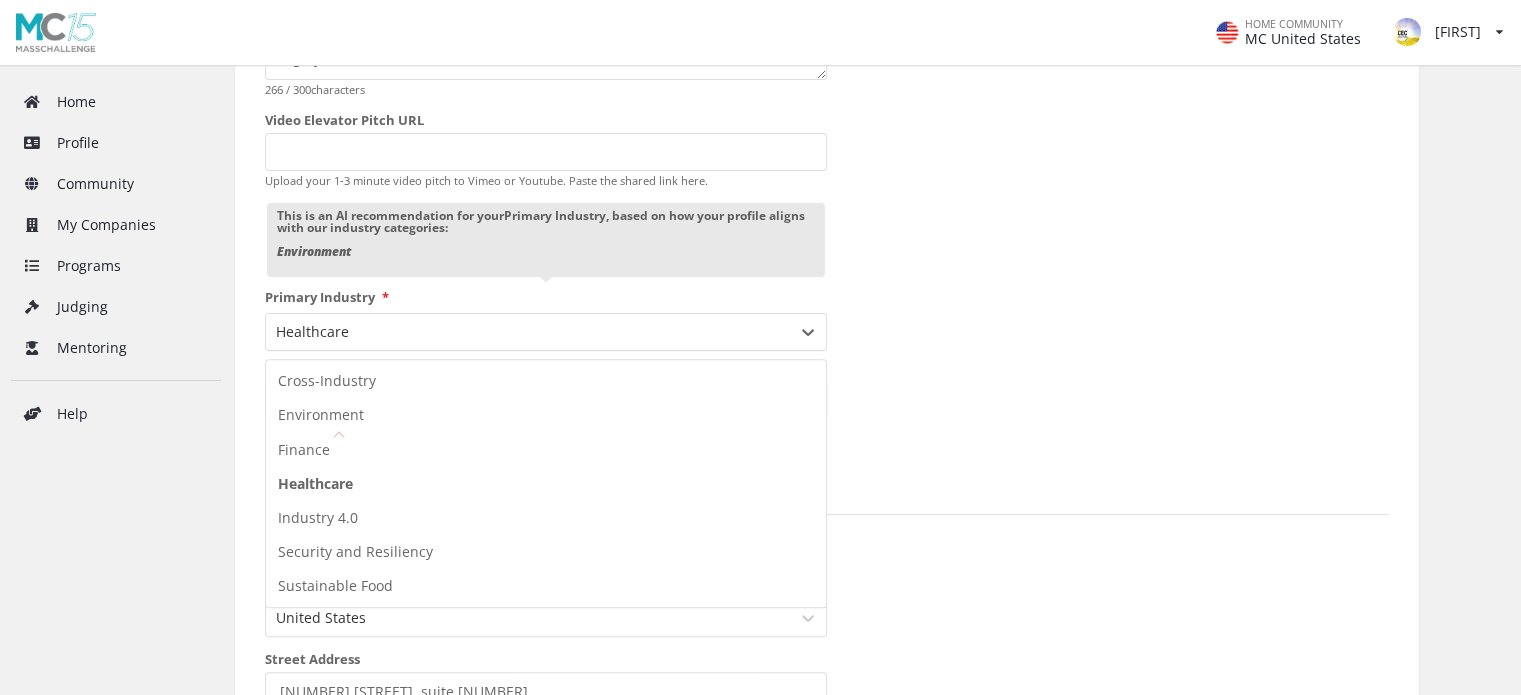 click on "Elevator Pitch CEC makes game changing catalytic membranes that deliver reliable and cost efficient solutions to deliver multiple green energy systems. Our designs support realization of cheap hydrogen, conversion of CO2 into biofuels and highly efficient membranes for fuel cells. 266   /   300  characters Video Elevator Pitch URL Upload your 1-3 minute video pitch to Vimeo or Youtube. Paste the shared link here. This is an AI recommendation for your  Primary Industry , based on how your profile aligns with our industry categories: Environment Primary Industry *   7 results available. Use Up and Down to choose options, press Enter to select the currently focused option, press Escape to exit the menu, press Tab to select the option and exit the menu. Healthcare Cross-Industry Environment Finance Healthcare Industry 4.0 Security and Resiliency Sustainable Food Sub-Industry   * Advanced Therapeutic Platforms Consumer Health and Wellness Platforms Digital Health and Imaging Technologies Mental Health Care" at bounding box center [546, 222] 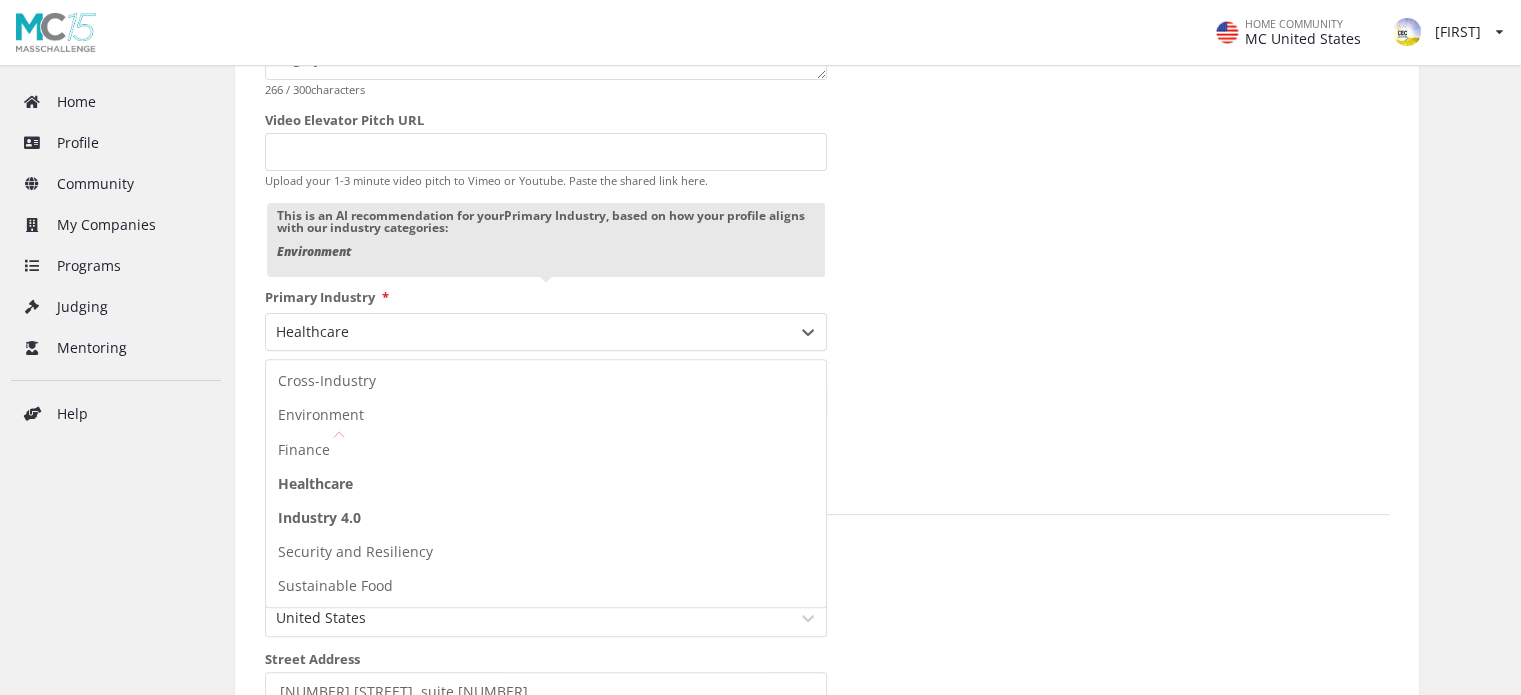 click on "Industry 4.0" at bounding box center (546, 518) 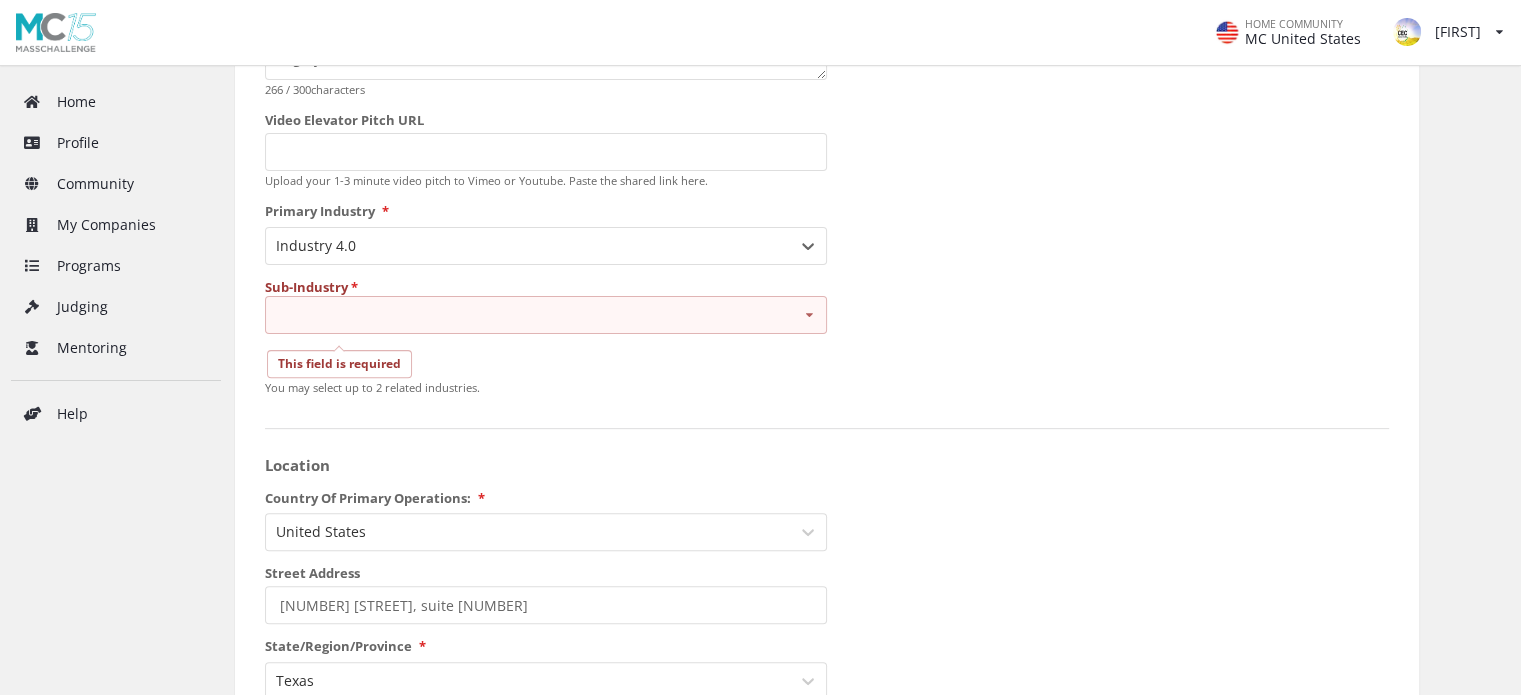 click on "You may select up to 2 related industries." at bounding box center (372, 387) 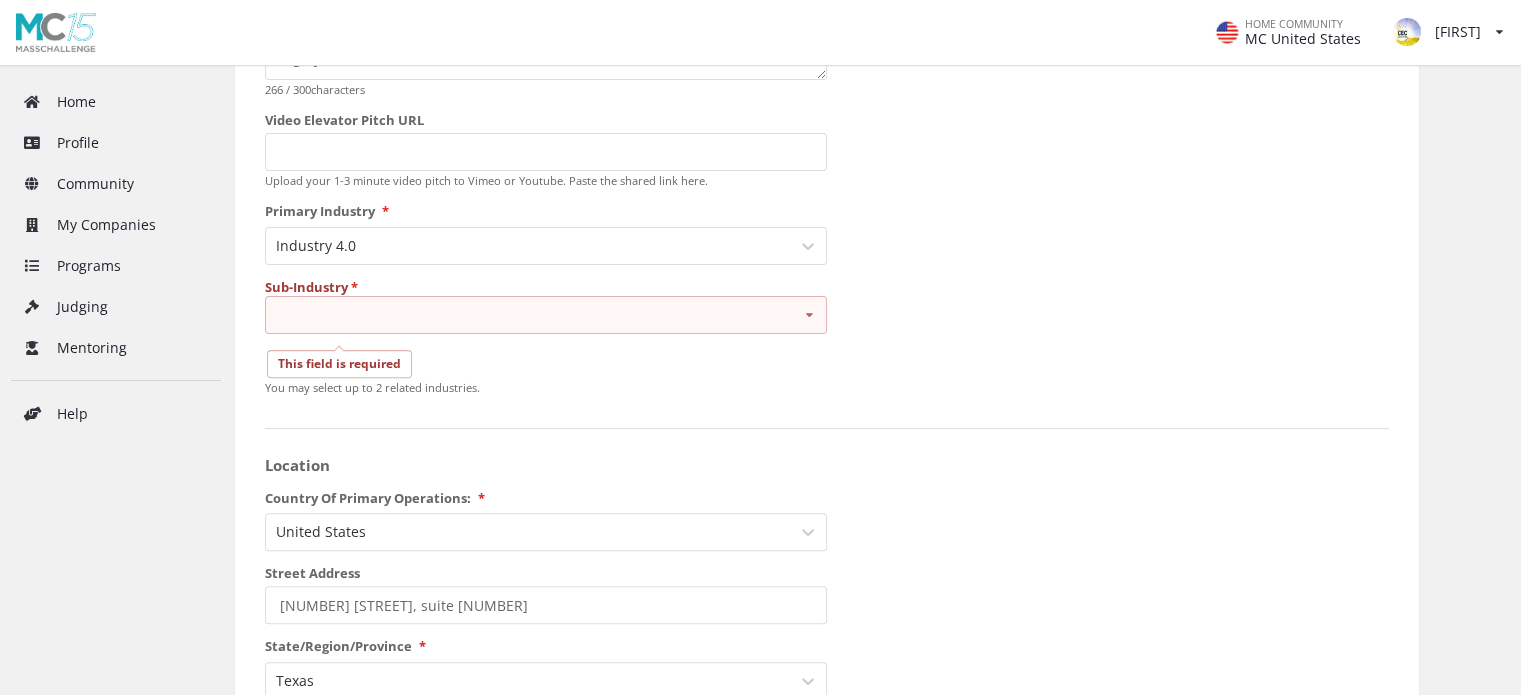 click on "Advanced Manufacturing Deeptech Enterprise Software Industrial and Manufacturing New Materials & Packaging (non-food) Robotics & Automation Semiconductors Supply Chain & Logistics" at bounding box center [546, 315] 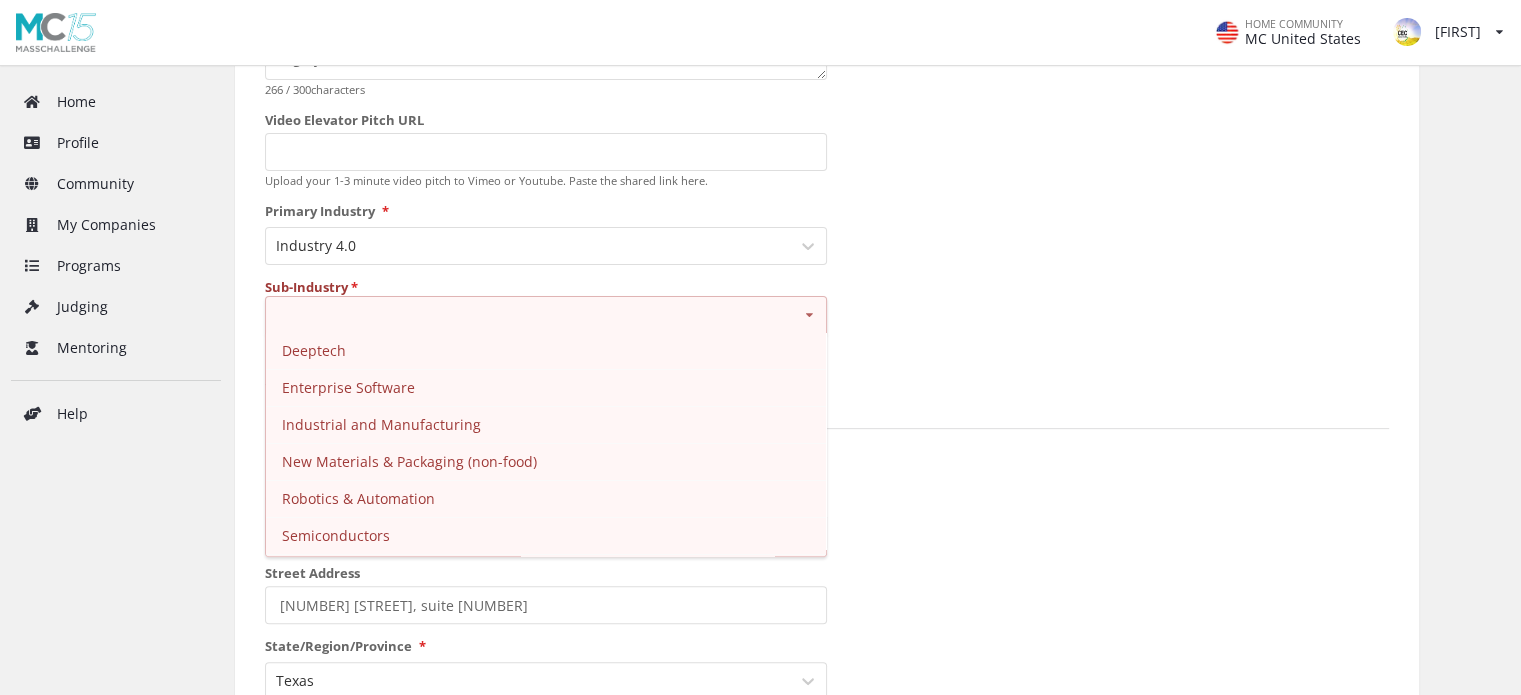 scroll, scrollTop: 70, scrollLeft: 0, axis: vertical 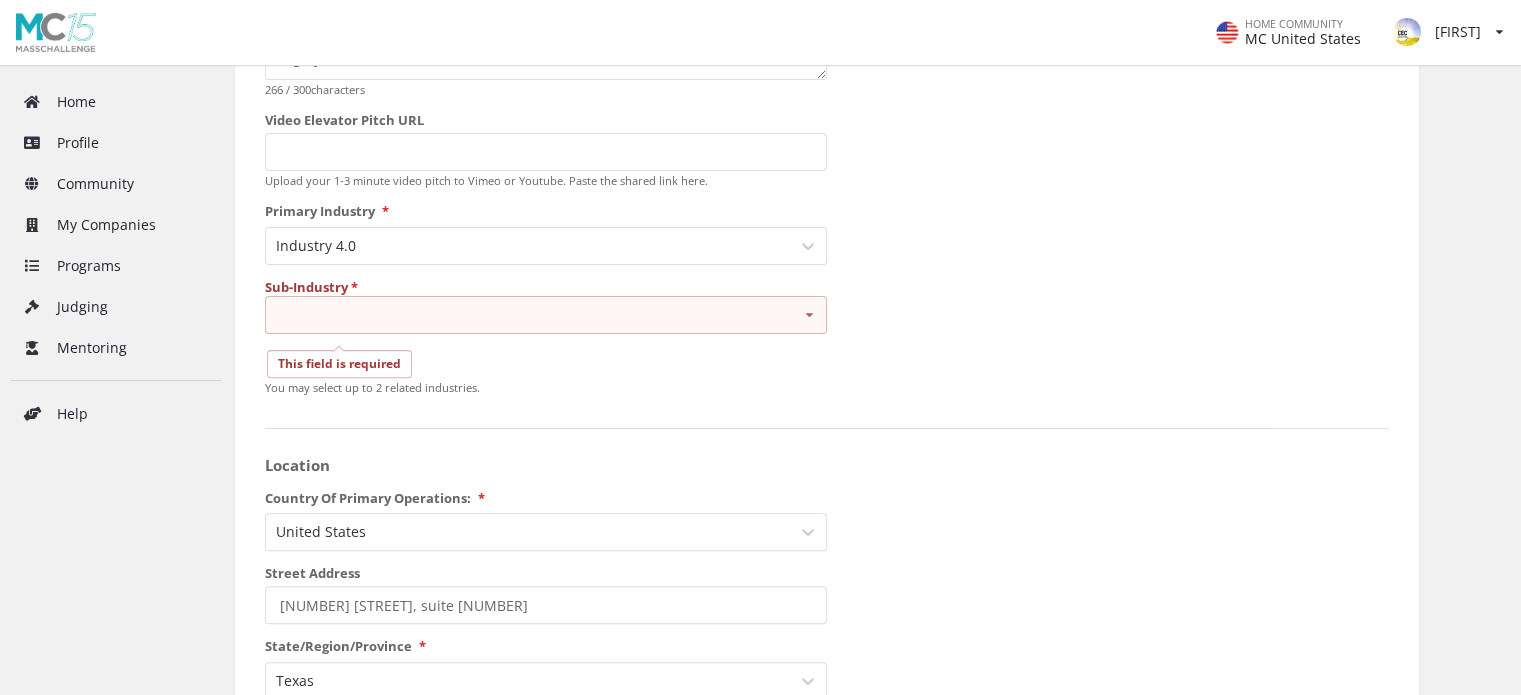 click on "Startup Name CEC Solutions, LLC Year Founded 03/2022 MM/YYYY Logo   Any png or jpg up to  2MB . Ideal dimensions: 600 × 400 pixels. Elevator Pitch CEC makes game changing catalytic membranes that deliver reliable and cost efficient solutions to deliver multiple green energy systems. Our designs support realization of cheap hydrogen, conversion of CO2 into biofuels and highly efficient membranes for fuel cells. 266   /   300  characters Video Elevator Pitch URL Upload your 1-3 minute video pitch to Vimeo or Youtube. Paste the shared link here. Primary Industry *   Industry 4.0 Sub-Industry   * Advanced Manufacturing Deeptech Enterprise Software Industrial and Manufacturing New Materials & Packaging (non-food) Robotics & Automation Semiconductors Supply Chain & Logistics This field is required   You may select up to 2 related industries. Location Country Of Primary Operations:  *   United States Street Address 990 N Bowser Rd, suite 860 State/Region/Province *   Texas City *   Select City from the list 75081" at bounding box center [827, 731] 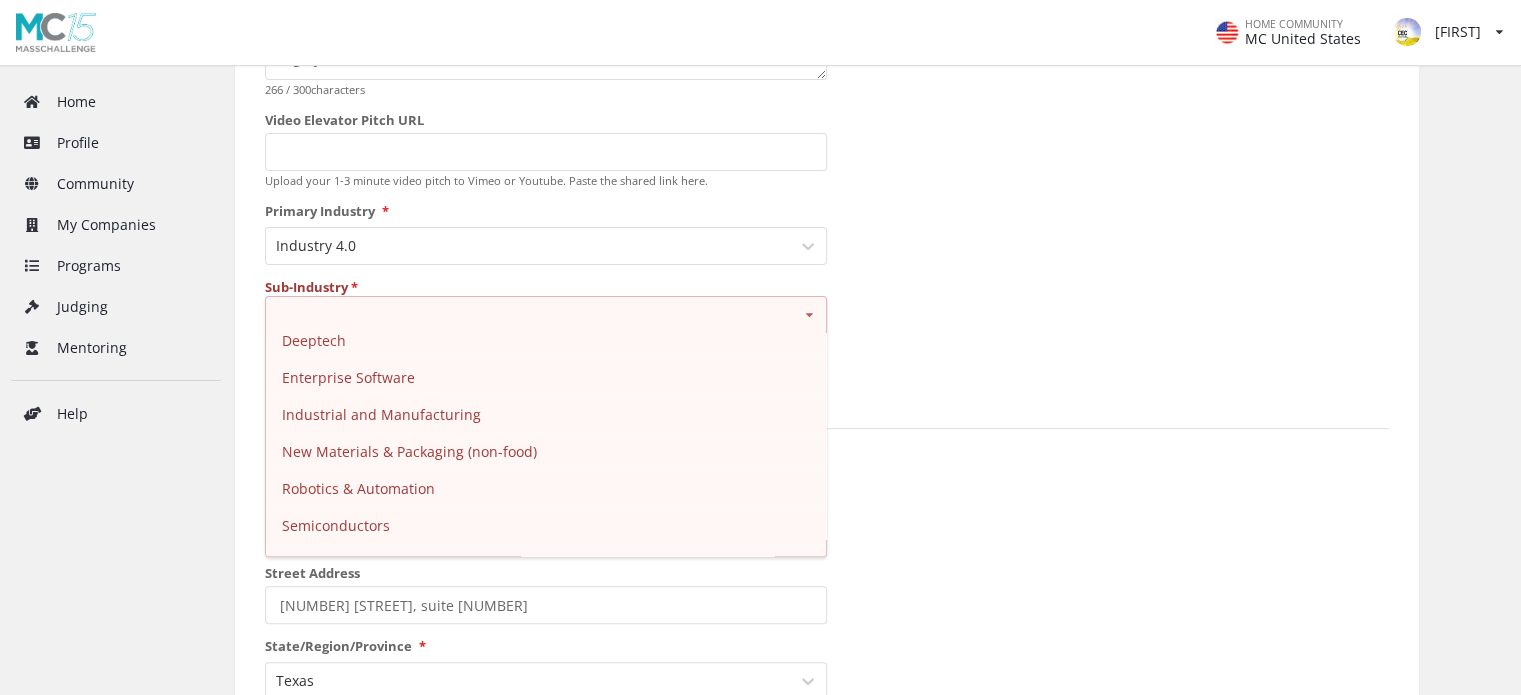 scroll, scrollTop: 70, scrollLeft: 0, axis: vertical 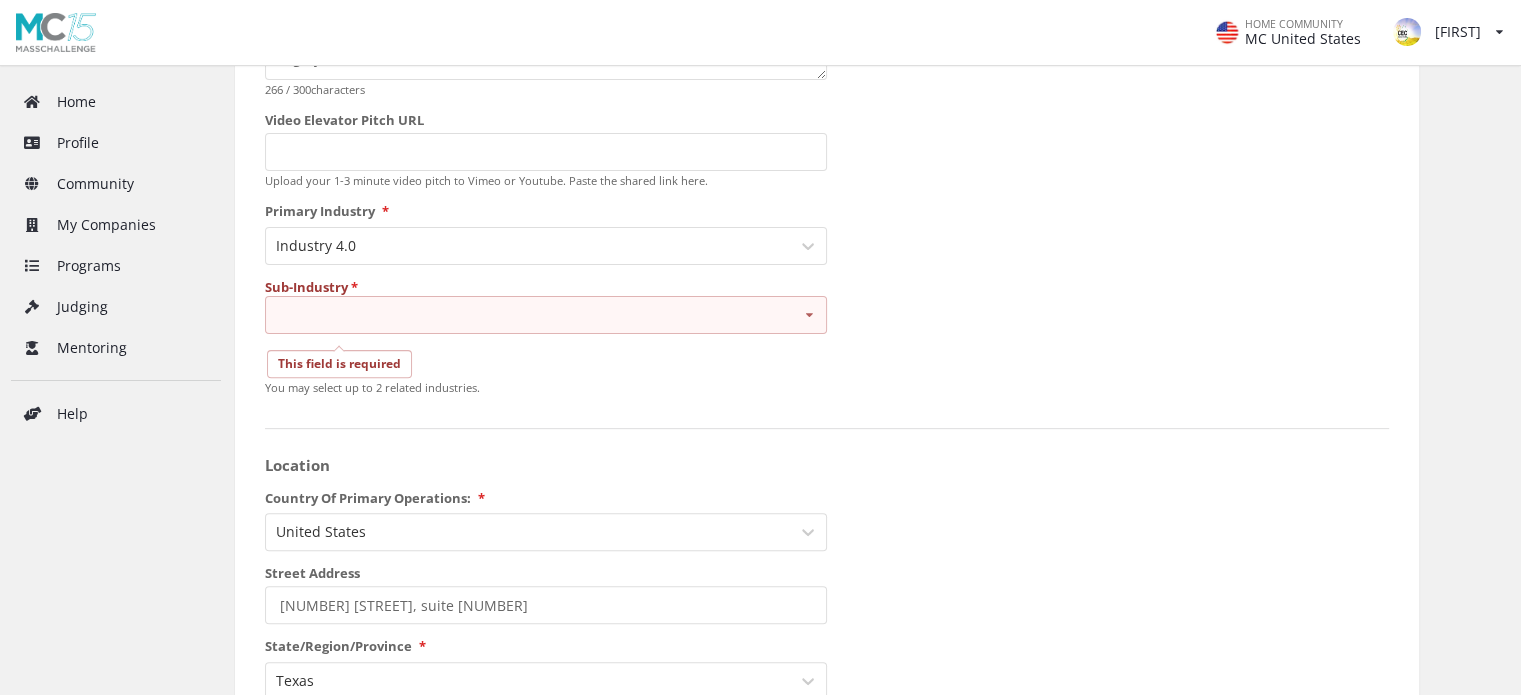 click on "Startup Name CEC Solutions, LLC Year Founded 03/2022 MM/YYYY Logo   Any png or jpg up to  2MB . Ideal dimensions: 600 × 400 pixels. Elevator Pitch CEC makes game changing catalytic membranes that deliver reliable and cost efficient solutions to deliver multiple green energy systems. Our designs support realization of cheap hydrogen, conversion of CO2 into biofuels and highly efficient membranes for fuel cells. 266   /   300  characters Video Elevator Pitch URL Upload your 1-3 minute video pitch to Vimeo or Youtube. Paste the shared link here. Primary Industry *   Industry 4.0 Sub-Industry   * Advanced Manufacturing Deeptech Enterprise Software Industrial and Manufacturing New Materials & Packaging (non-food) Robotics & Automation Semiconductors Supply Chain & Logistics This field is required   You may select up to 2 related industries. Location Country Of Primary Operations:  *   United States Street Address 990 N Bowser Rd, suite 860 State/Region/Province *   Texas City *   Select City from the list 75081" at bounding box center [827, 731] 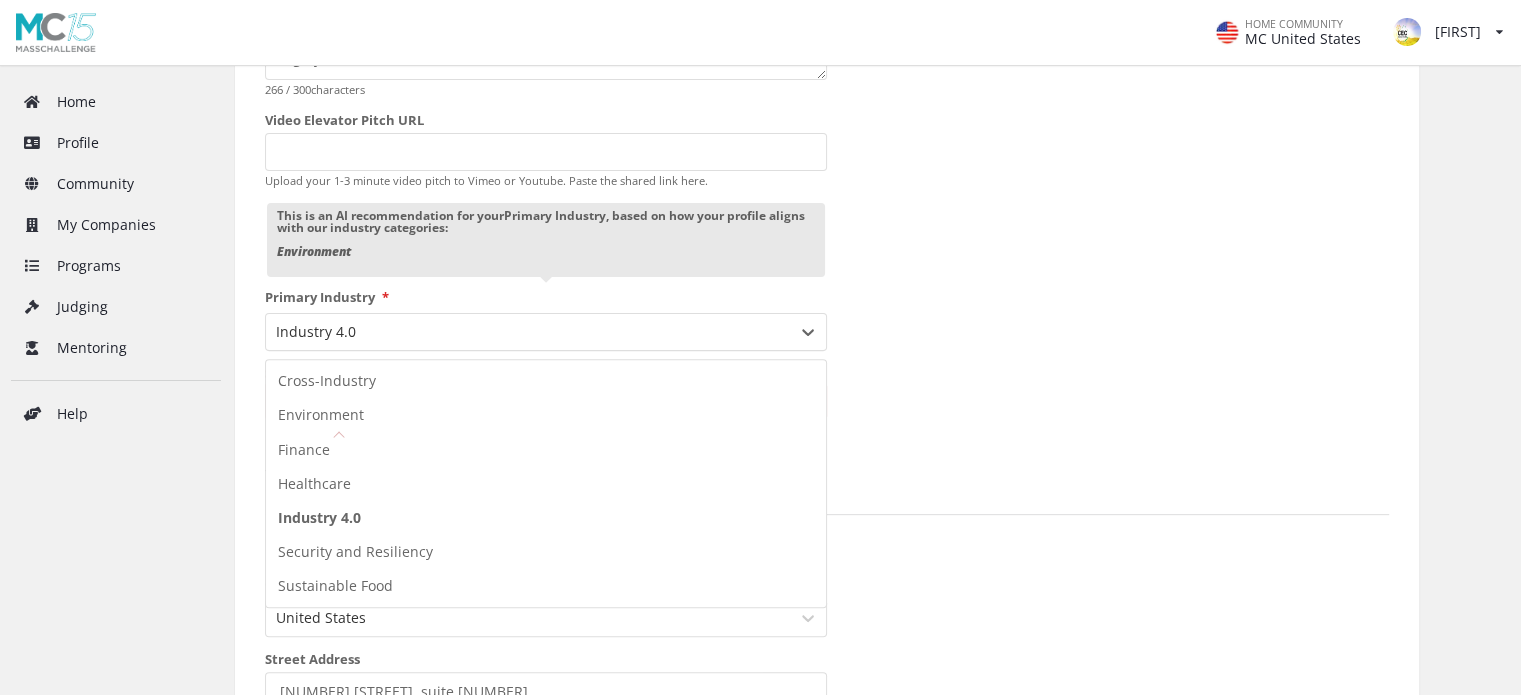click on "Elevator Pitch CEC makes game changing catalytic membranes that deliver reliable and cost efficient solutions to deliver multiple green energy systems. Our designs support realization of cheap hydrogen, conversion of CO2 into biofuels and highly efficient membranes for fuel cells. 266   /   300  characters Video Elevator Pitch URL Upload your 1-3 minute video pitch to Vimeo or Youtube. Paste the shared link here. This is an AI recommendation for your  Primary Industry , based on how your profile aligns with our industry categories: Environment Primary Industry *   7 results available. Use Up and Down to choose options, press Enter to select the currently focused option, press Escape to exit the menu, press Tab to select the option and exit the menu. Industry 4.0 Cross-Industry Environment Finance Healthcare Industry 4.0 Security and Resiliency Sustainable Food Sub-Industry   * Advanced Manufacturing Deeptech Enterprise Software Industrial and Manufacturing New Materials & Packaging (non-food) Semiconductors" at bounding box center [546, 222] 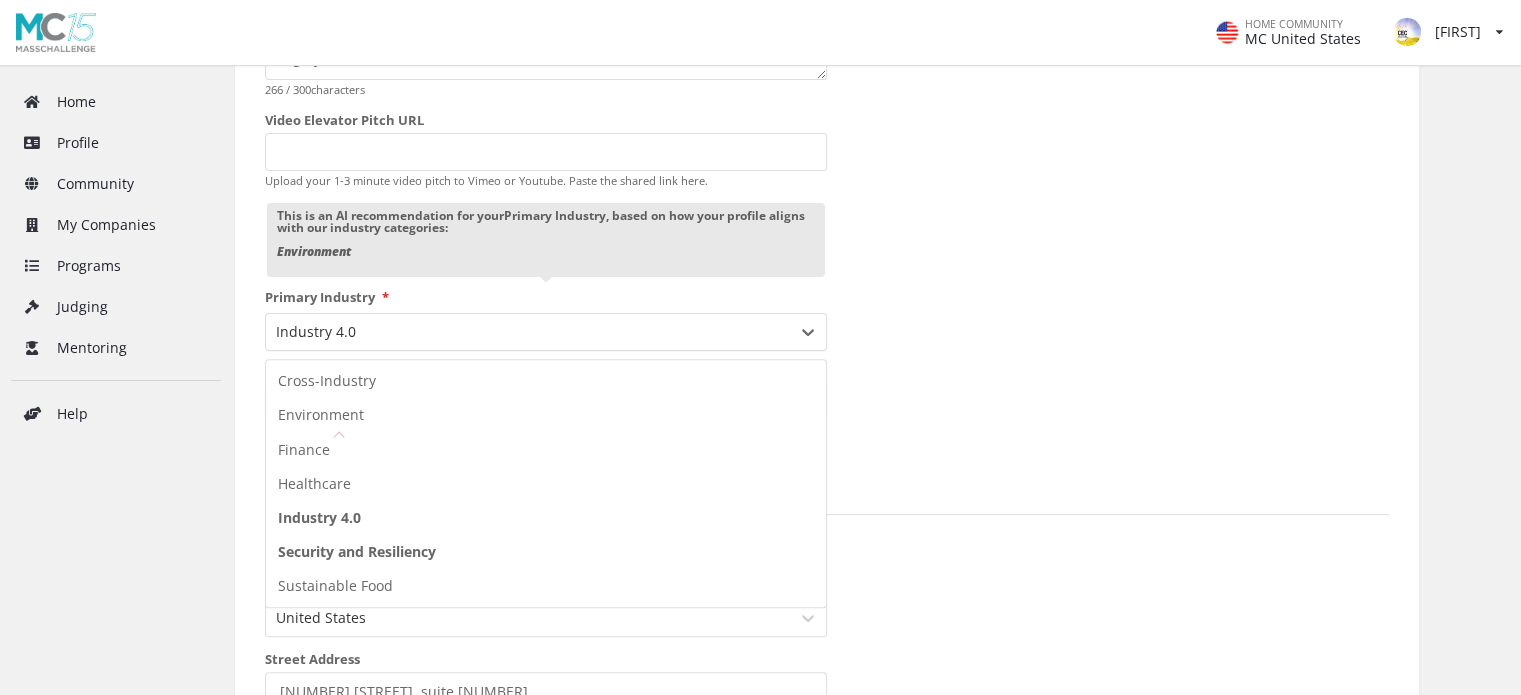 click on "Security and Resiliency" at bounding box center (546, 552) 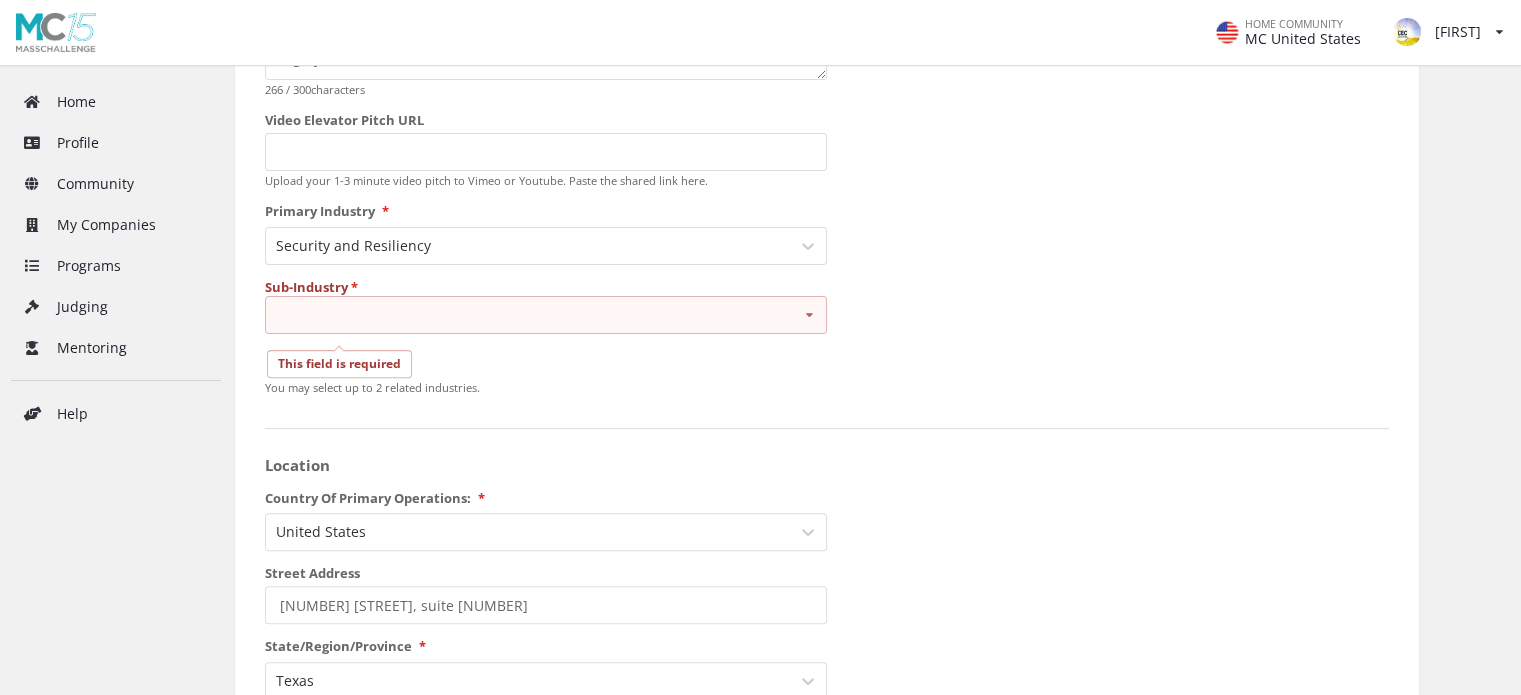 click on "Aerospace & Space Commercialization Cybersecurity Data Security and Privacy Emergency Response and Disaster Management Naval & Maritime Public Safety and Law Enforcement Technologies Secure Communications Urban Resilience and Smart Cities" at bounding box center (546, 315) 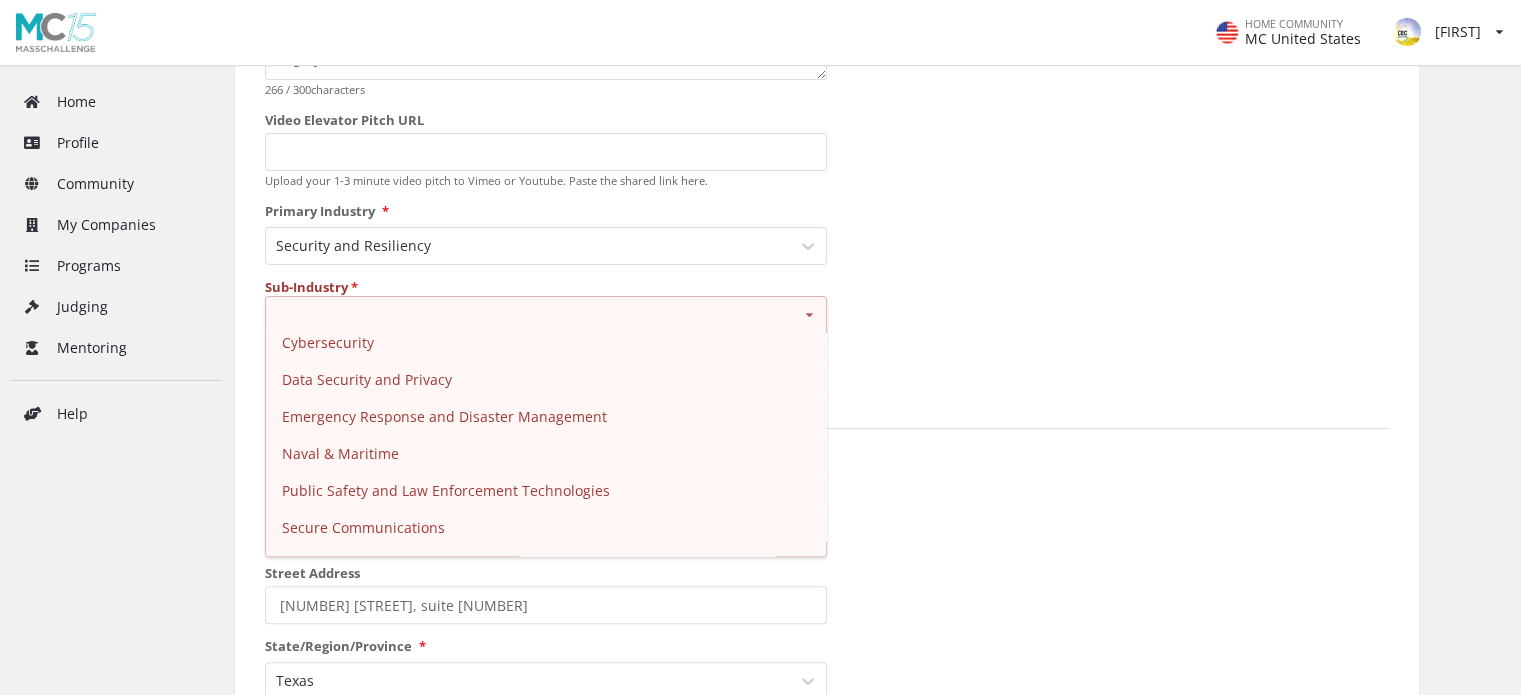 scroll, scrollTop: 70, scrollLeft: 0, axis: vertical 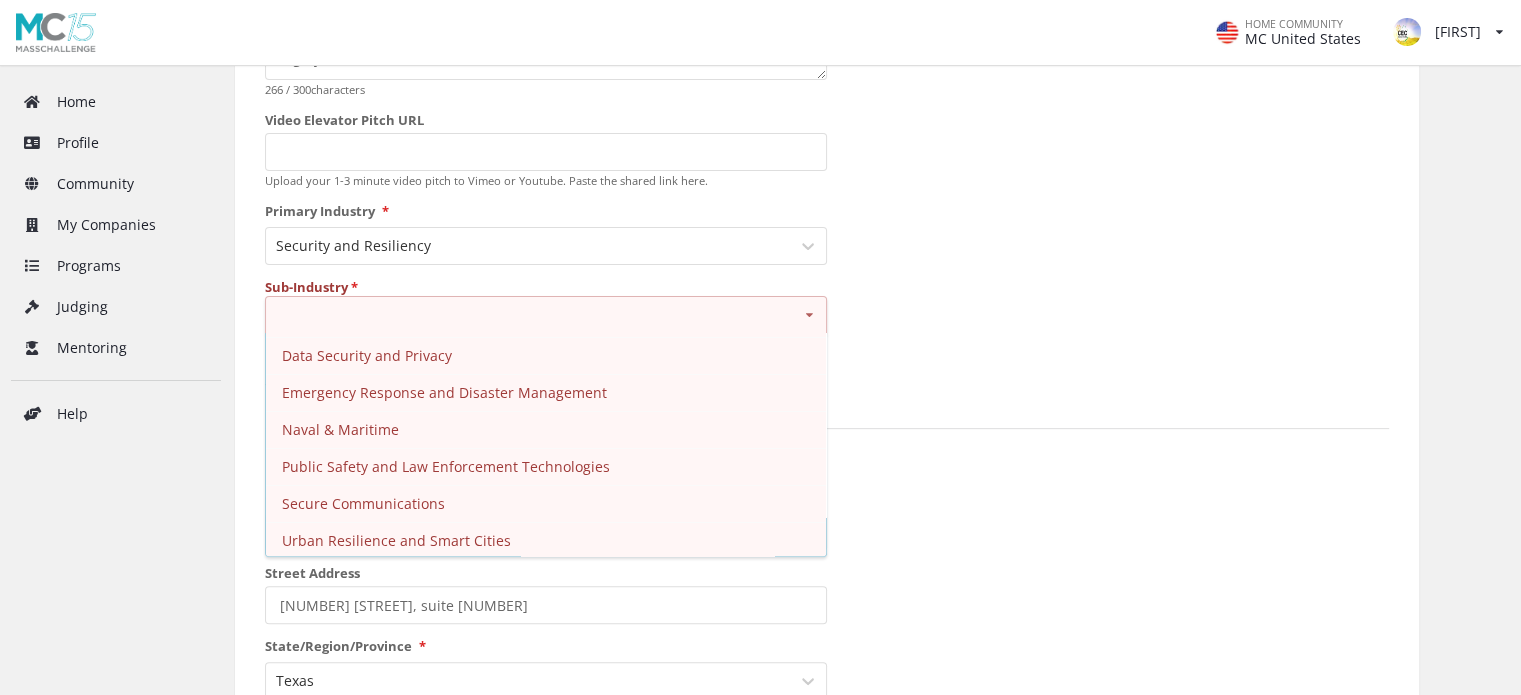 click on "Startup Name CEC Solutions, LLC Year Founded 03/2022 MM/YYYY Logo   Any png or jpg up to  2MB . Ideal dimensions: 600 × 400 pixels. Elevator Pitch CEC makes game changing catalytic membranes that deliver reliable and cost efficient solutions to deliver multiple green energy systems. Our designs support realization of cheap hydrogen, conversion of CO2 into biofuels and highly efficient membranes for fuel cells. 266   /   300  characters Video Elevator Pitch URL Upload your 1-3 minute video pitch to Vimeo or Youtube. Paste the shared link here. Primary Industry *   Security and Resiliency Sub-Industry   * Aerospace & Space Commercialization Cybersecurity Data Security and Privacy Emergency Response and Disaster Management Naval & Maritime Public Safety and Law Enforcement Technologies Secure Communications Urban Resilience and Smart Cities This field is required   You may select up to 2 related industries. Location Country Of Primary Operations:  *   United States Street Address 990 N Bowser Rd, suite 860 *" at bounding box center [827, 731] 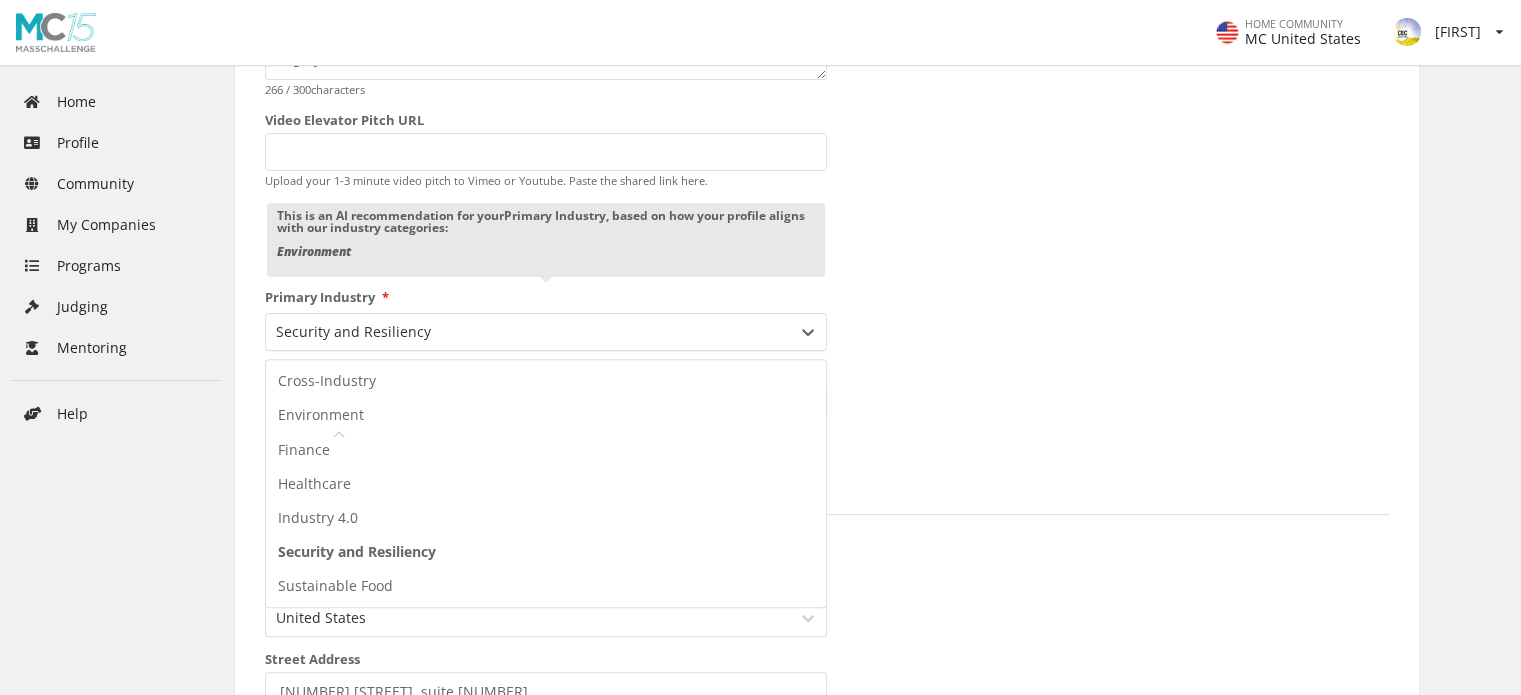 click on "Elevator Pitch CEC makes game changing catalytic membranes that deliver reliable and cost efficient solutions to deliver multiple green energy systems. Our designs support realization of cheap hydrogen, conversion of CO2 into biofuels and highly efficient membranes for fuel cells. 266   /   300  characters Video Elevator Pitch URL Upload your 1-3 minute video pitch to Vimeo or Youtube. Paste the shared link here. This is an AI recommendation for your  Primary Industry , based on how your profile aligns with our industry categories: Environment Primary Industry *   7 results available. Use Up and Down to choose options, press Enter to select the currently focused option, press Escape to exit the menu, press Tab to select the option and exit the menu. Security and Resiliency Cross-Industry Environment Finance Healthcare Industry 4.0 Security and Resiliency Sustainable Food Sub-Industry   * Aerospace & Space Commercialization Cybersecurity Data Security and Privacy Emergency Response and Disaster Management" at bounding box center [546, 222] 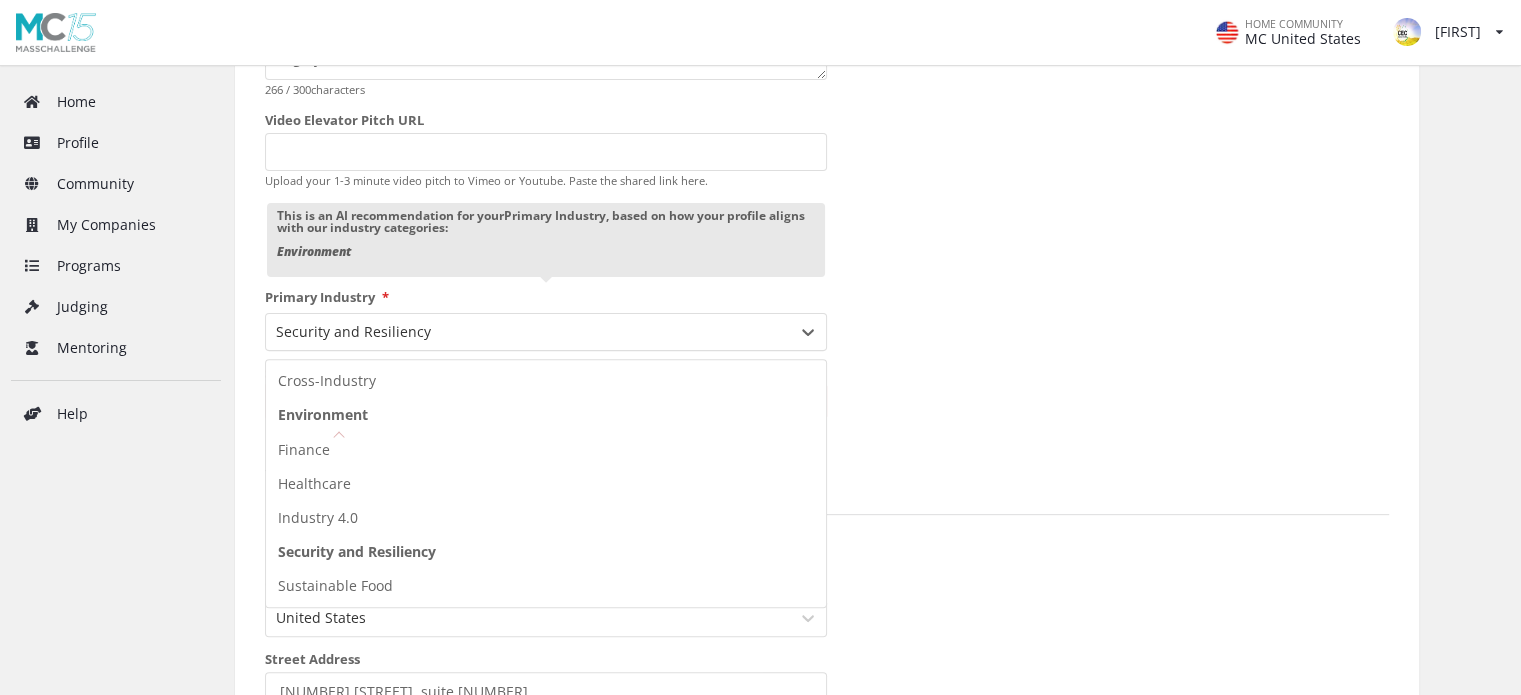 click on "Environment" at bounding box center [546, 415] 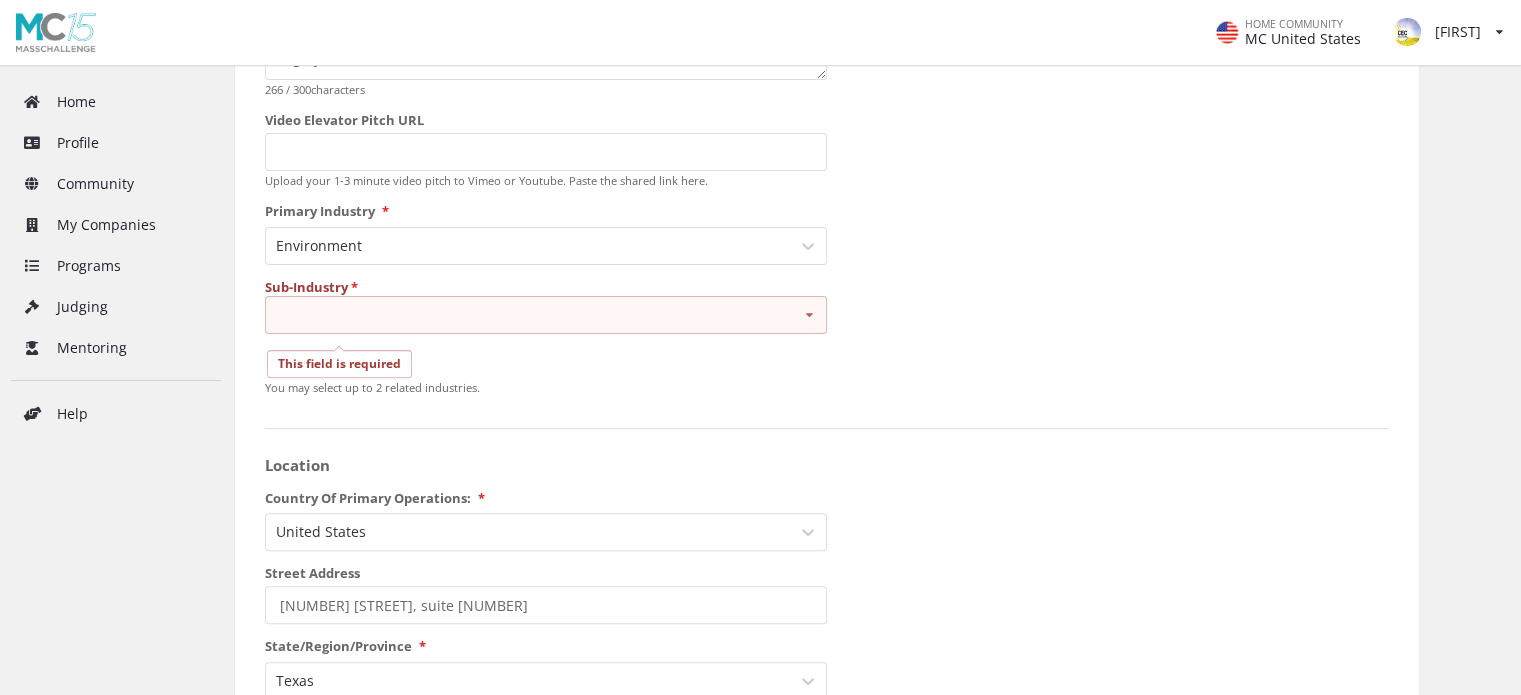click on "Carbon Management and Storage Circular Economy and Resource Management Land Use, Conservation, and Biodiversity Renewable Energy and Energy Efficiency Sustainable Transportation and Urban Solutions Water Solutions and Conservation" at bounding box center [546, 315] 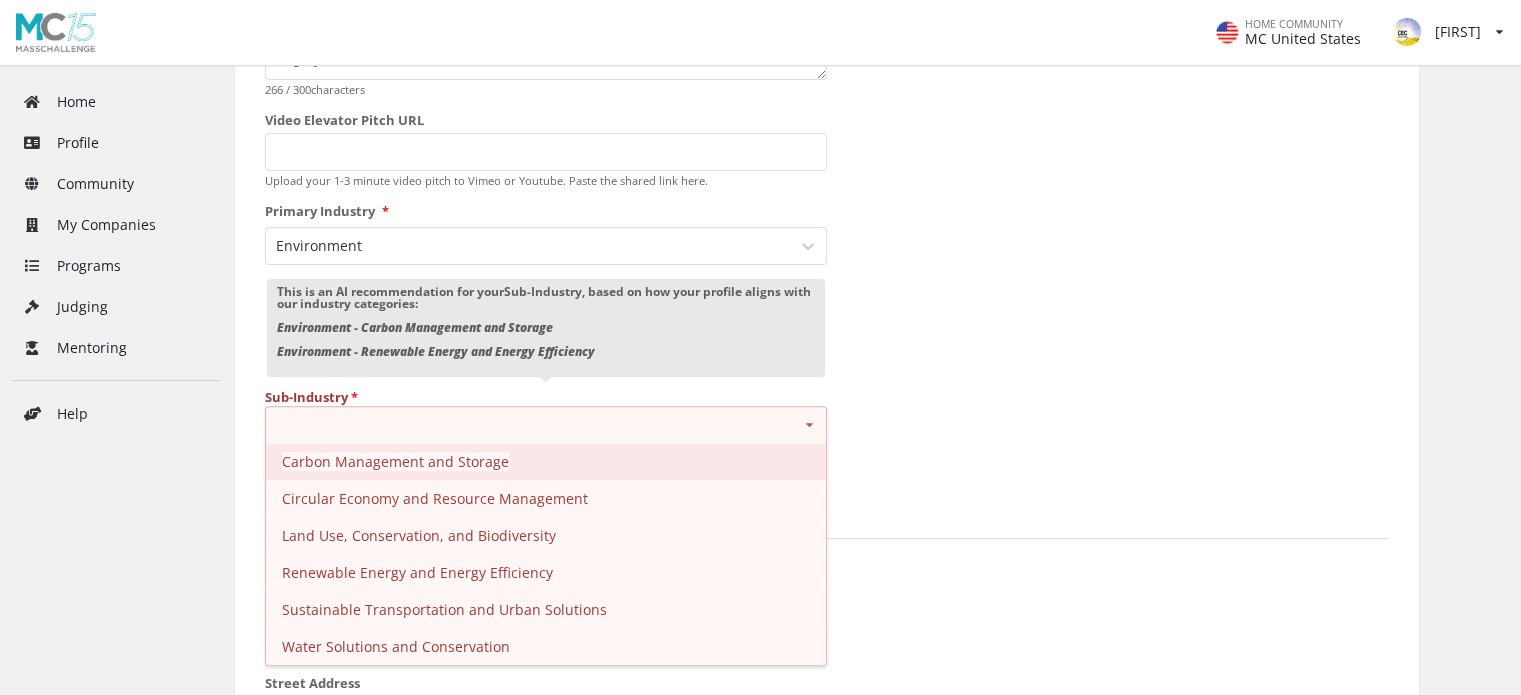 scroll, scrollTop: 0, scrollLeft: 0, axis: both 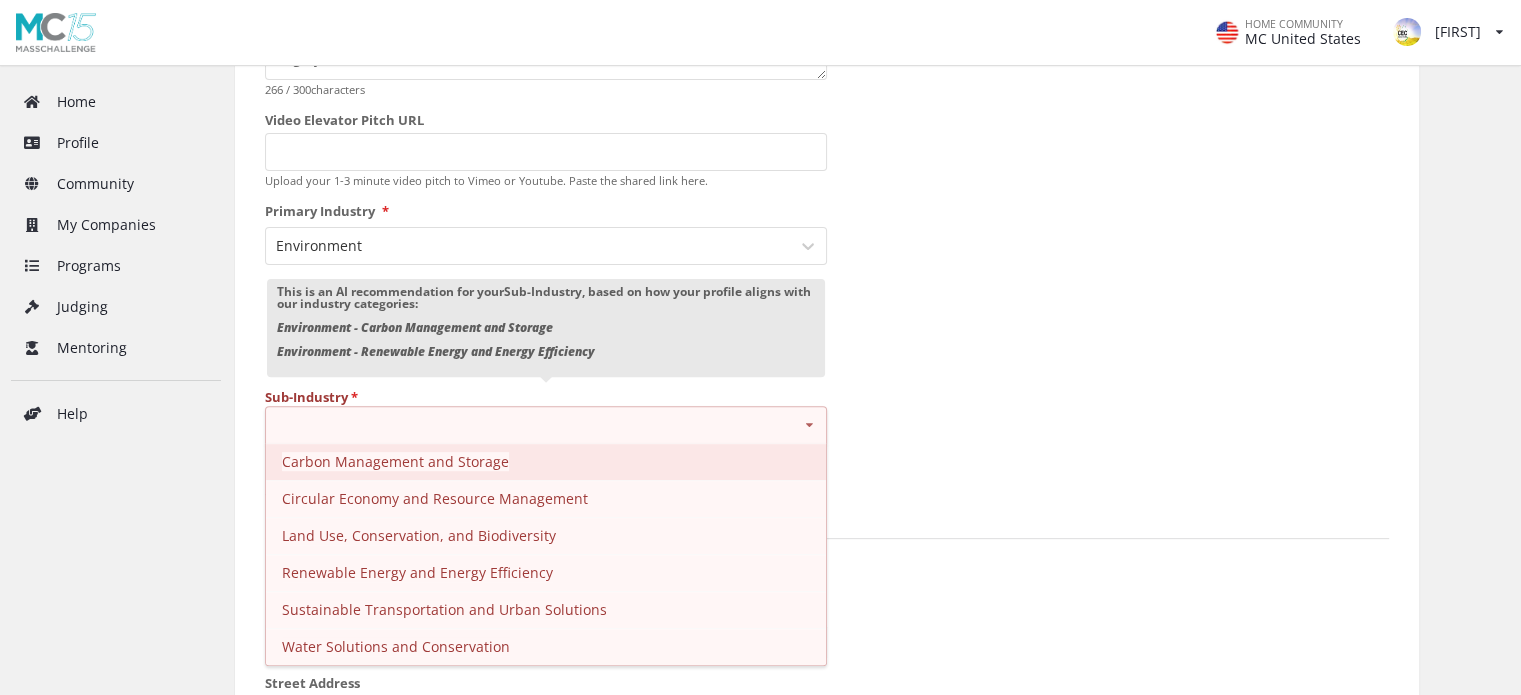 click on "Carbon Management and Storage" at bounding box center [546, 461] 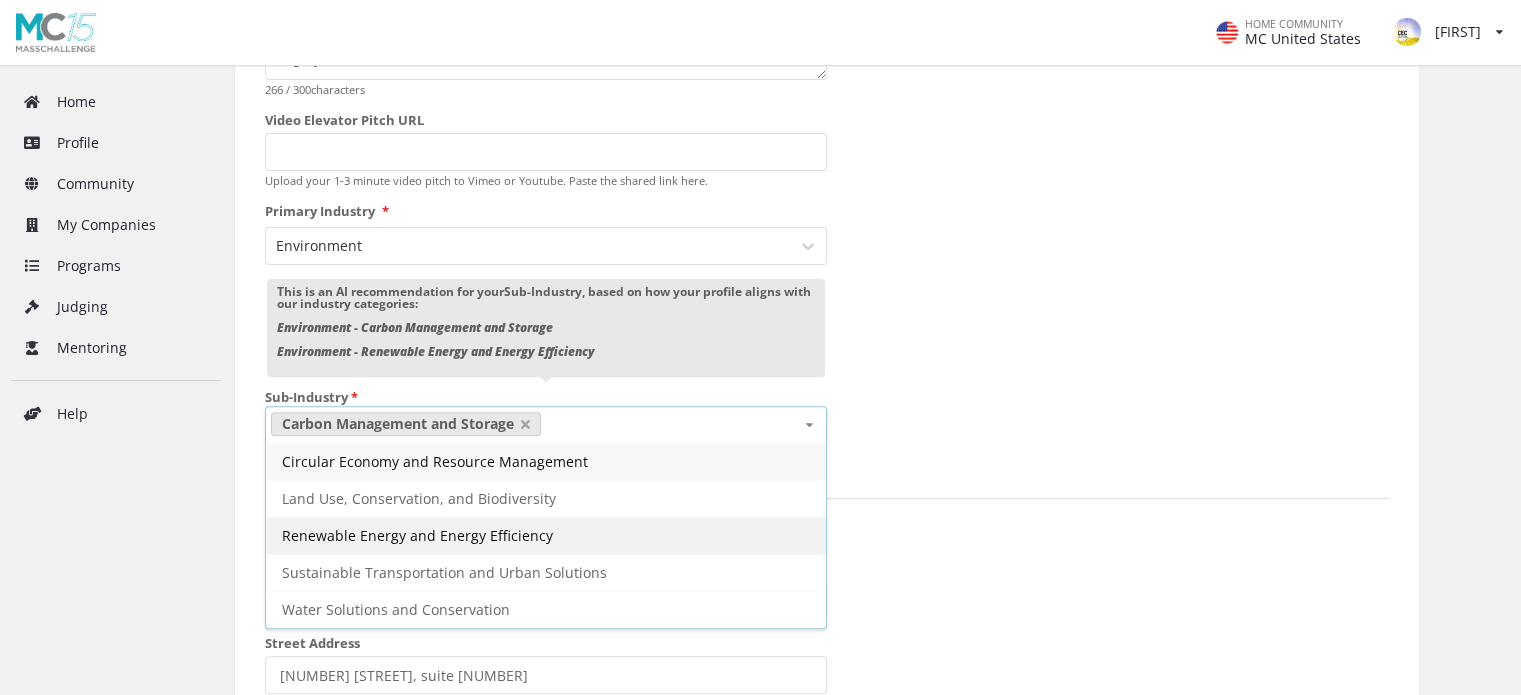 click on "Renewable Energy and Energy Efficiency" at bounding box center (435, 461) 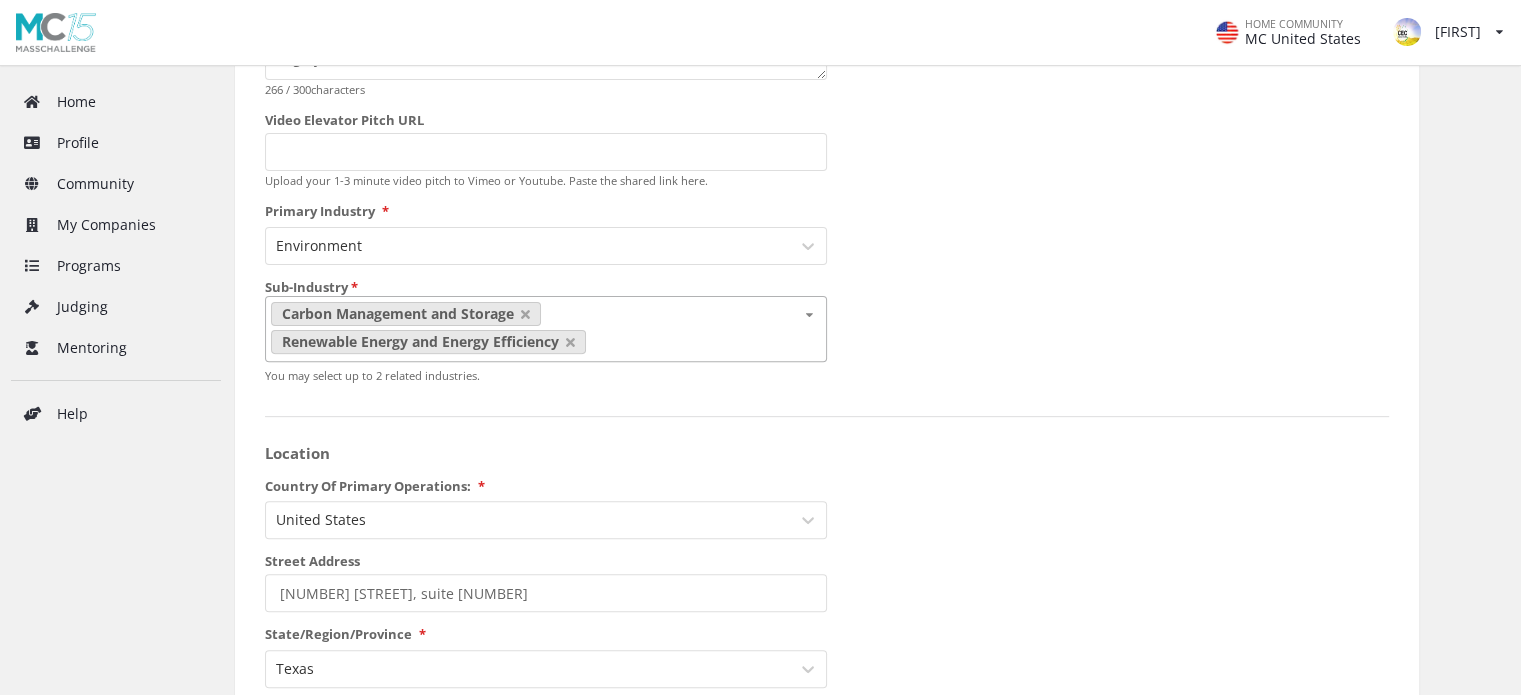 click on "Startup Name CEC Solutions, LLC Year Founded 03/2022 MM/YYYY Logo   Any png or jpg up to  2MB . Ideal dimensions: 600 × 400 pixels. Elevator Pitch CEC makes game changing catalytic membranes that deliver reliable and cost efficient solutions to deliver multiple green energy systems. Our designs support realization of cheap hydrogen, conversion of CO2 into biofuels and highly efficient membranes for fuel cells. 266   /   300  characters Video Elevator Pitch URL Upload your 1-3 minute video pitch to Vimeo or Youtube. Paste the shared link here. Primary Industry *   Environment Sub-Industry   * Carbon Management and Storage Renewable Energy and Energy Efficiency Circular Economy and Resource Management Land Use, Conservation, and Biodiversity Sustainable Transportation and Urban Solutions Water Solutions and Conservation You may select up to 2 related industries. Location Country Of Primary Operations:  *   United States Street Address 990 N Bowser Rd, suite 860 State/Region/Province *   Texas City *   75081" at bounding box center (827, 725) 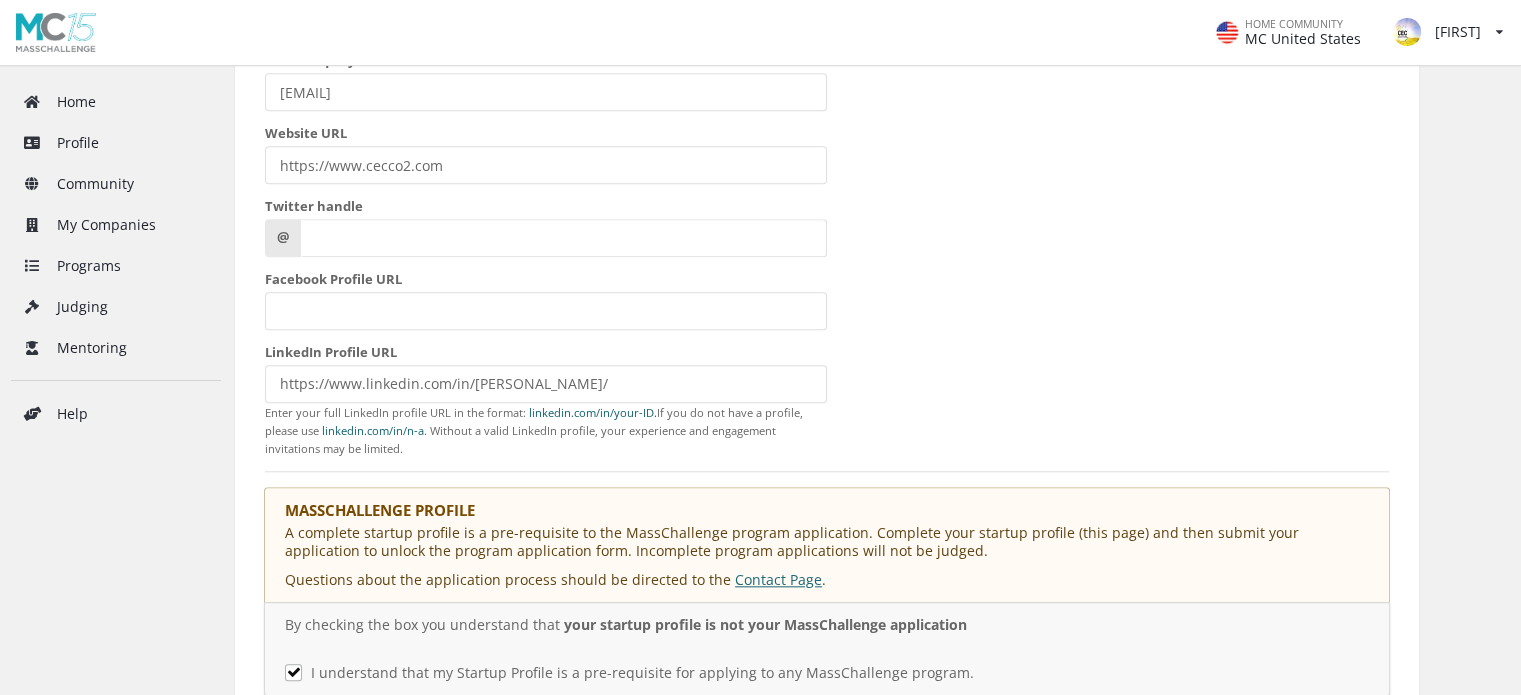 scroll, scrollTop: 2093, scrollLeft: 0, axis: vertical 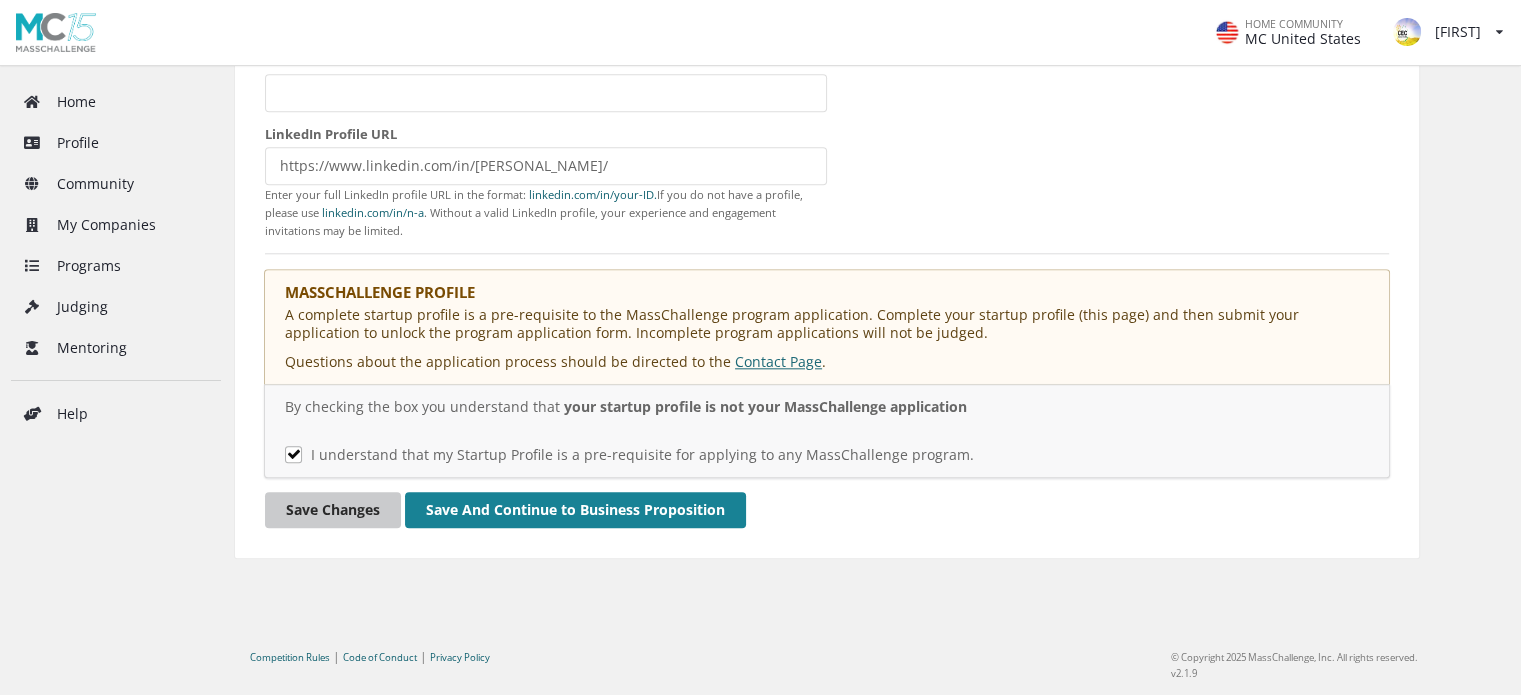 click on "Save Changes" at bounding box center (333, 510) 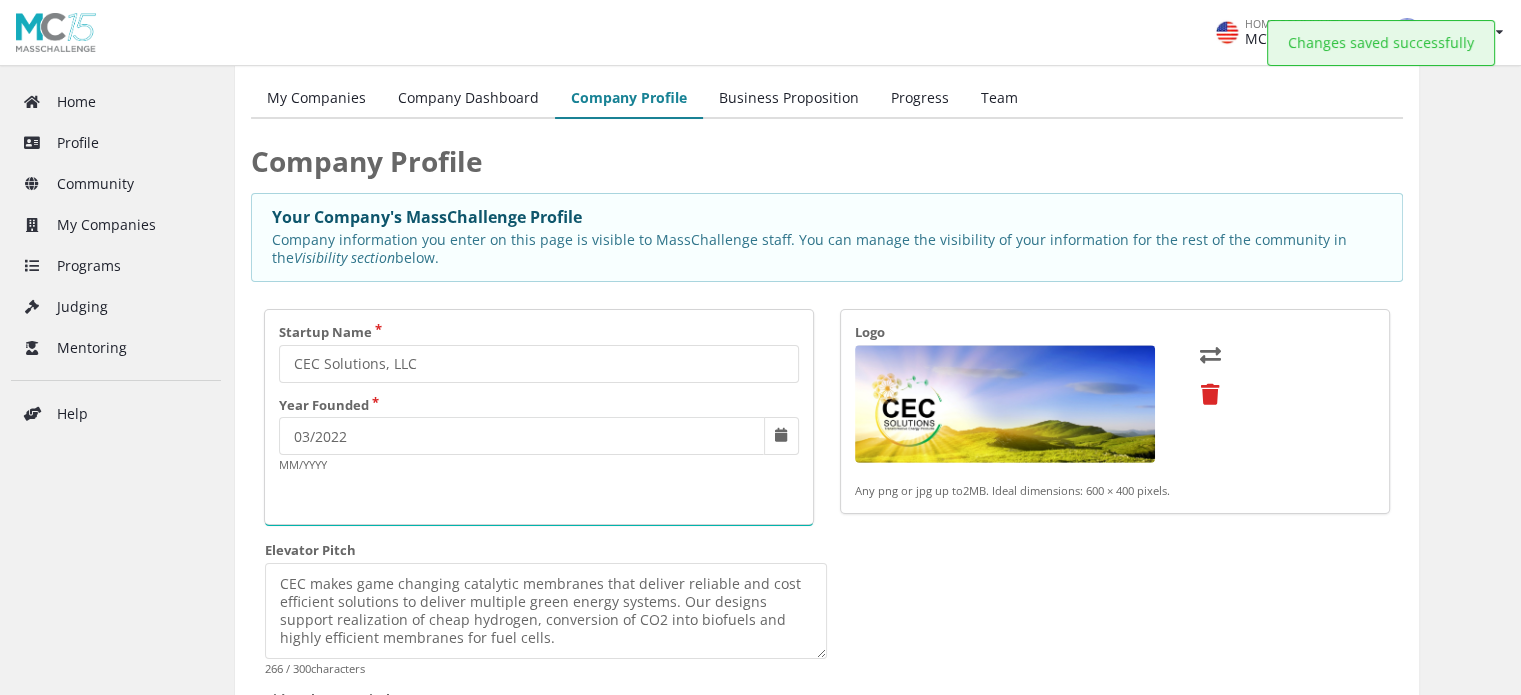 scroll, scrollTop: 0, scrollLeft: 0, axis: both 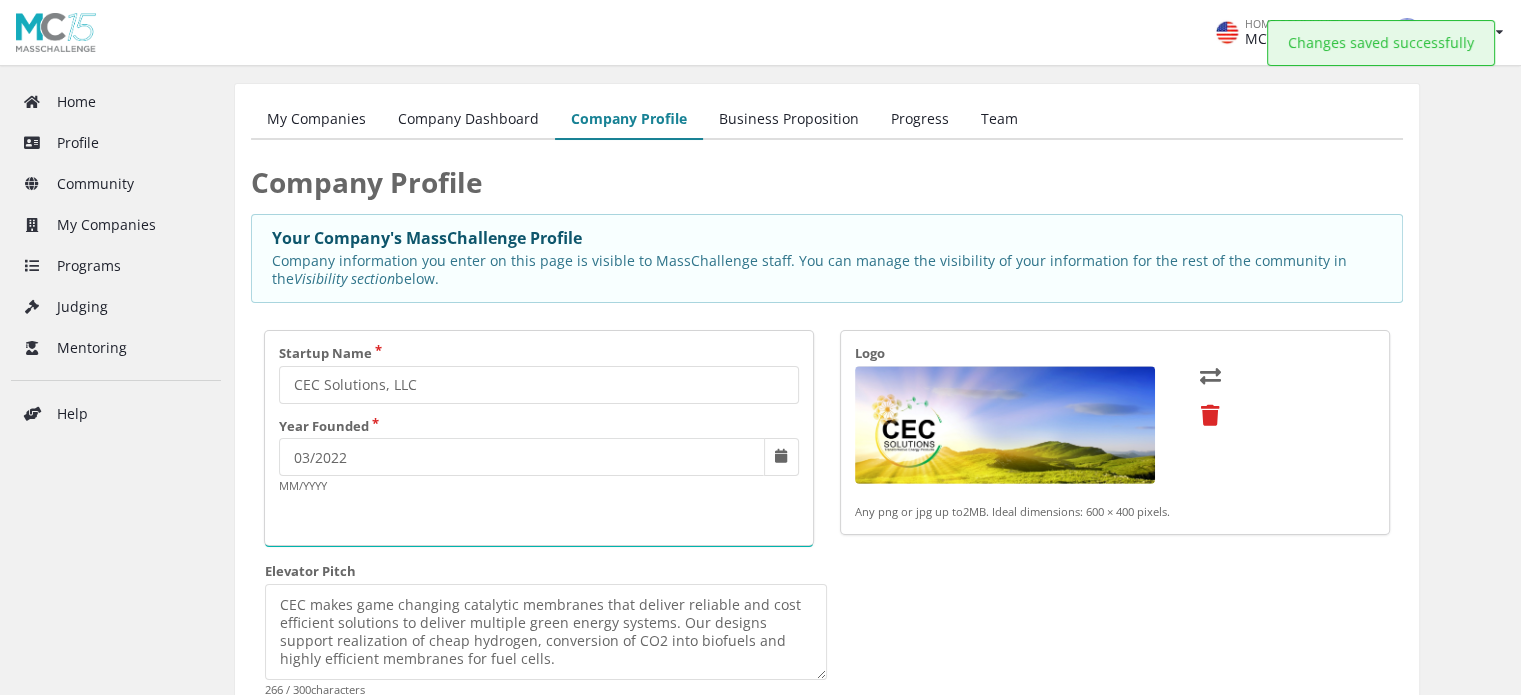 click on "Business Proposition" at bounding box center [789, 120] 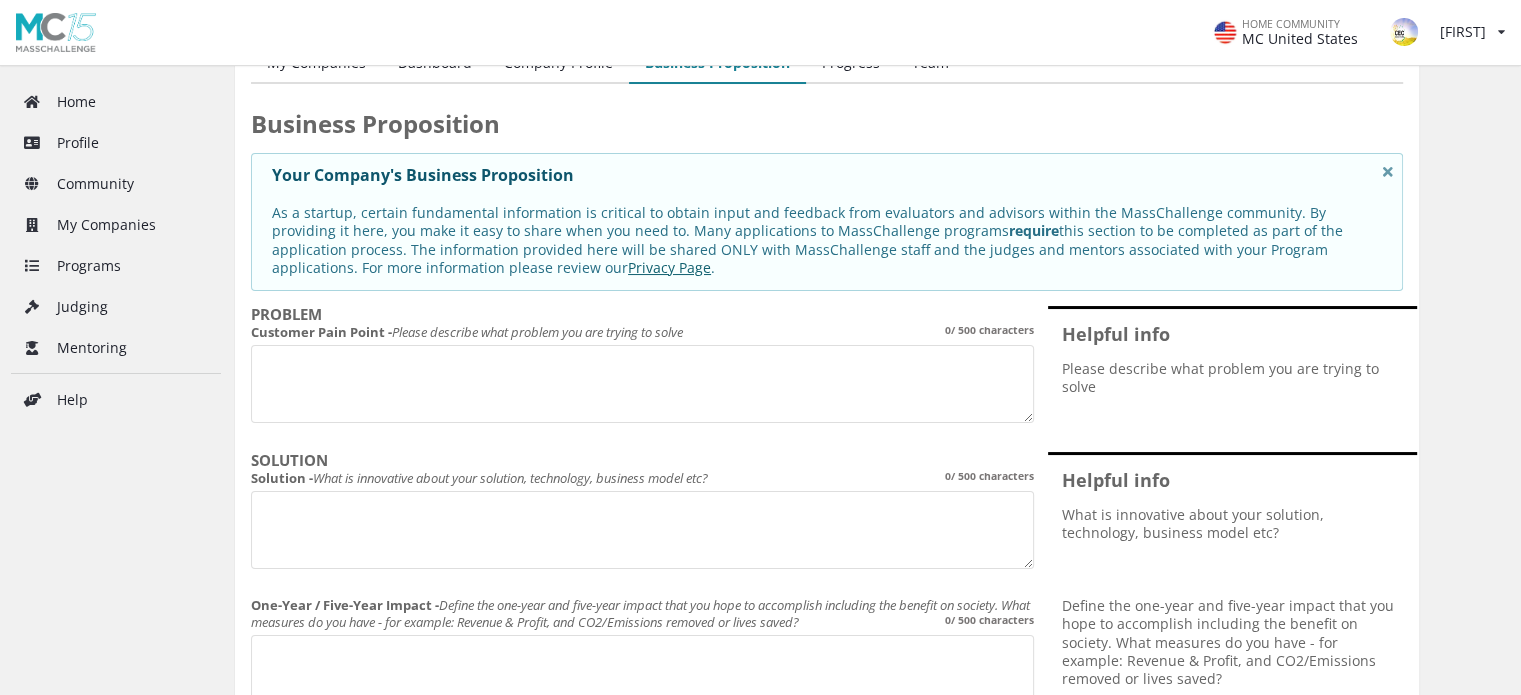 scroll, scrollTop: 0, scrollLeft: 0, axis: both 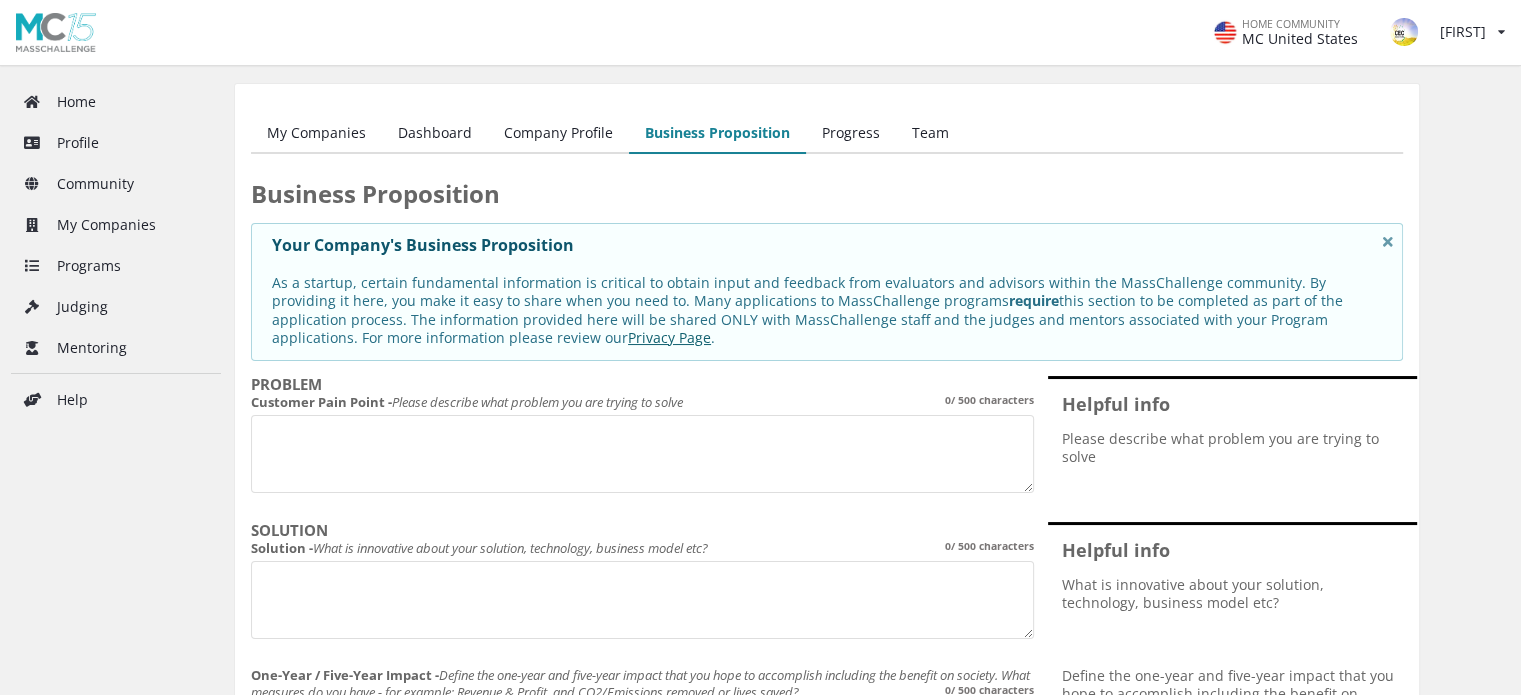 click on "Progress" at bounding box center [851, 134] 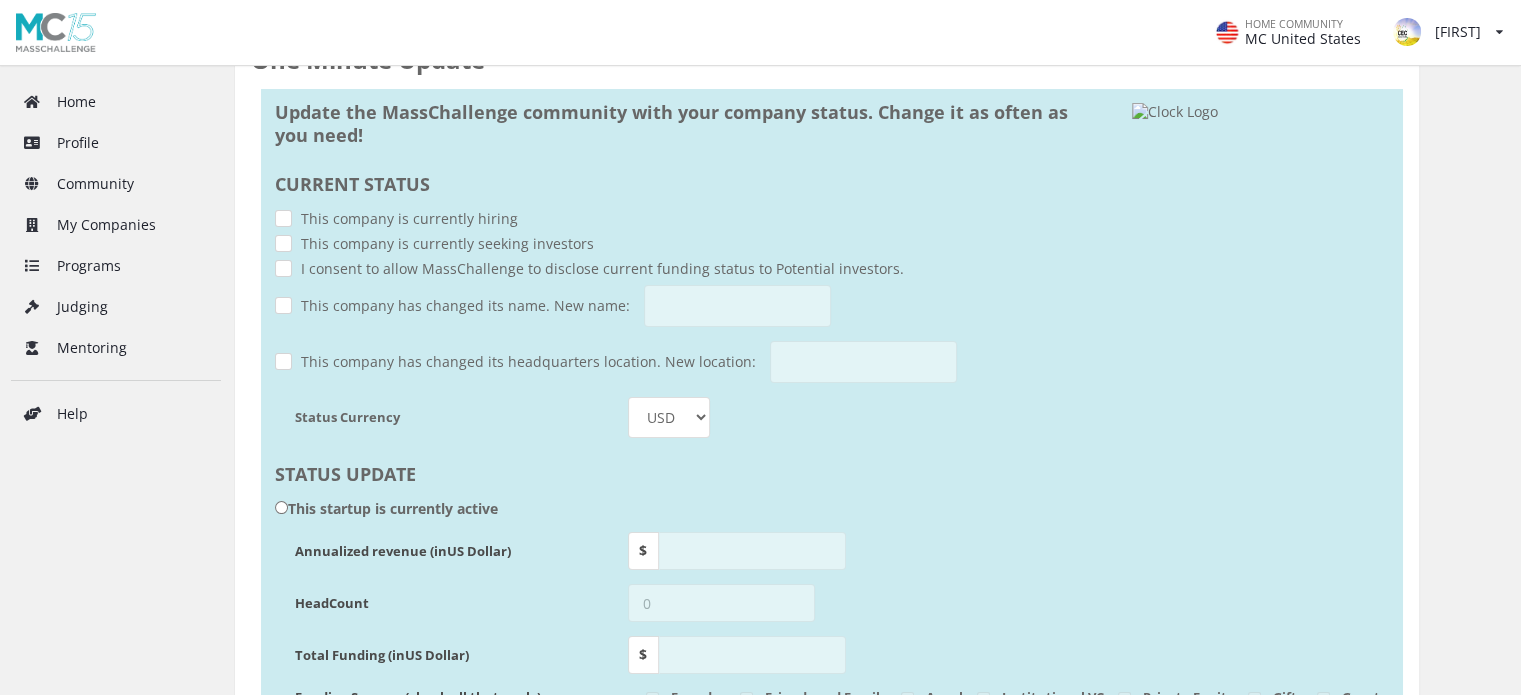 scroll, scrollTop: 160, scrollLeft: 0, axis: vertical 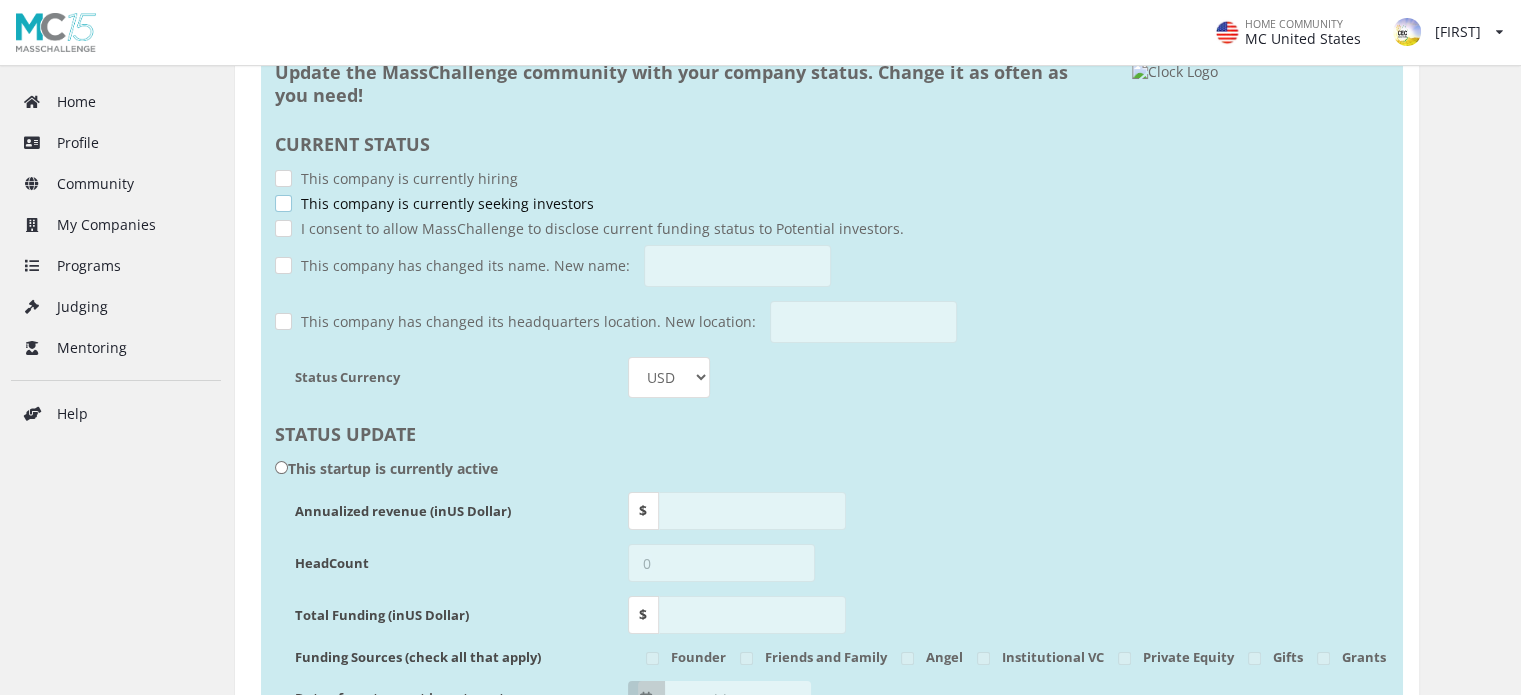 click on "This company is currently seeking investors" at bounding box center [283, 203] 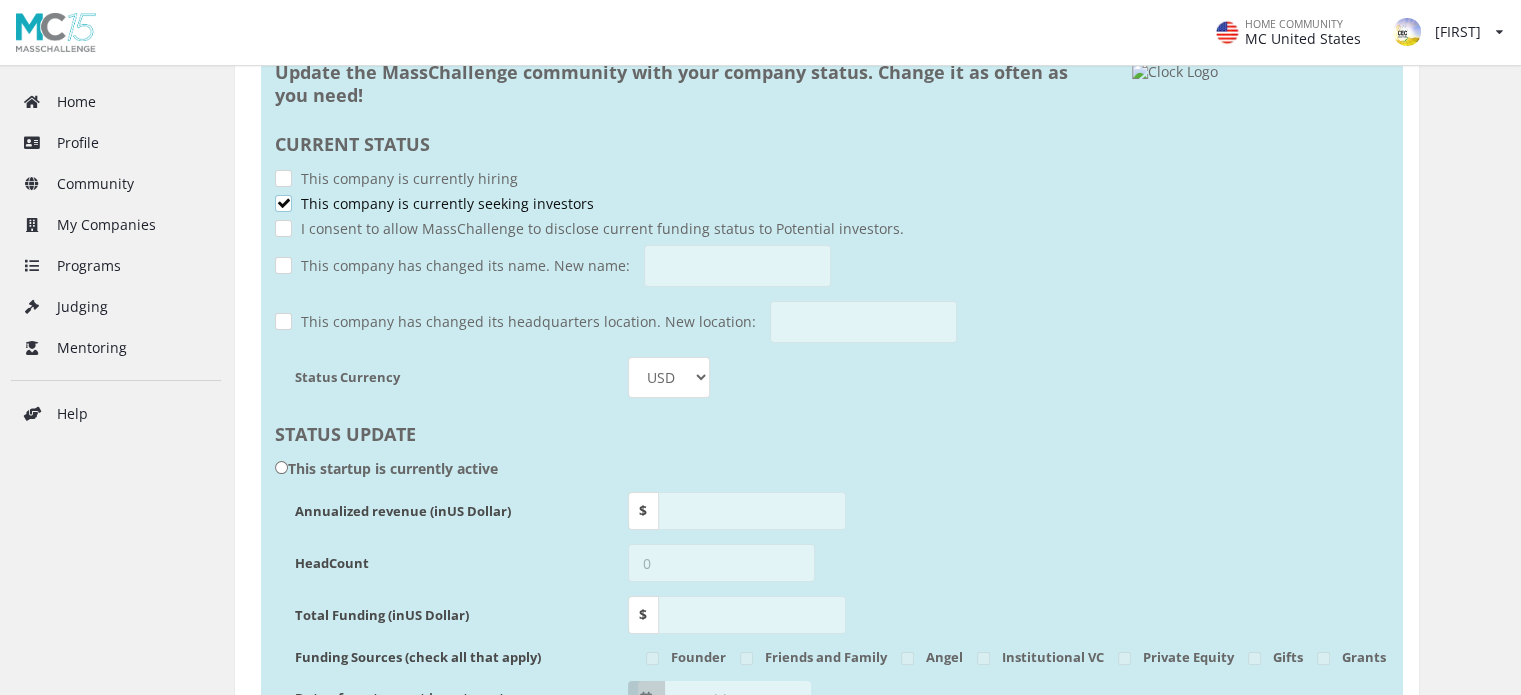 checkbox on "true" 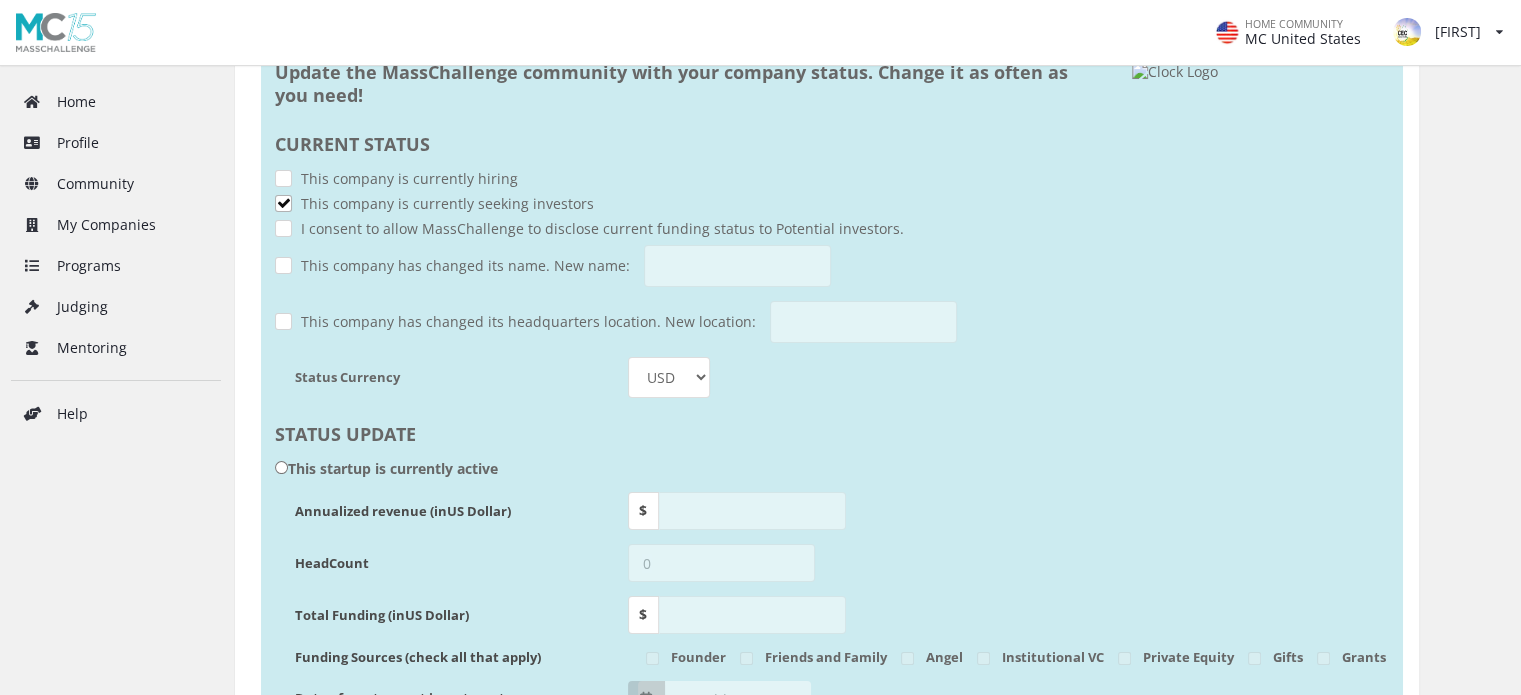 click on "This company is currently hiring This company is currently seeking investors I consent to allow MassChallenge to disclose current funding status to Potential investors." at bounding box center [689, 204] 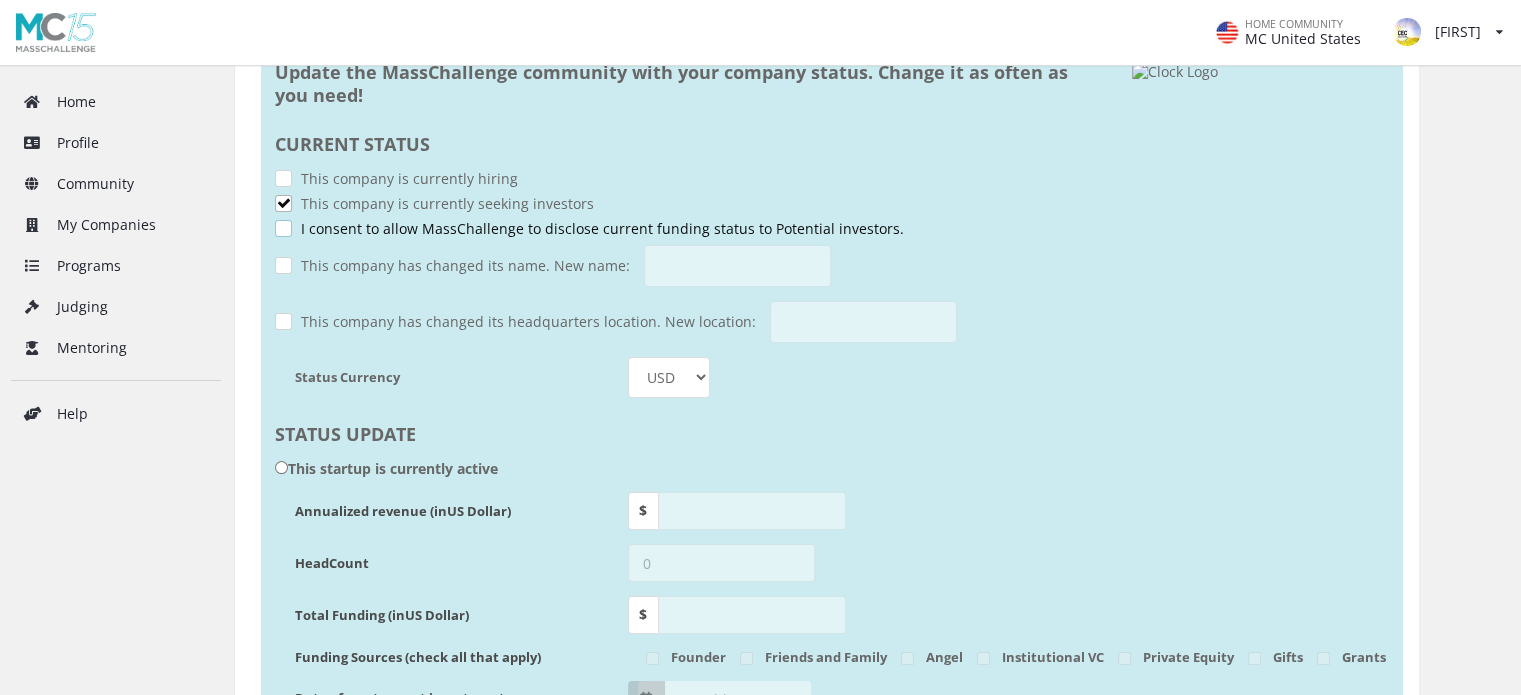 click on "I consent to allow MassChallenge to disclose current funding status to Potential investors." at bounding box center [283, 228] 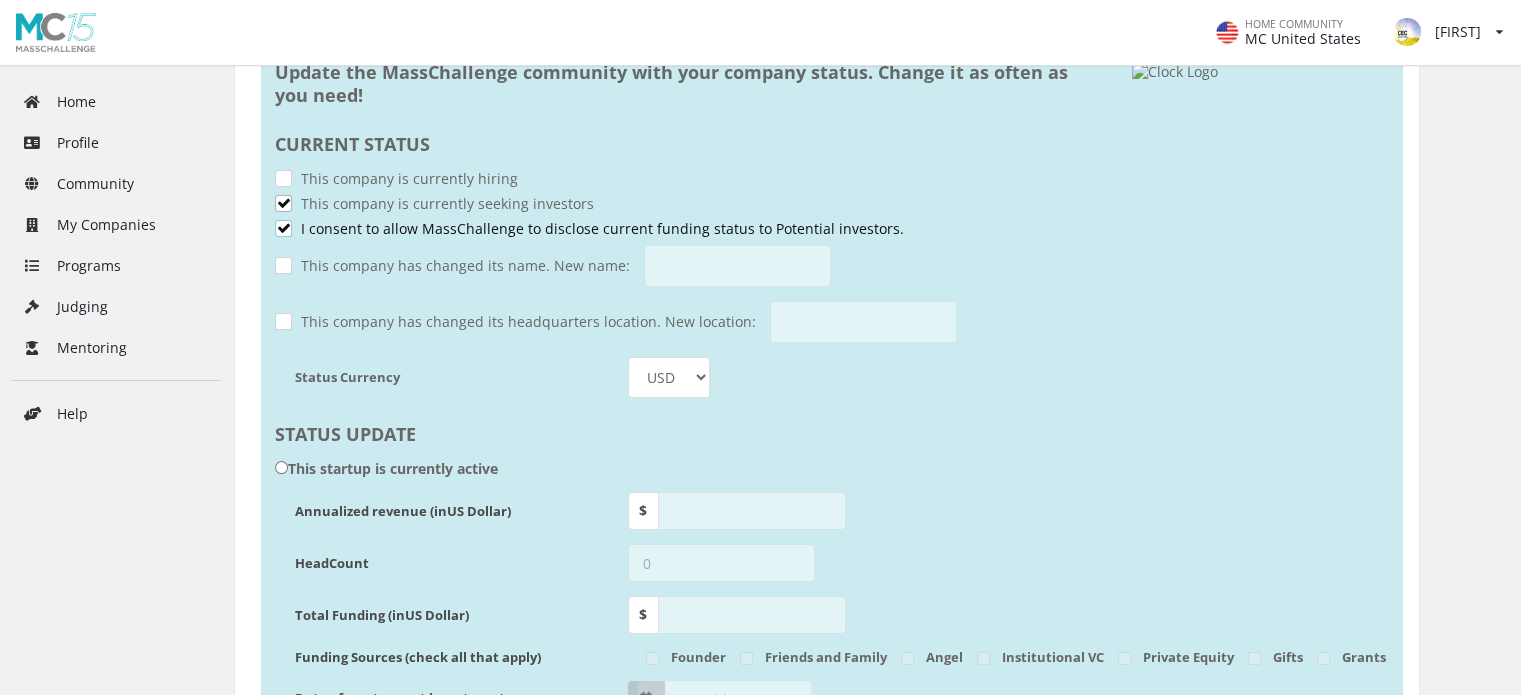 checkbox on "true" 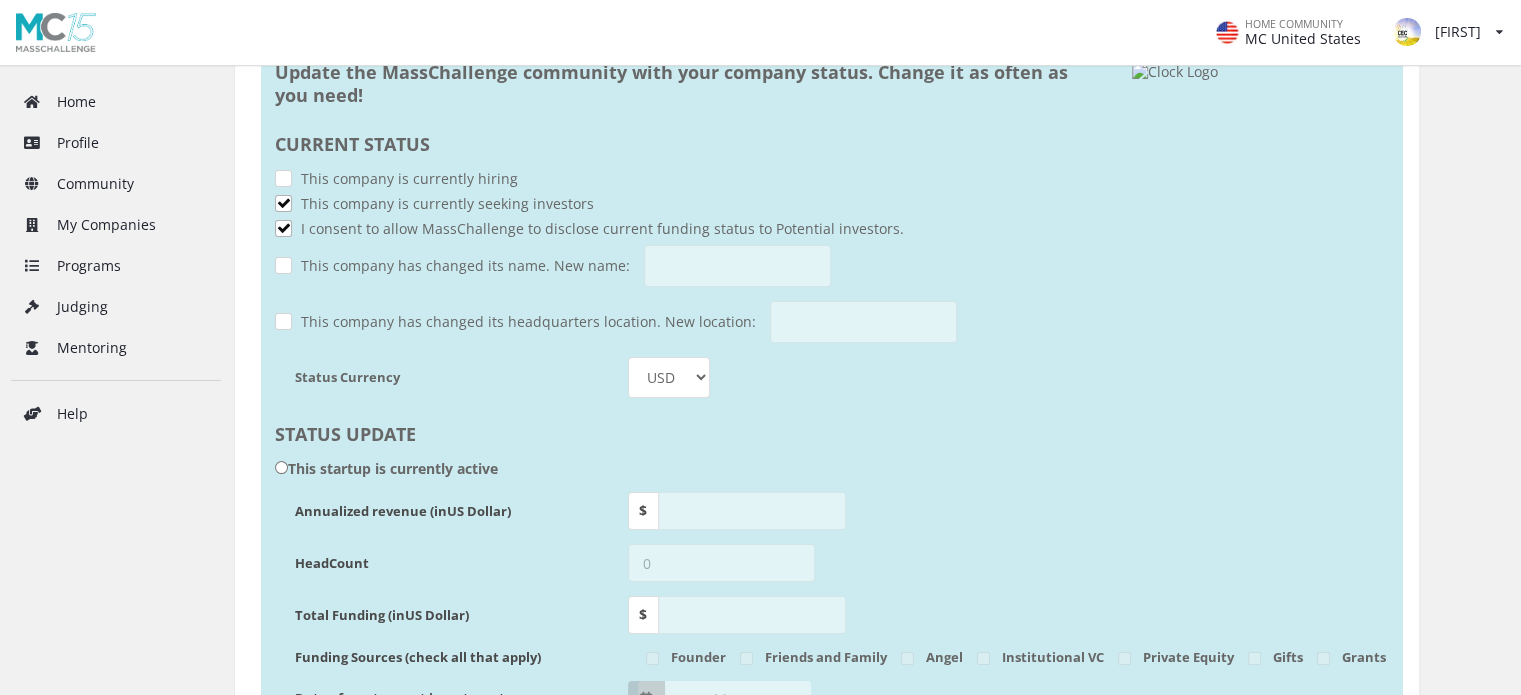 click on "Update the MassChallenge community with your company status. Change it as often as you need! CURRENT STATUS This company is currently hiring This company is currently seeking investors I consent to allow MassChallenge to disclose current funding status to Potential investors." at bounding box center (689, 154) 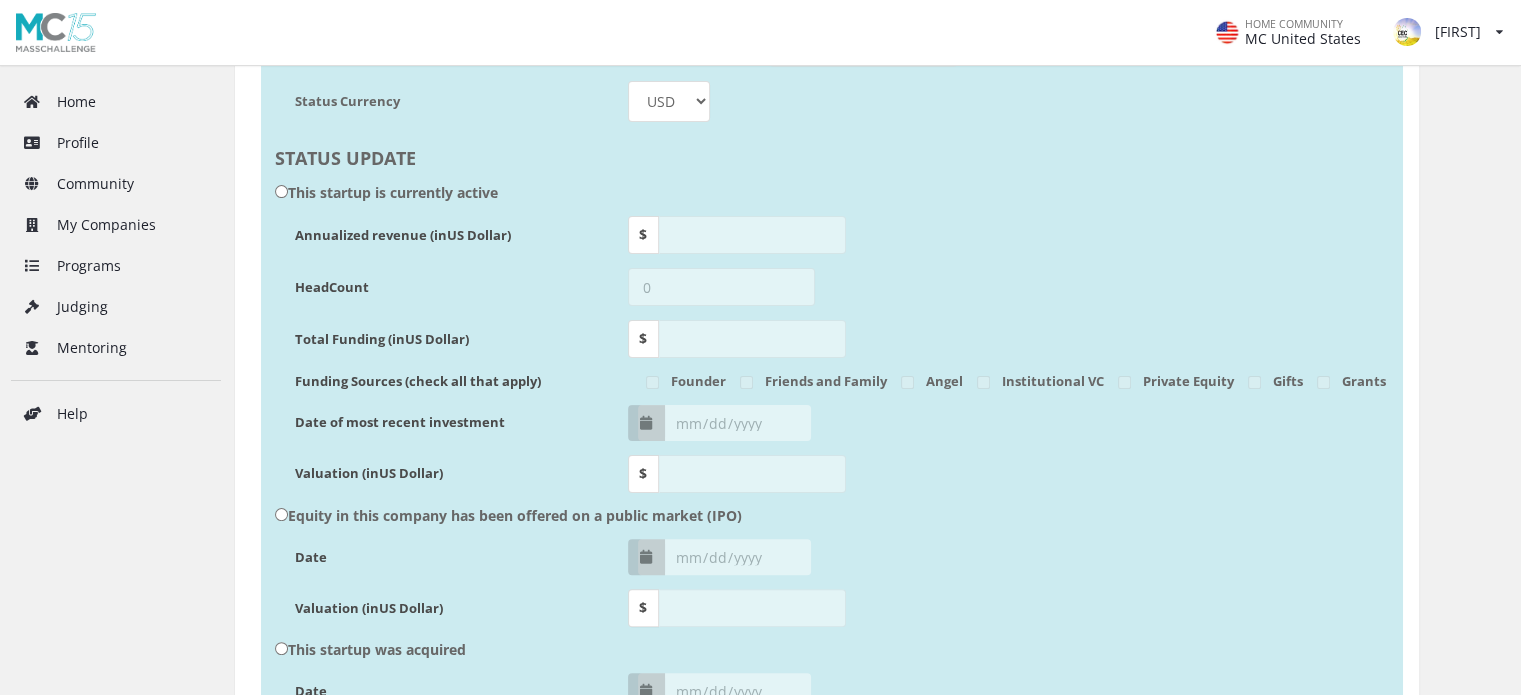 scroll, scrollTop: 440, scrollLeft: 0, axis: vertical 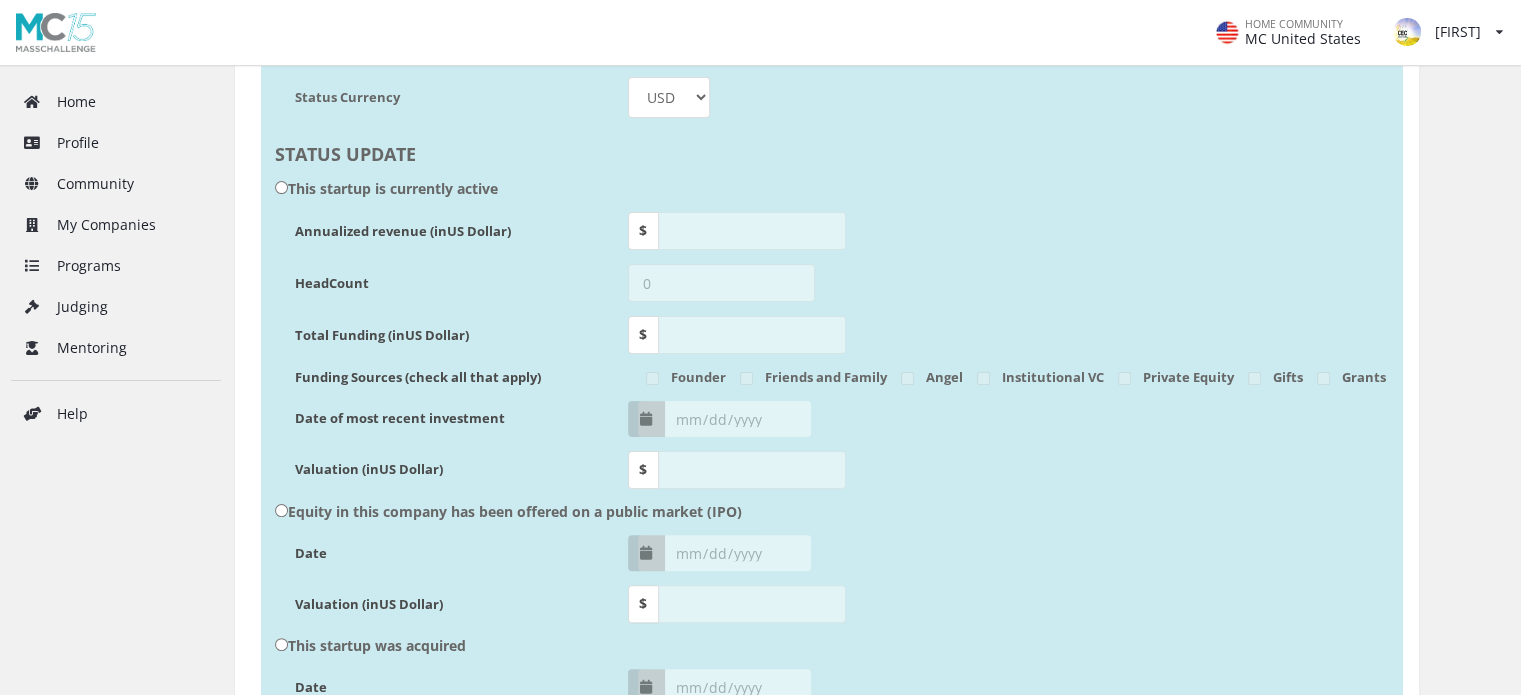 click on "This startup is currently active" at bounding box center (281, 187) 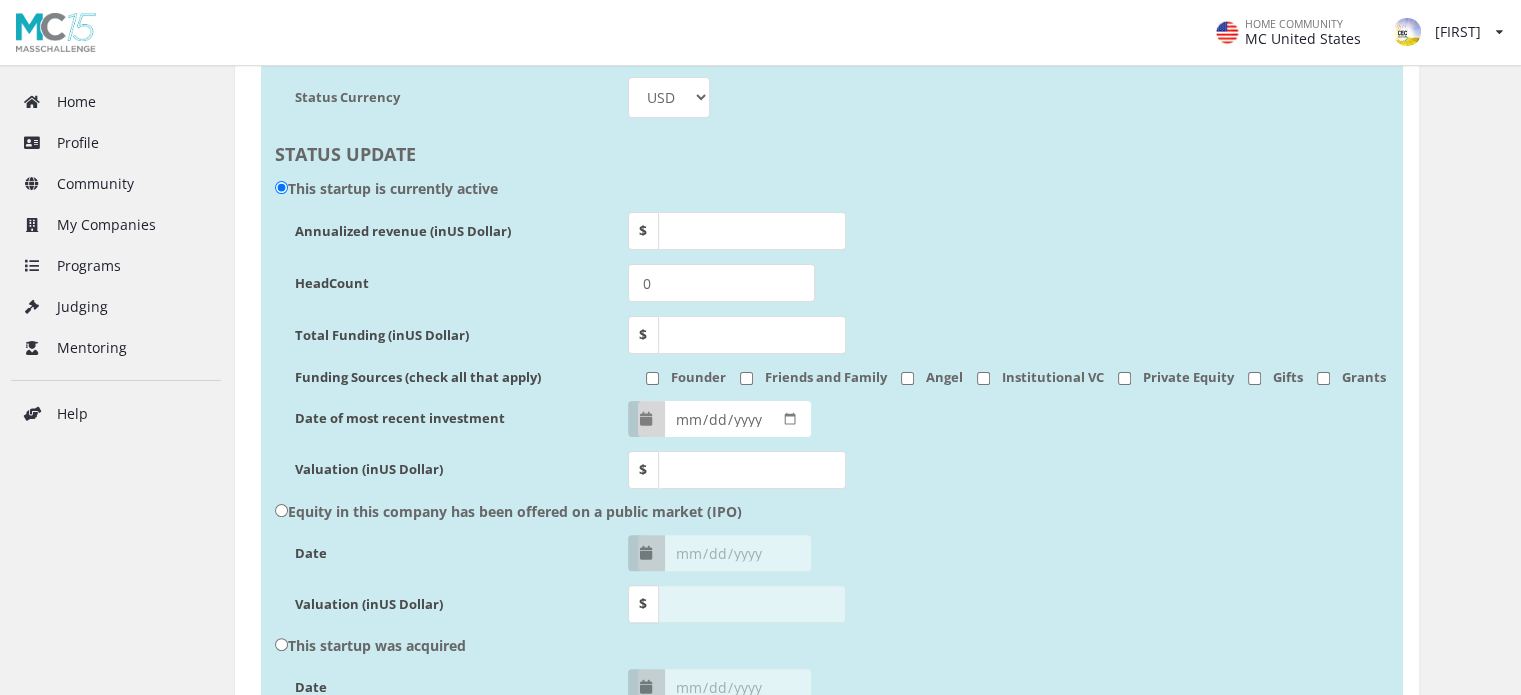 click on "This startup is currently active" at bounding box center (281, 187) 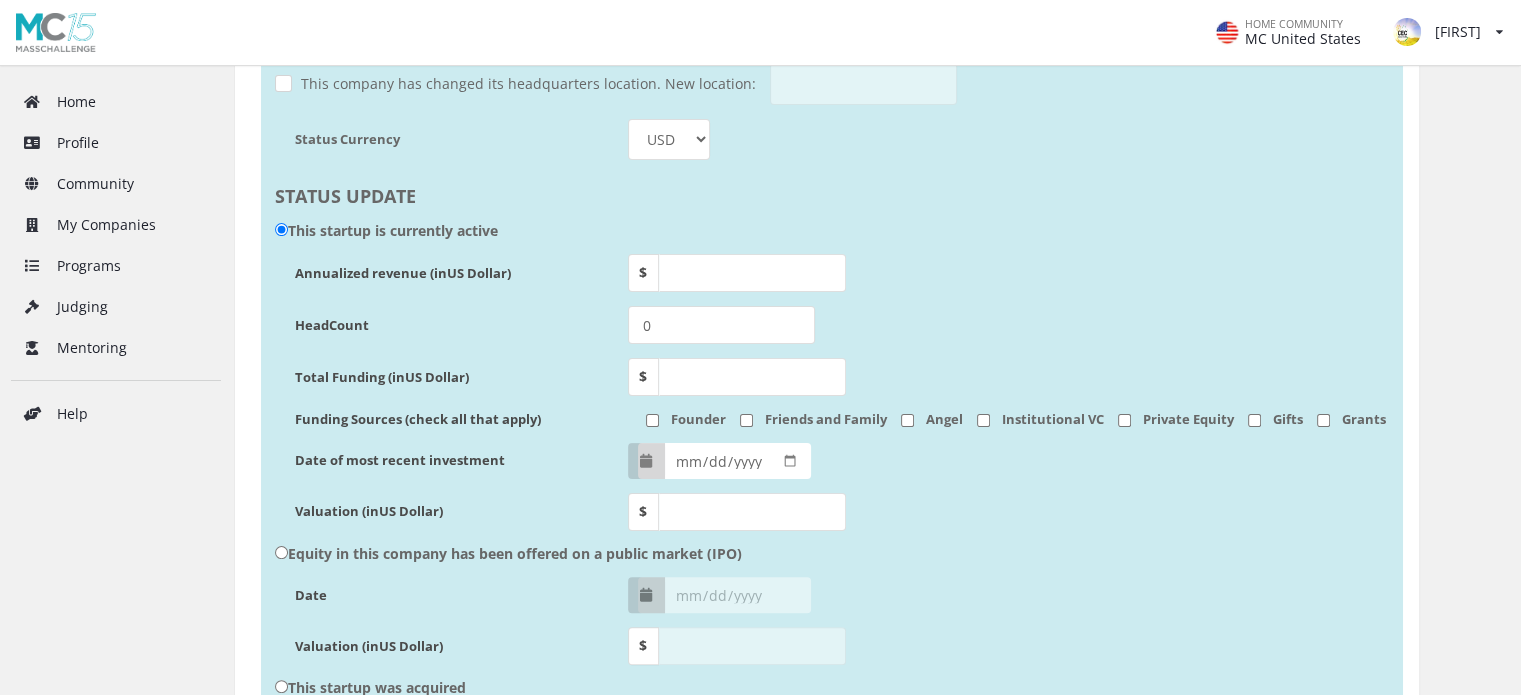 scroll, scrollTop: 400, scrollLeft: 0, axis: vertical 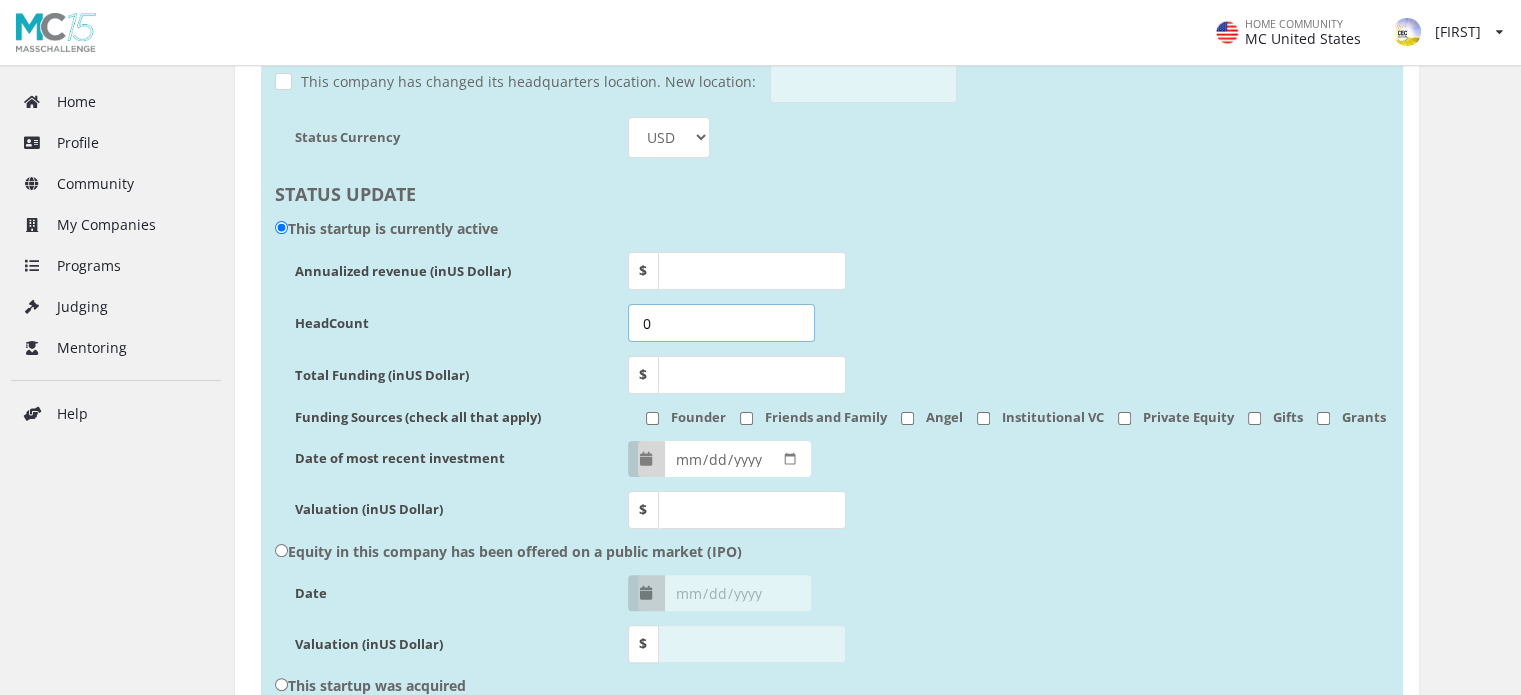click on "0" at bounding box center [721, 323] 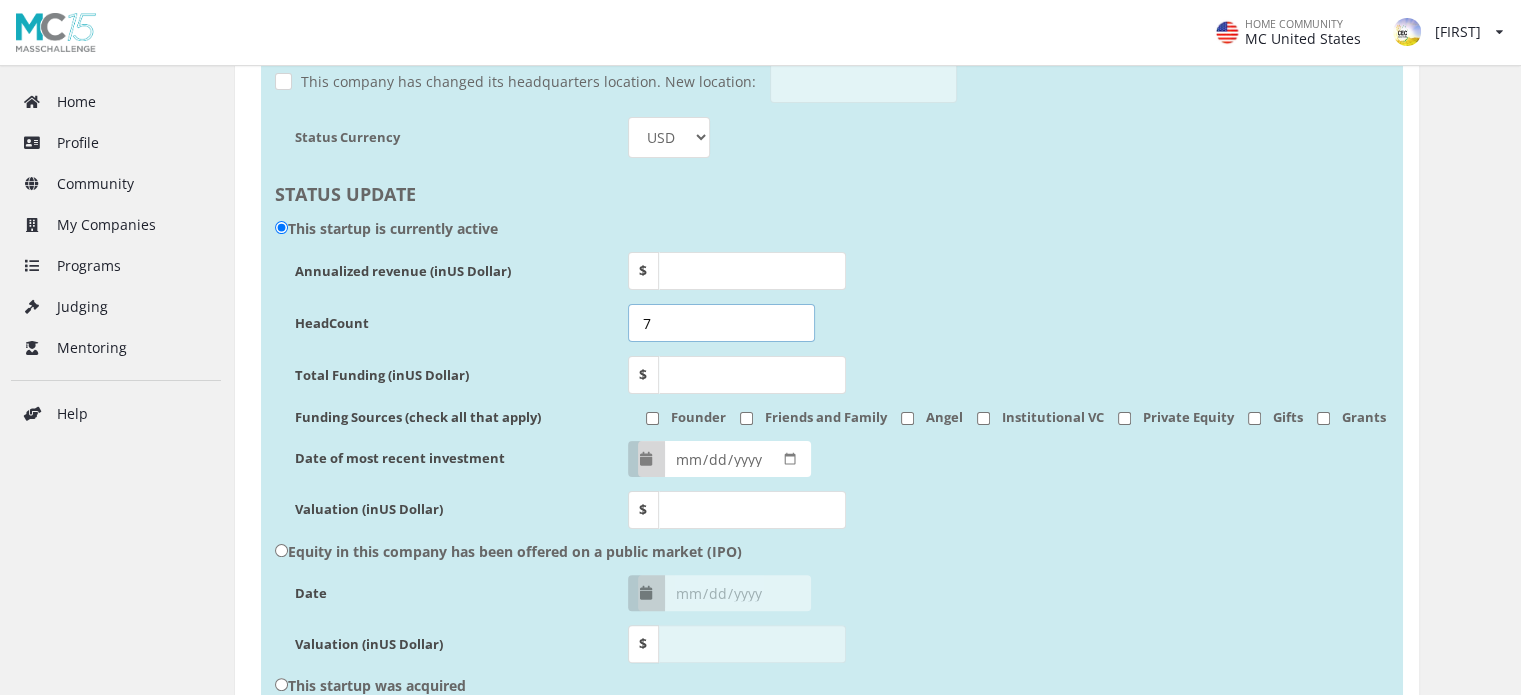 type on "7" 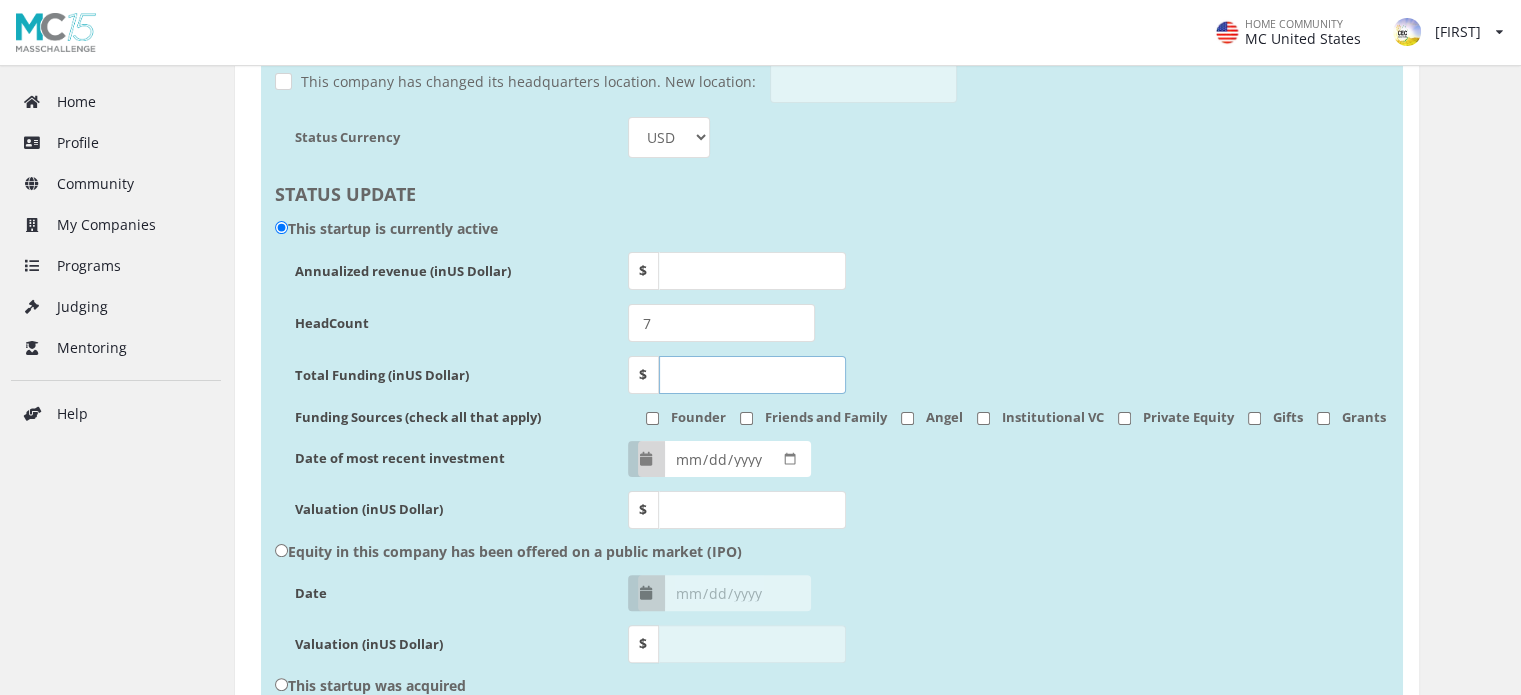 click on "Total Funding (in  US Dollar )" at bounding box center (752, 375) 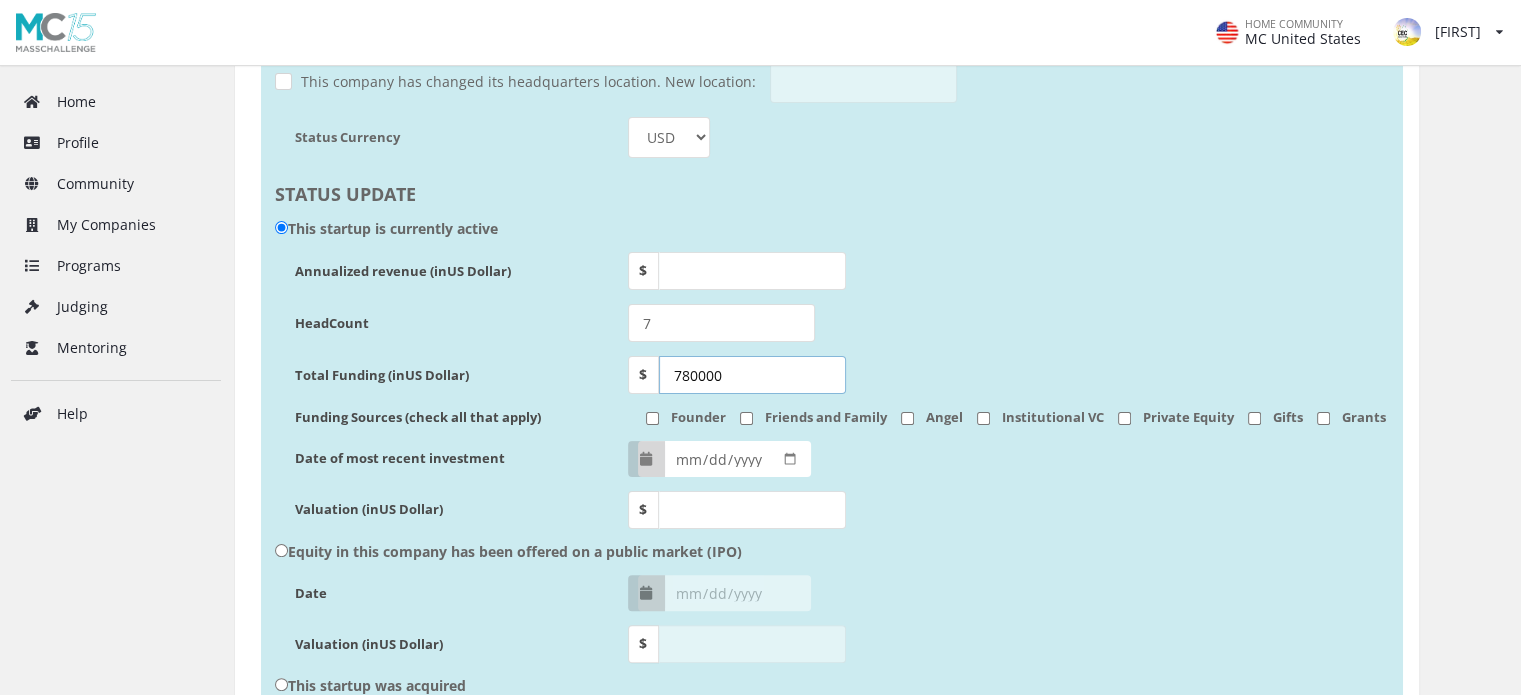 click on "780000" at bounding box center (752, 375) 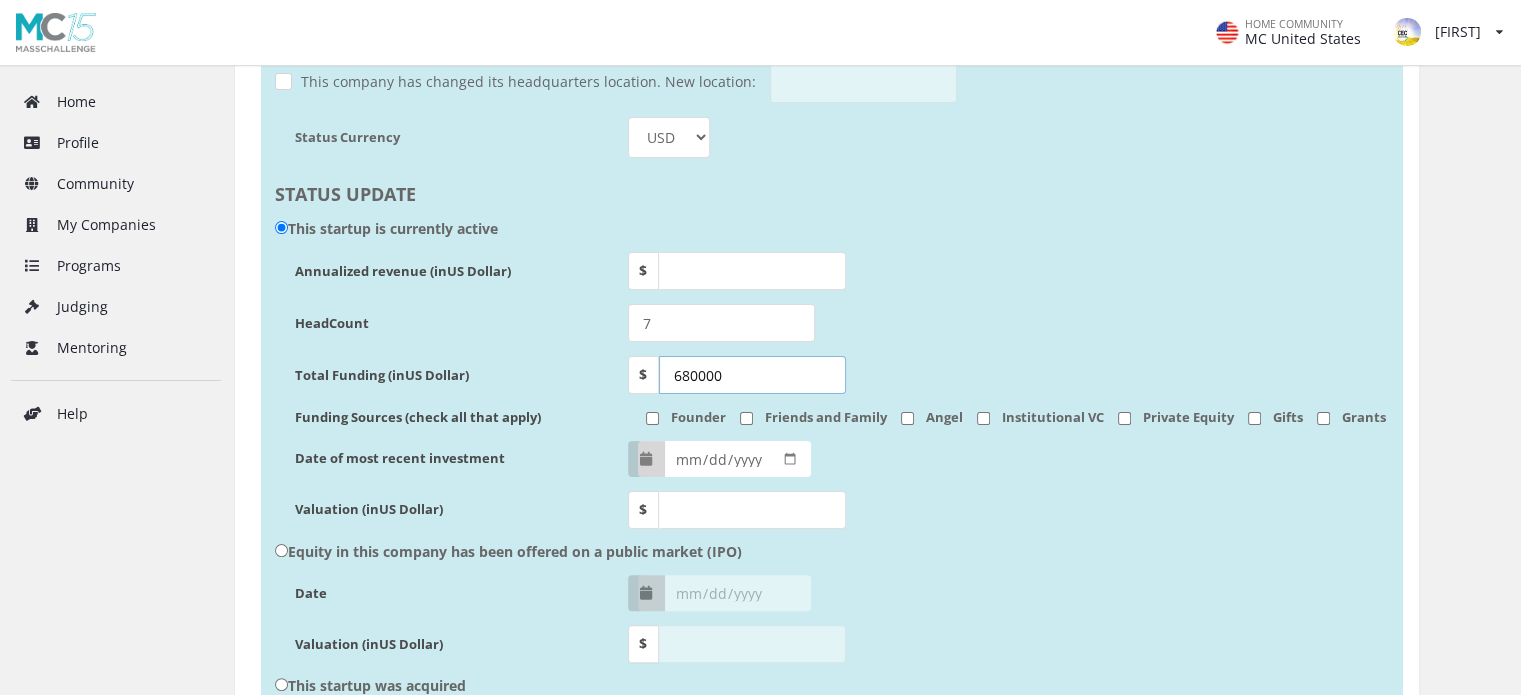 type on "680000" 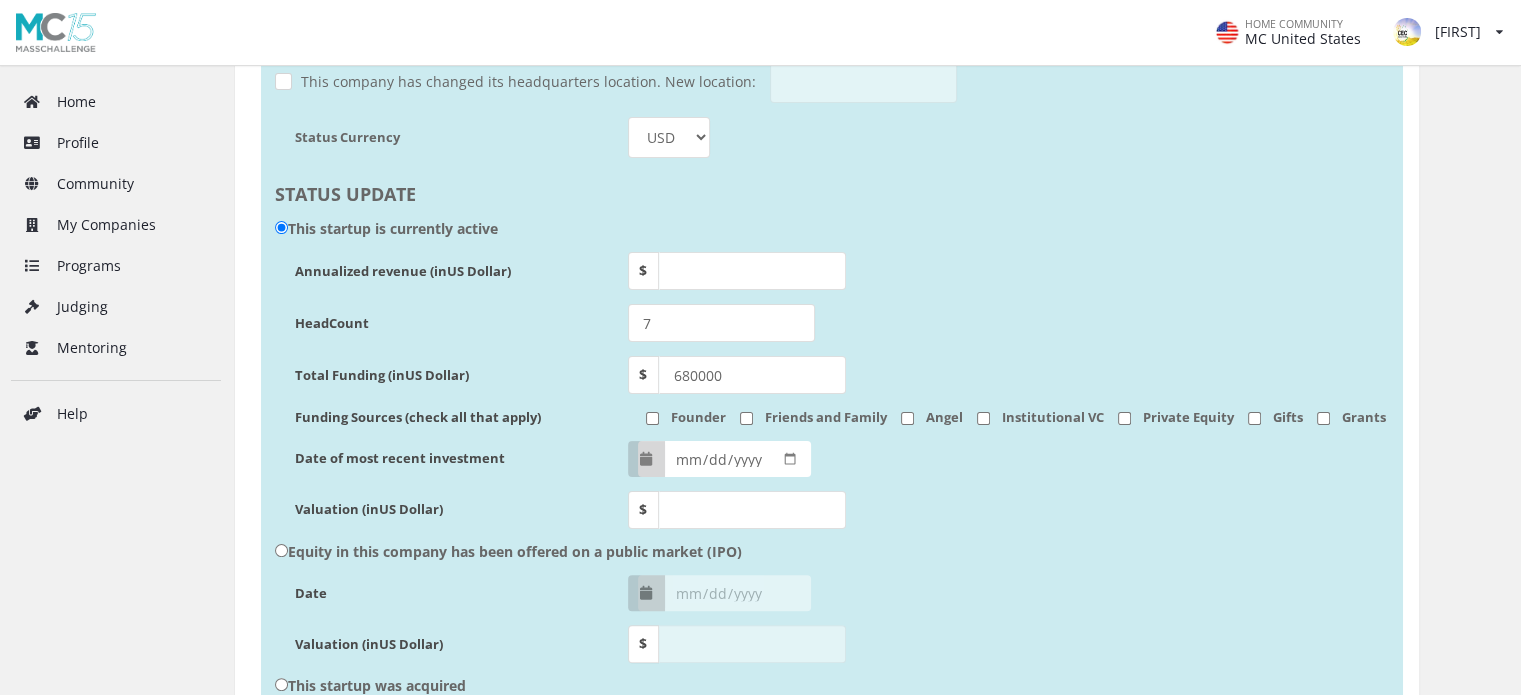 click on "Founder" at bounding box center [652, 418] 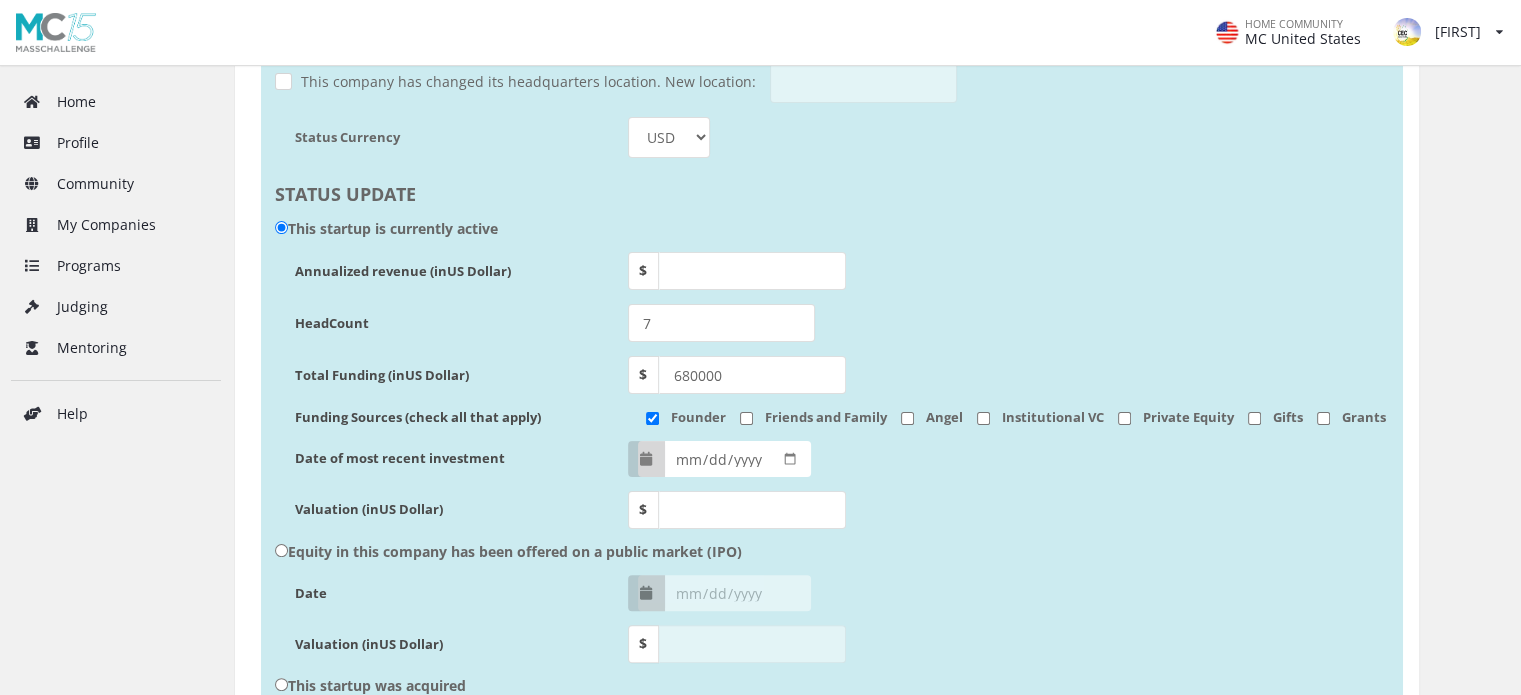 checkbox on "true" 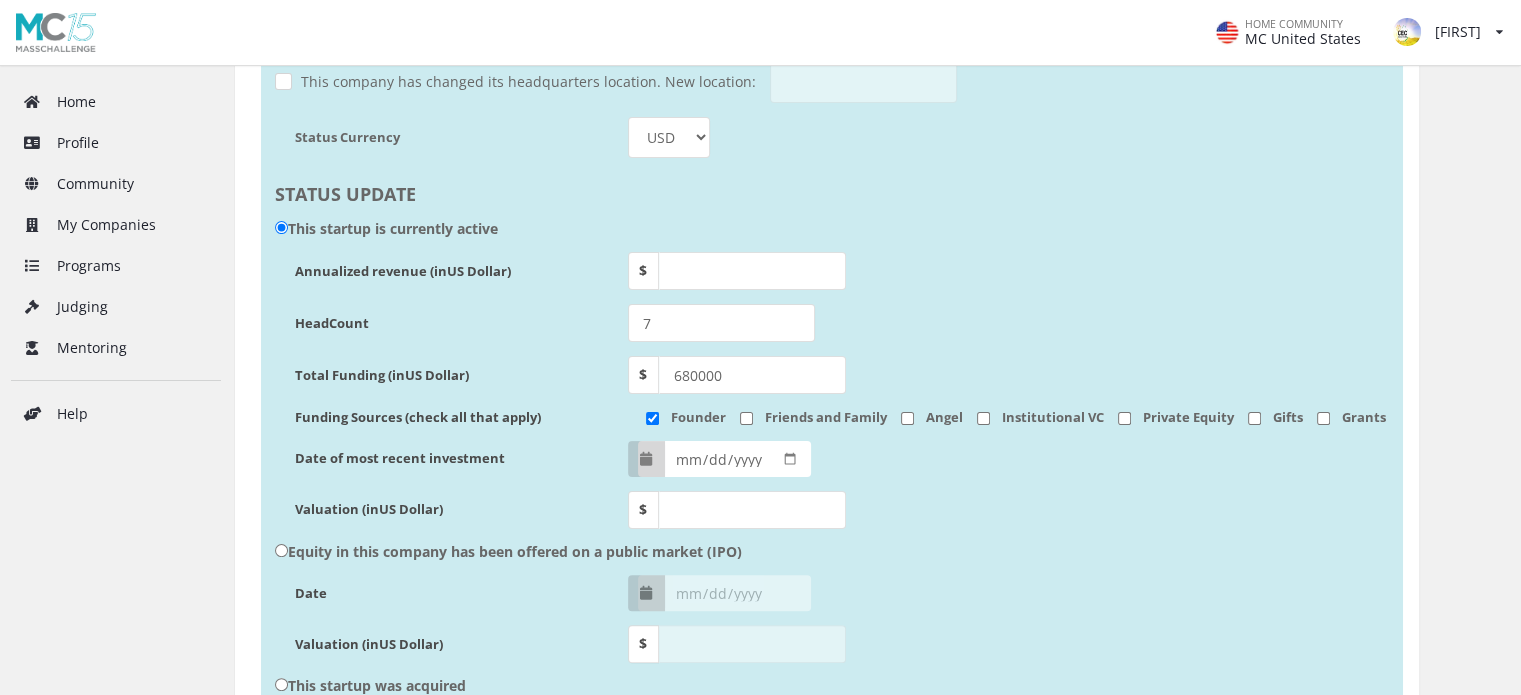 click on "Friends and Family" at bounding box center (820, 417) 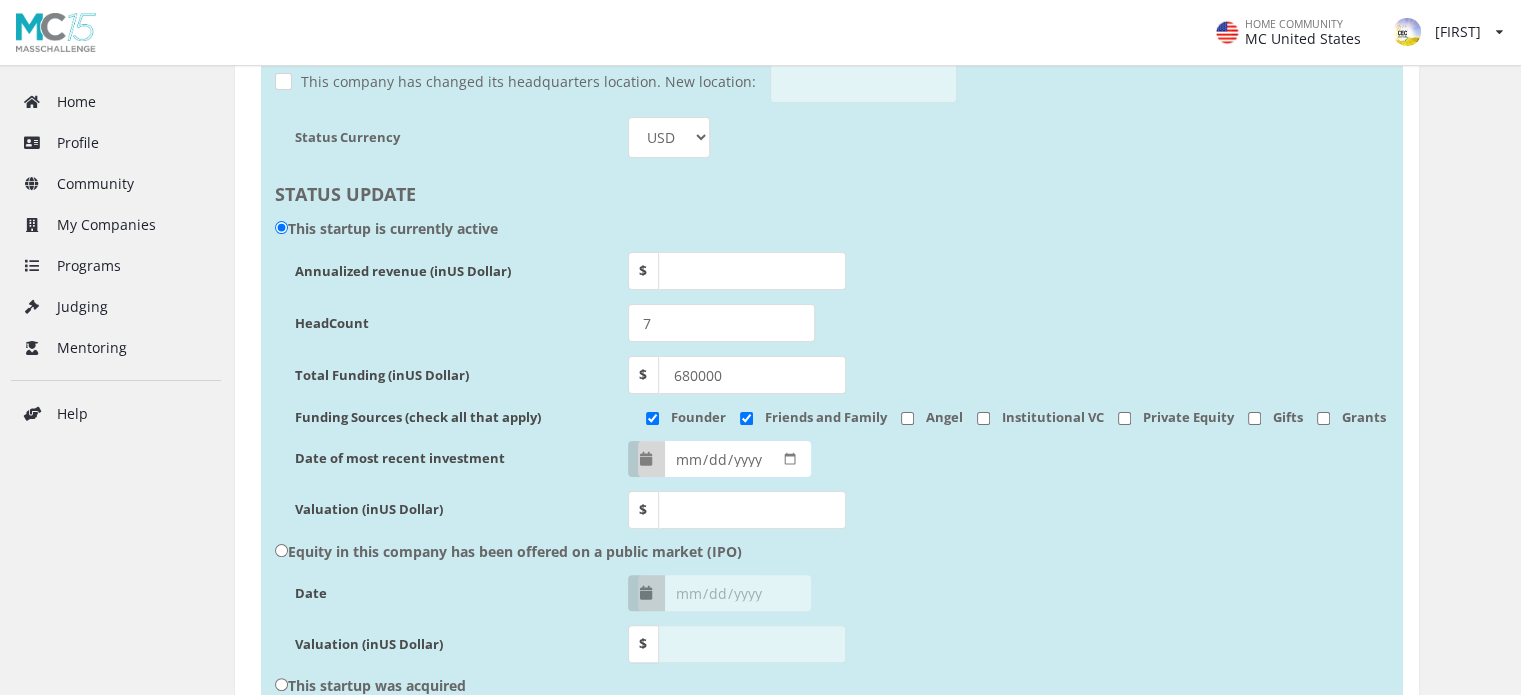 checkbox on "true" 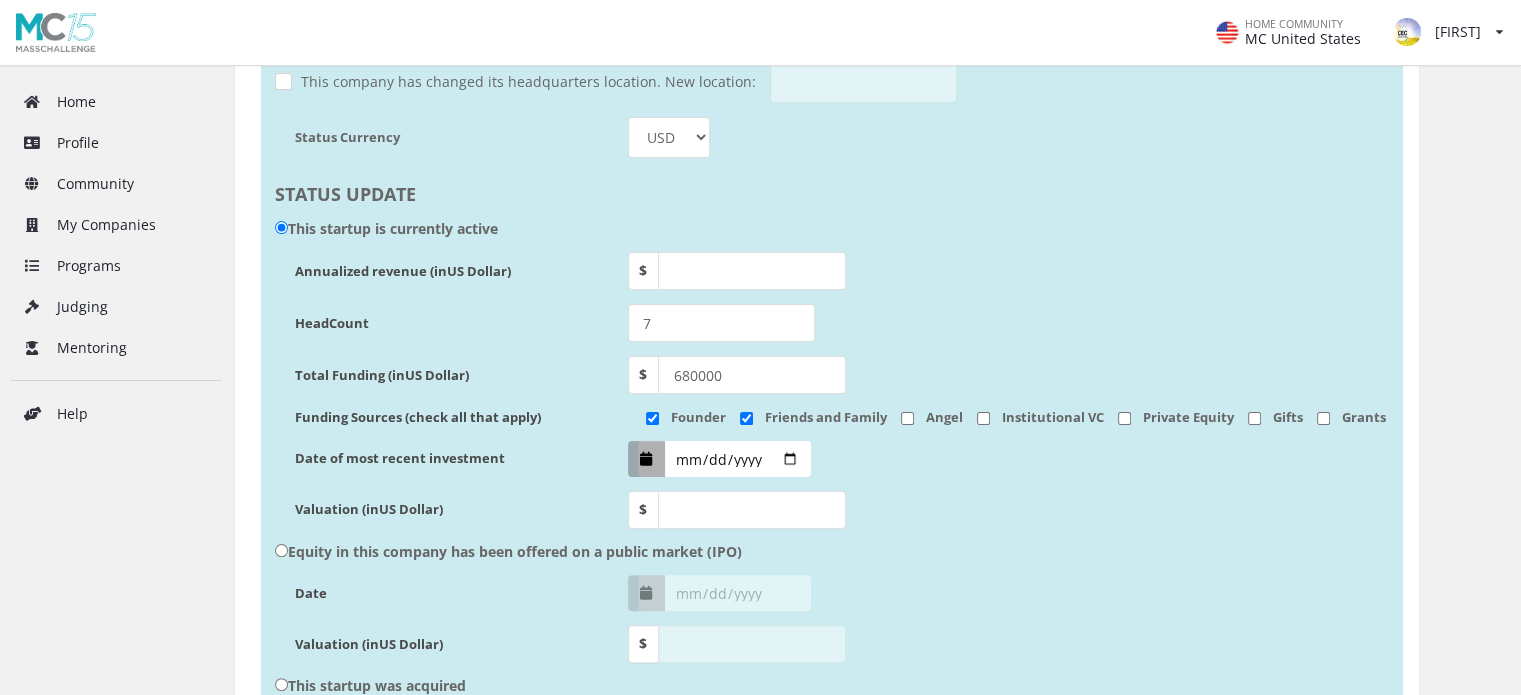 click on "Date of most recent investment" at bounding box center [724, 459] 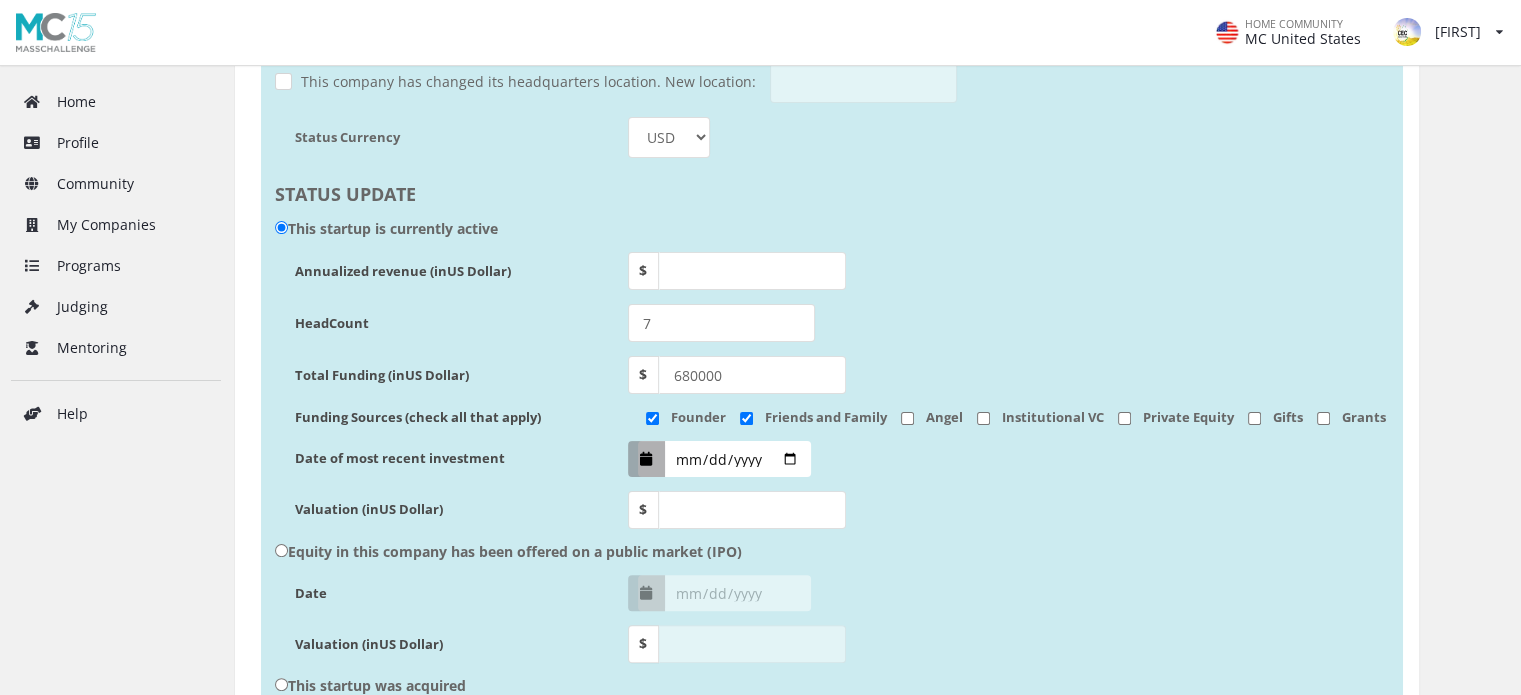 type on "[DATE]" 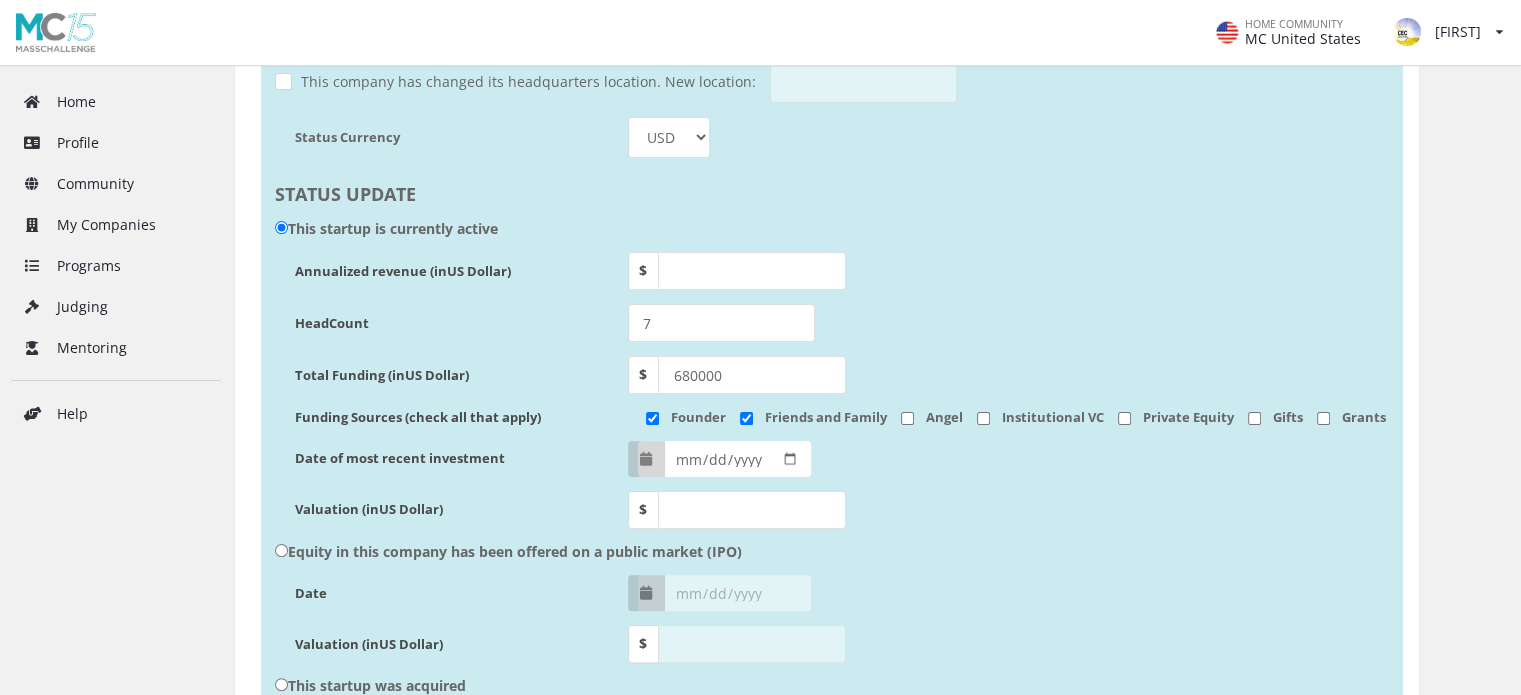click on "Valuation (in  US Dollar ) $" at bounding box center [832, 510] 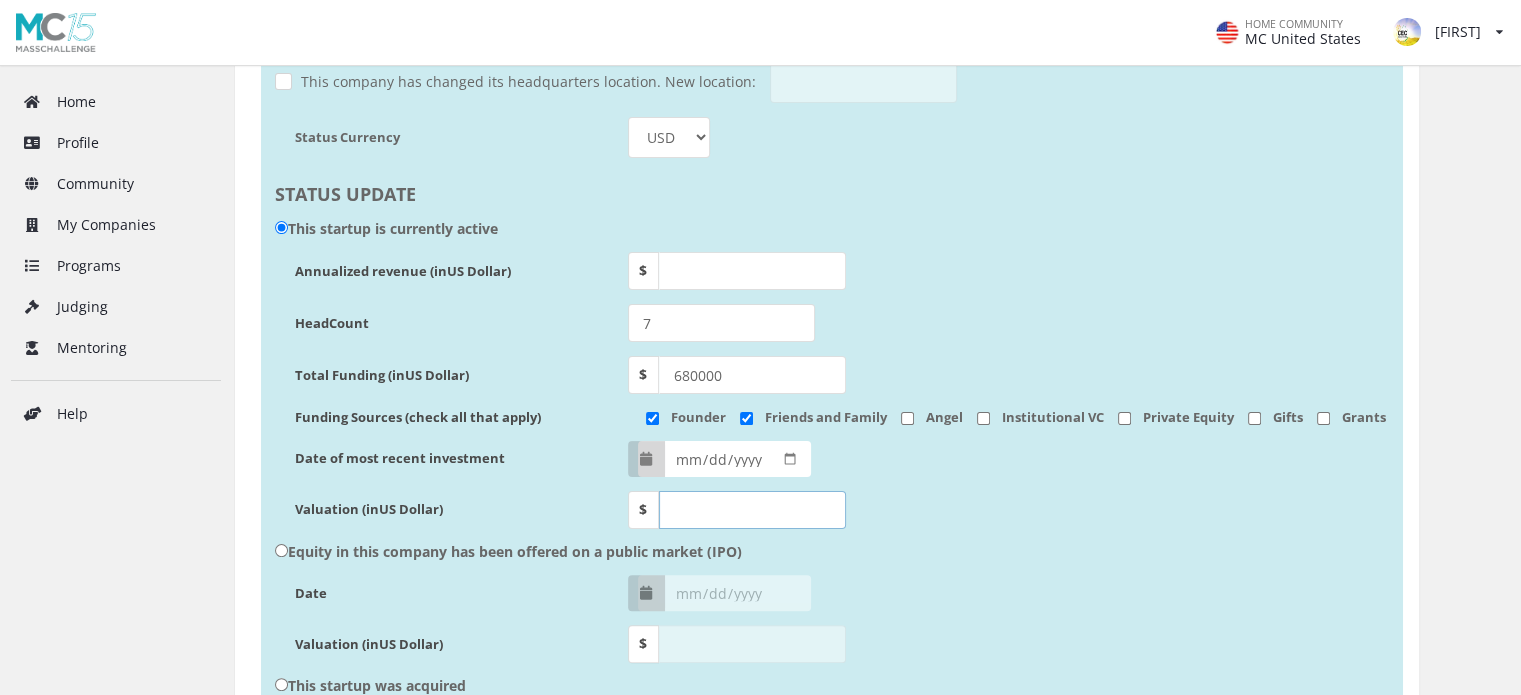 click on "Valuation (in  US Dollar )" at bounding box center [752, 510] 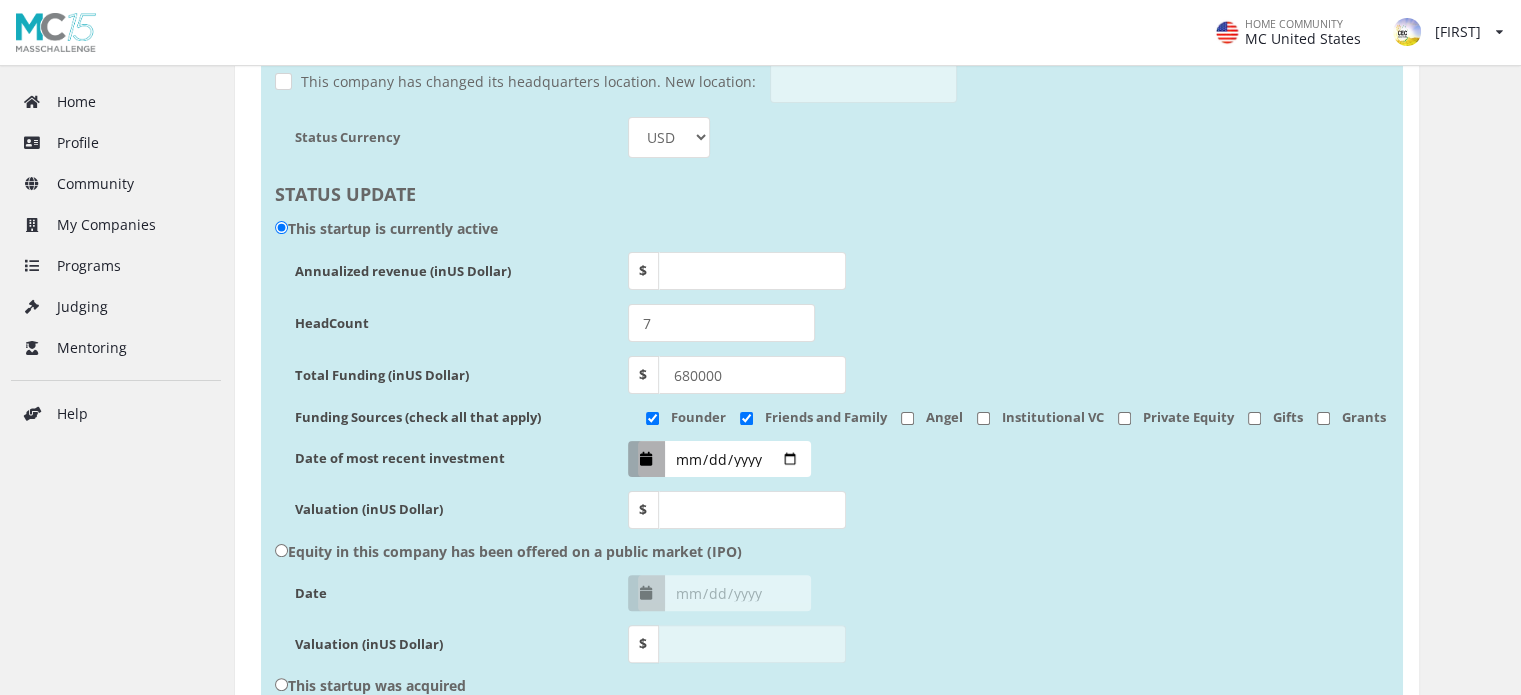 click on "Date of most recent investment" at bounding box center (724, 459) 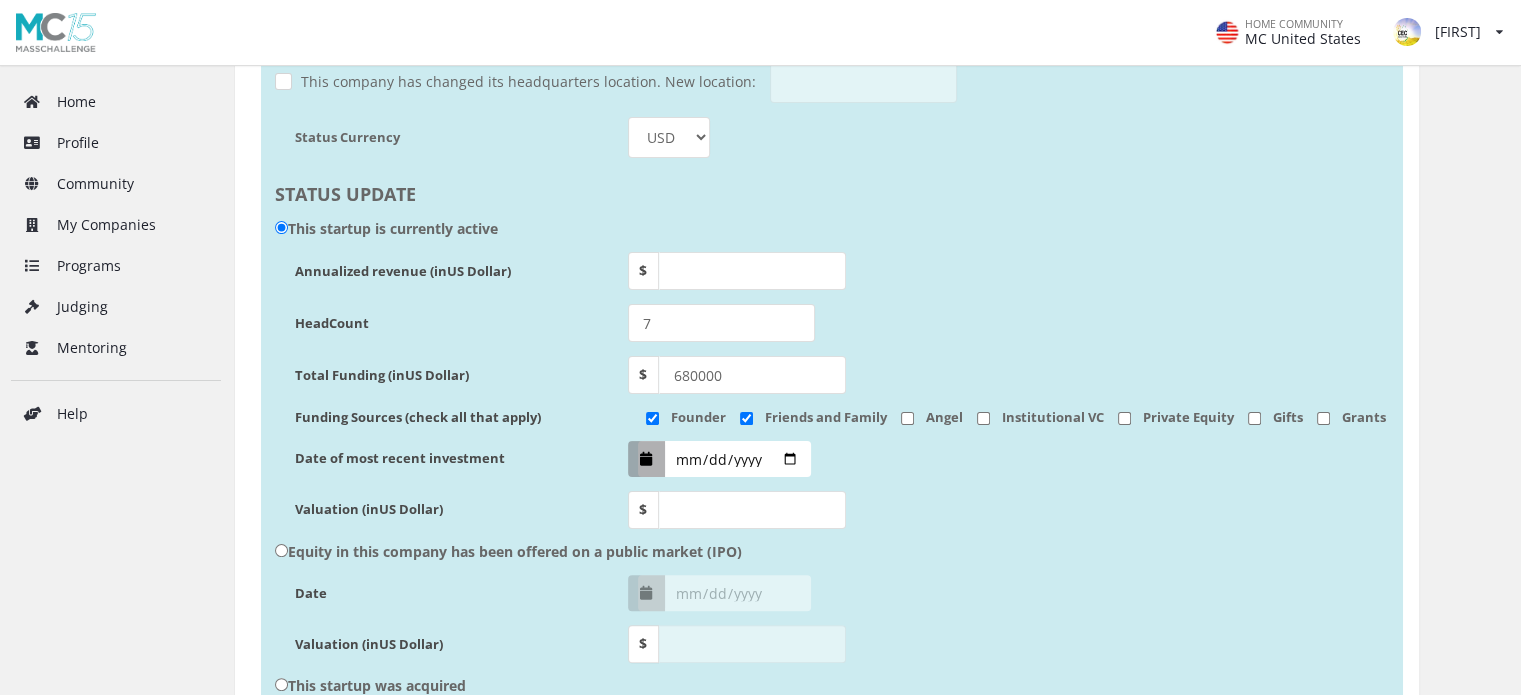type on "[DATE]" 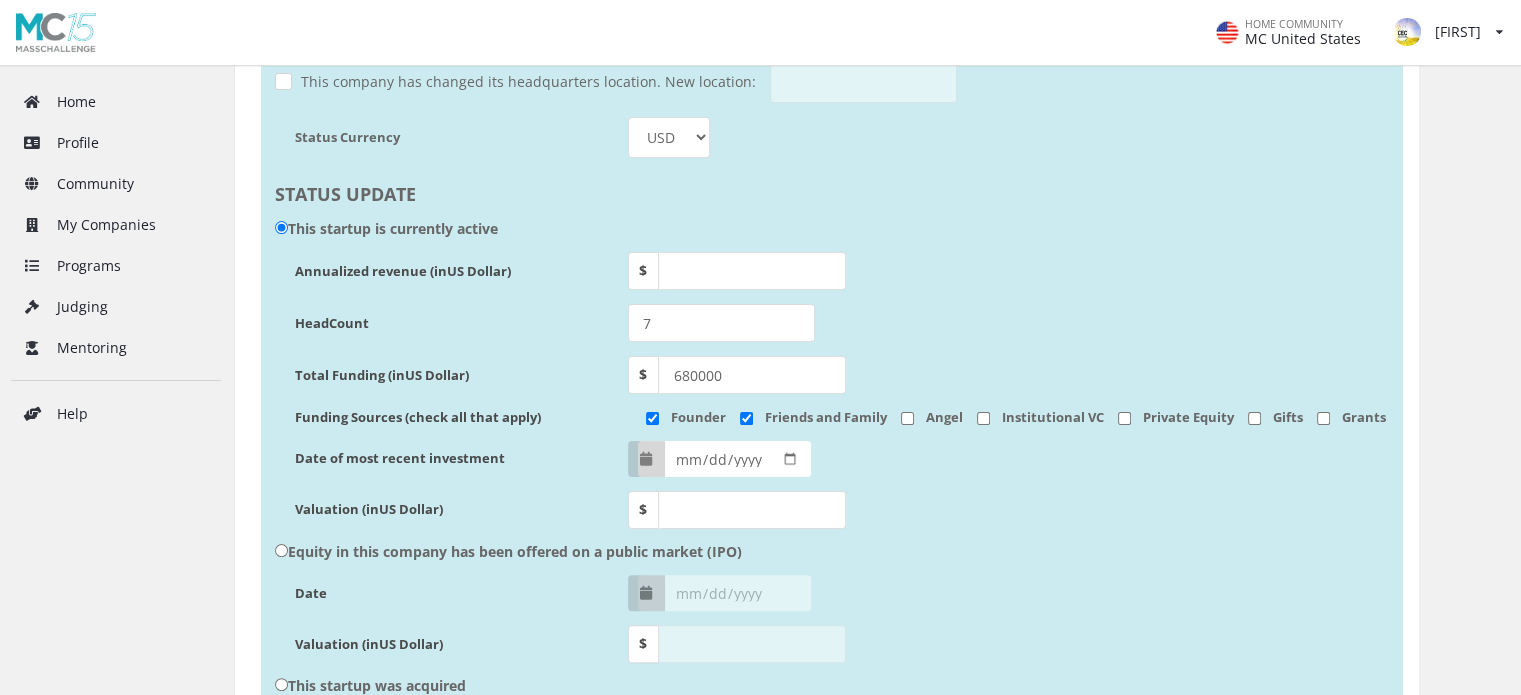 click on "Update the MassChallenge community with your company status. Change it as often as you need! CURRENT STATUS This company is currently hiring This company is currently seeking investors I consent to allow MassChallenge to disclose current funding status to Potential investors. This company has changed its name. New name: This company has changed its headquarters location. New location: Status Currency USD GBP EUR JPY AUD CAD CHF NZD NGN MXN STATUS UPDATE This startup is currently active Annualized revenue (in  US Dollar ) $ HeadCount 7 Total Funding (in  US Dollar ) $ 680000 Funding Sources (check all that apply) Founder Friends and Family Angel Institutional VC Private Equity Gifts Grants Date of most recent investment [DATE] Valuation (in  US Dollar ) $ This startup was acquired Date Valuation (in  US Dollar ) $ This company is no longer active I am no longer involved with this company" at bounding box center (832, 335) 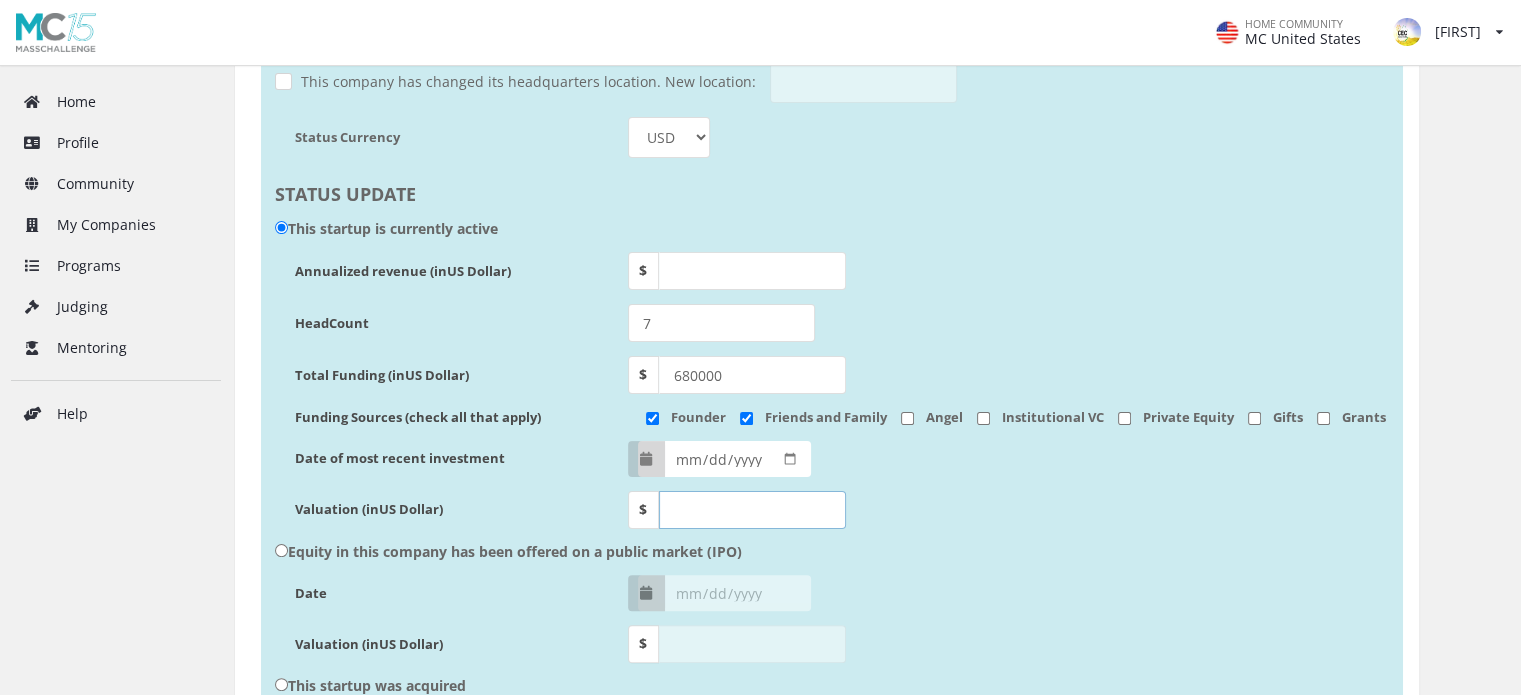 click on "Valuation (in  US Dollar )" at bounding box center (752, 510) 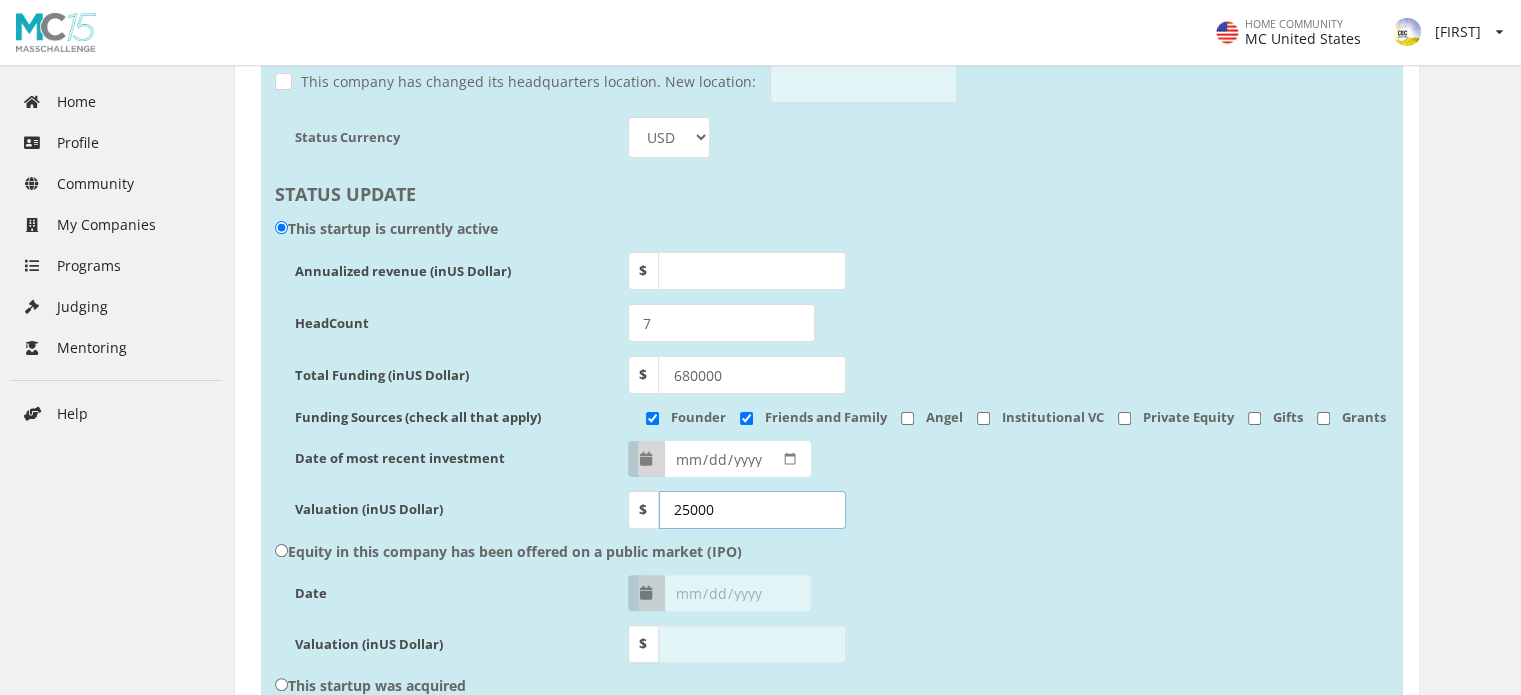 type on "25000" 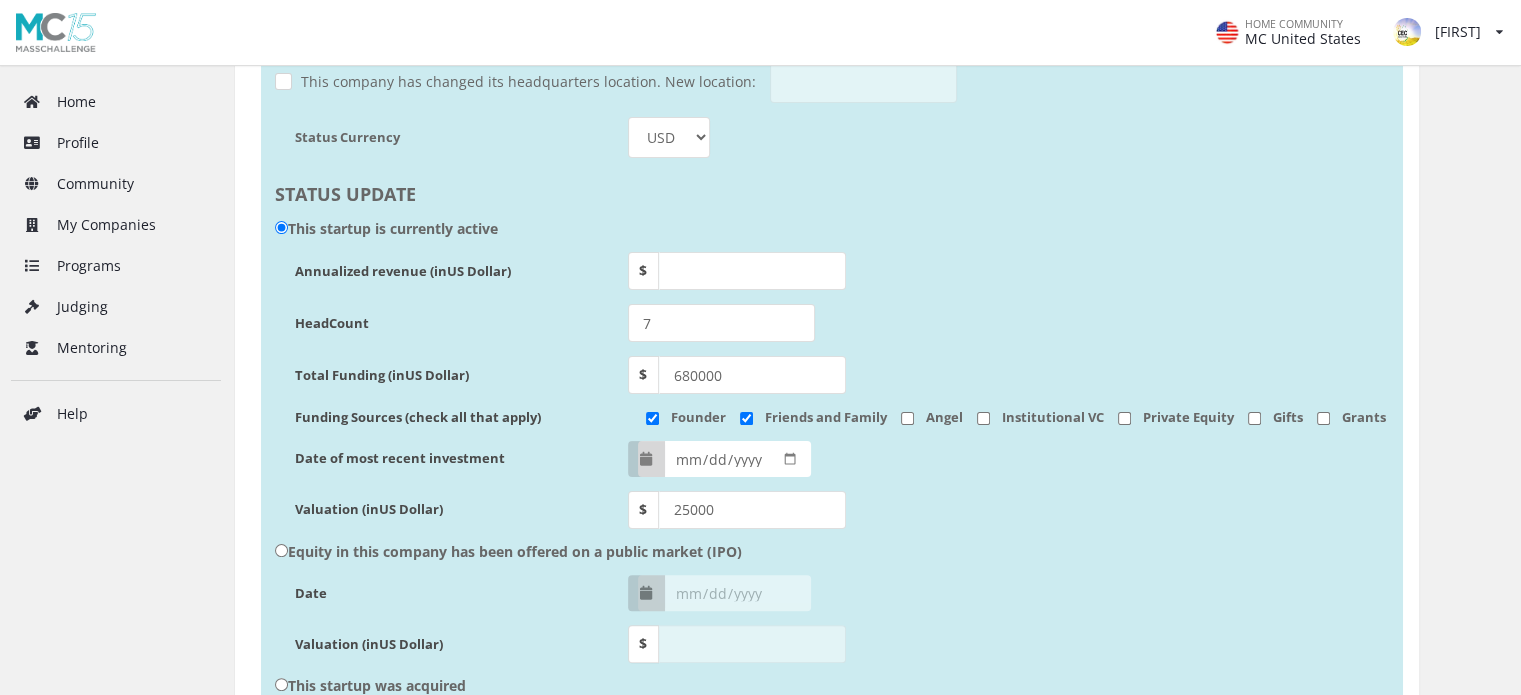 click on "Update the MassChallenge community with your company status. Change it as often as you need! CURRENT STATUS This company is currently hiring This company is currently seeking investors I consent to allow MassChallenge to disclose current funding status to Potential investors. This company has changed its name. New name: This company has changed its headquarters location. New location: Status Currency USD GBP EUR JPY AUD CAD CHF NZD NGN MXN STATUS UPDATE This startup is currently active Annualized revenue (in  US Dollar ) $ HeadCount 7 Total Funding (in  US Dollar ) $ 680000 Funding Sources (check all that apply) Founder Friends and Family Angel Institutional VC Private Equity Gifts Grants Date of most recent investment [DATE] Valuation (in  US Dollar ) $ 25000 Equity in this company has been offered on a public market (IPO) Date Valuation (in  US Dollar ) $ This startup was acquired Date Valuation (in  US Dollar ) $ This company is no longer active I am no longer involved with this company" at bounding box center [832, 335] 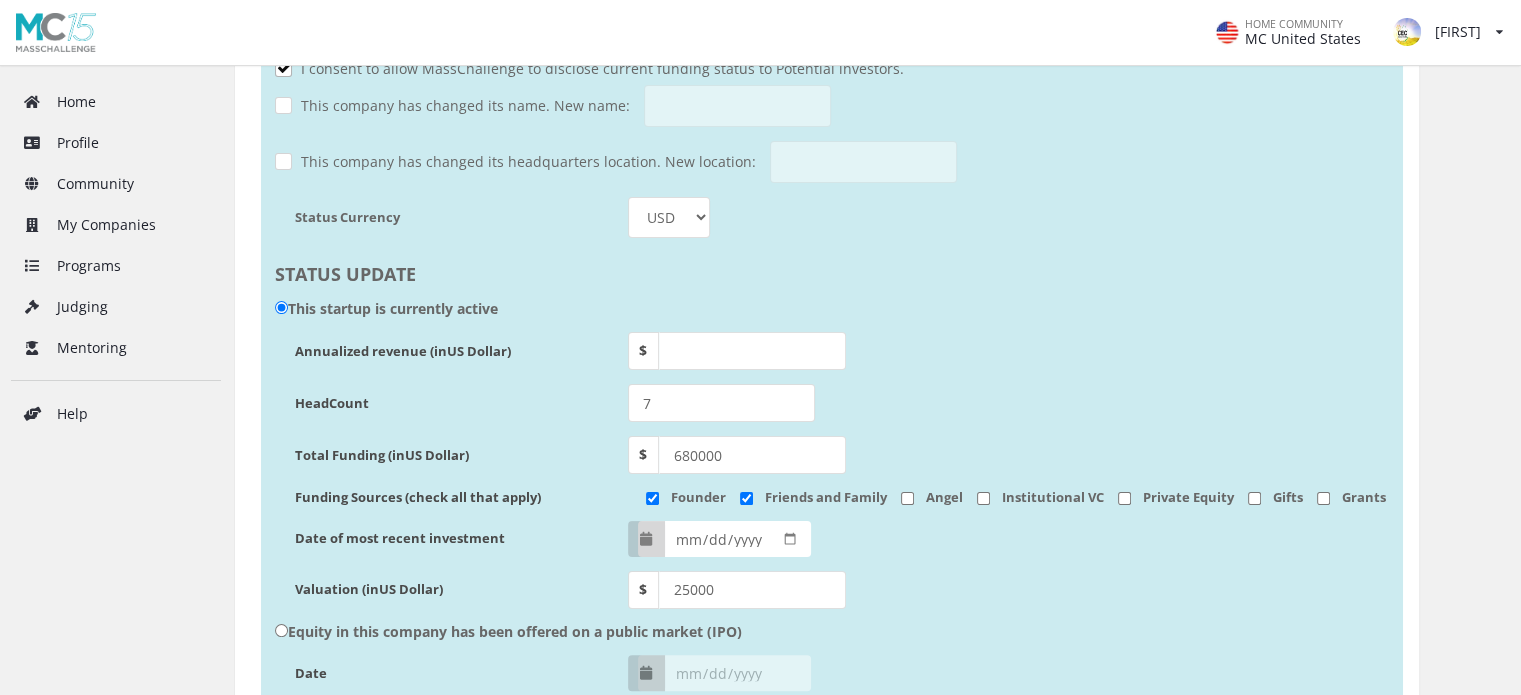 scroll, scrollTop: 280, scrollLeft: 0, axis: vertical 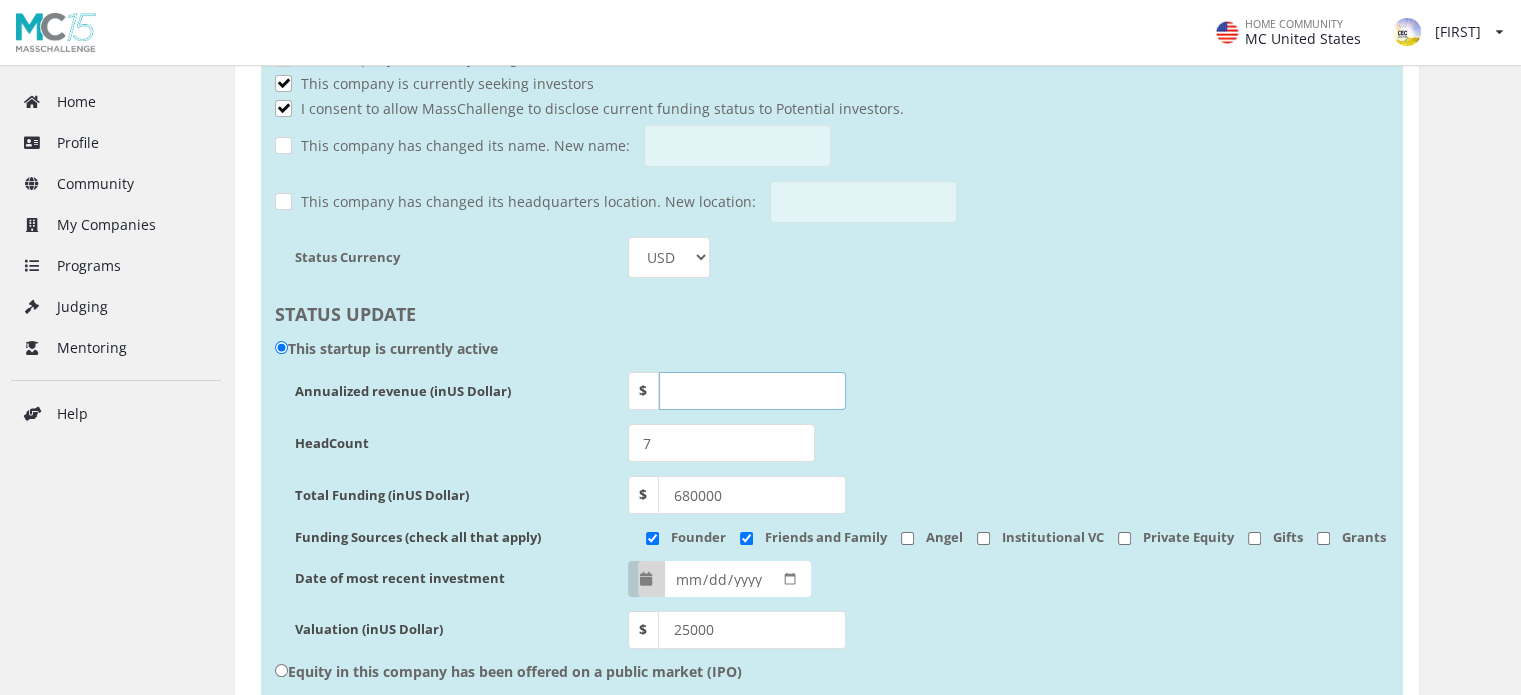 click on "Annualized revenue (in  US Dollar )" at bounding box center [752, 391] 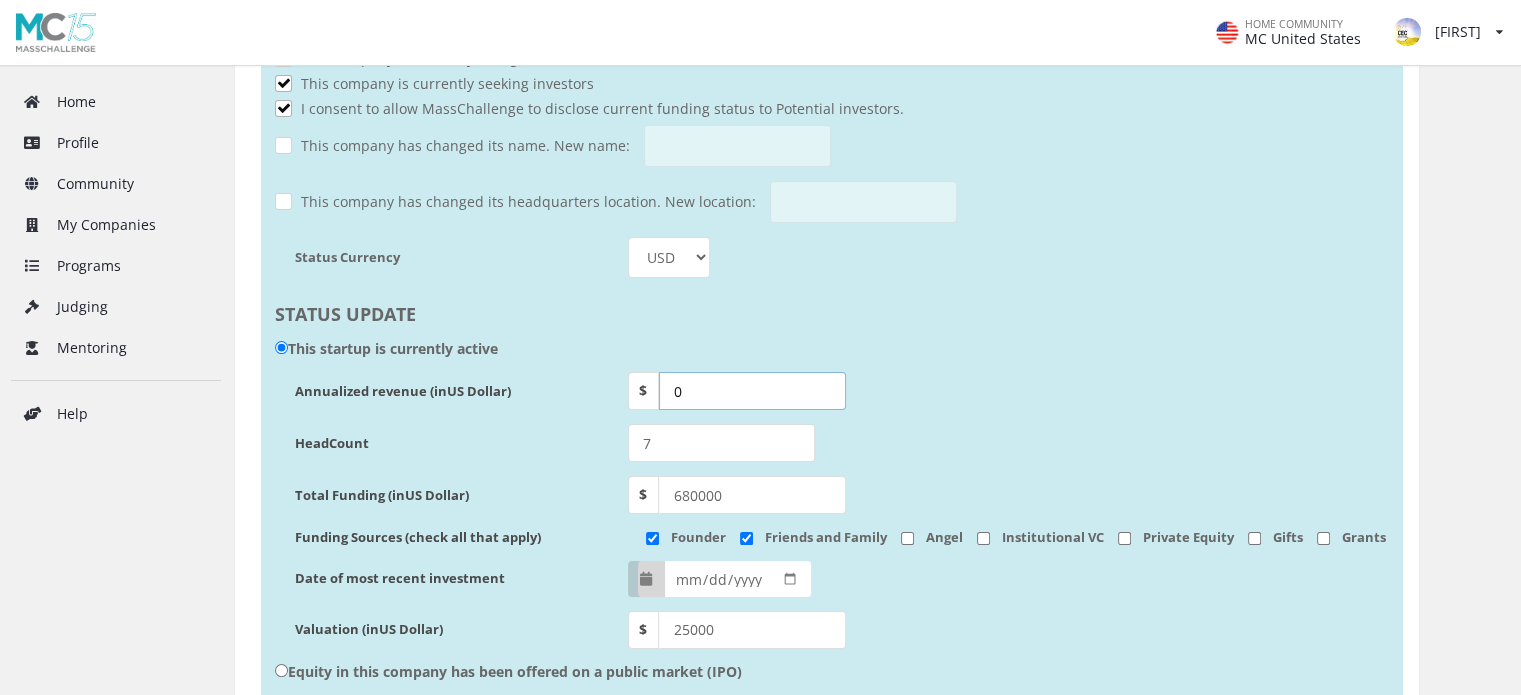 type on "0" 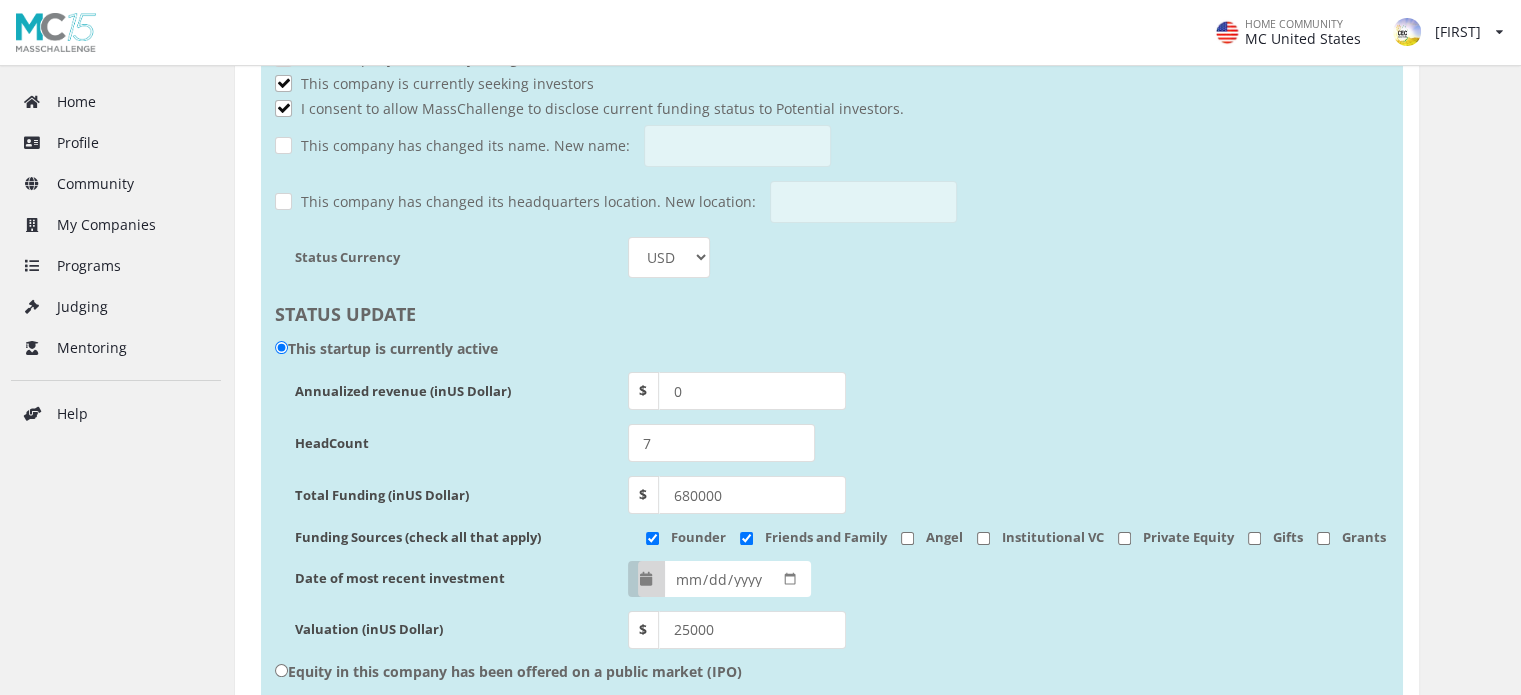 click on "STATUS UPDATE" at bounding box center (832, 314) 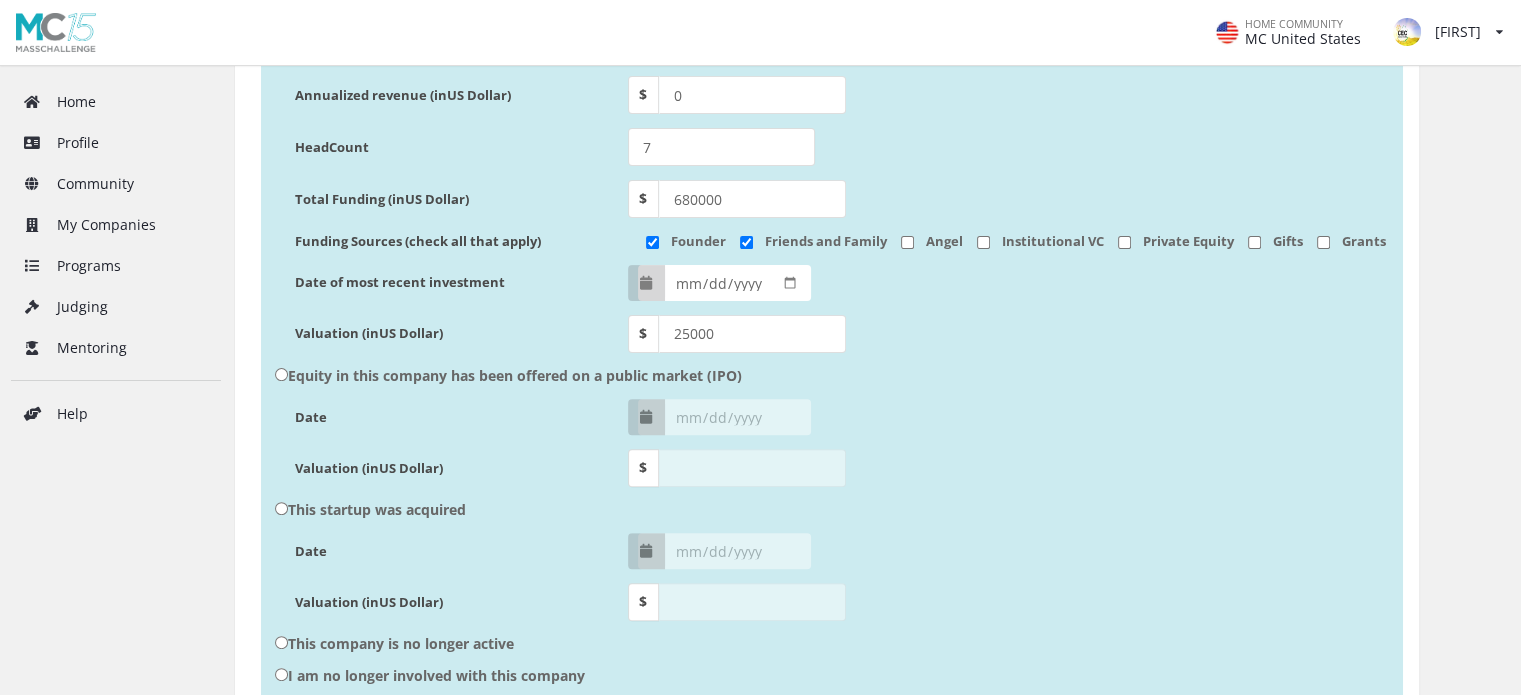 scroll, scrollTop: 792, scrollLeft: 0, axis: vertical 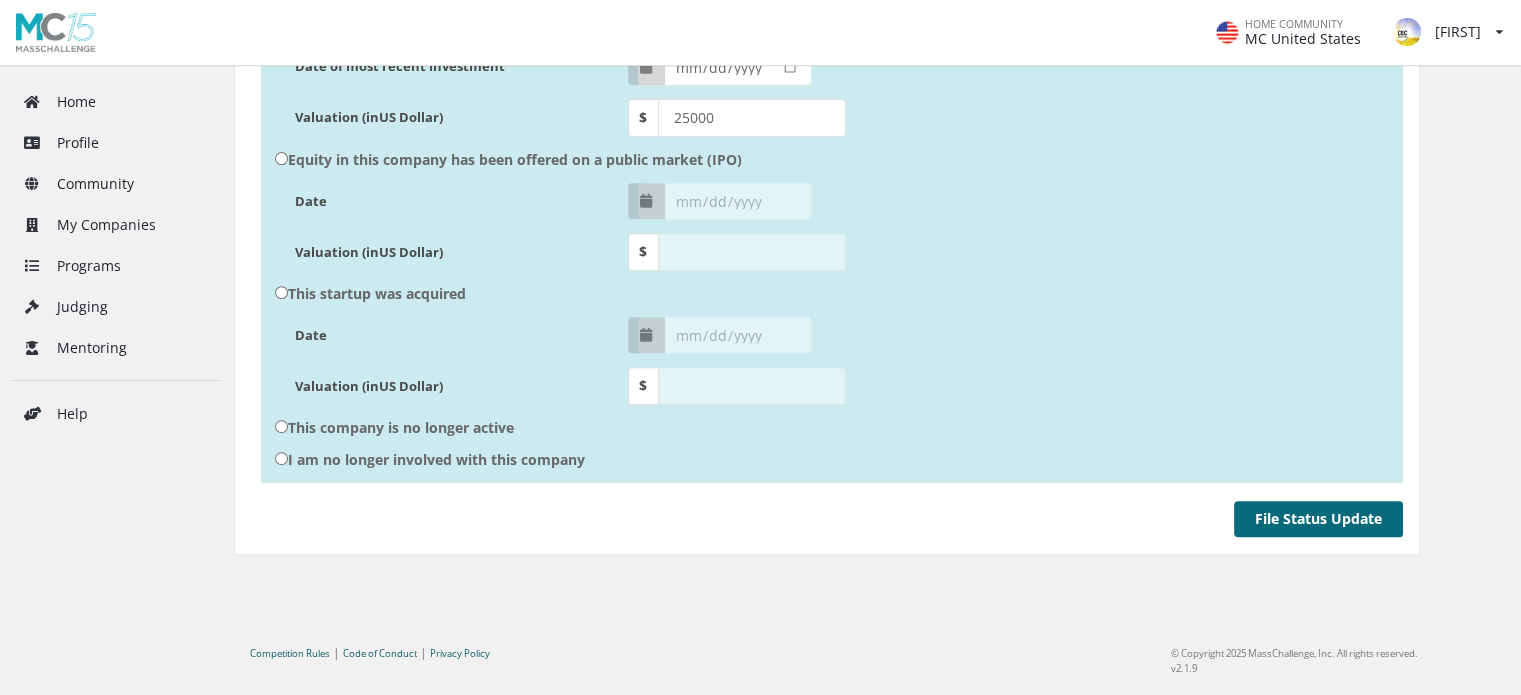 click on "File Status Update" at bounding box center (1318, 519) 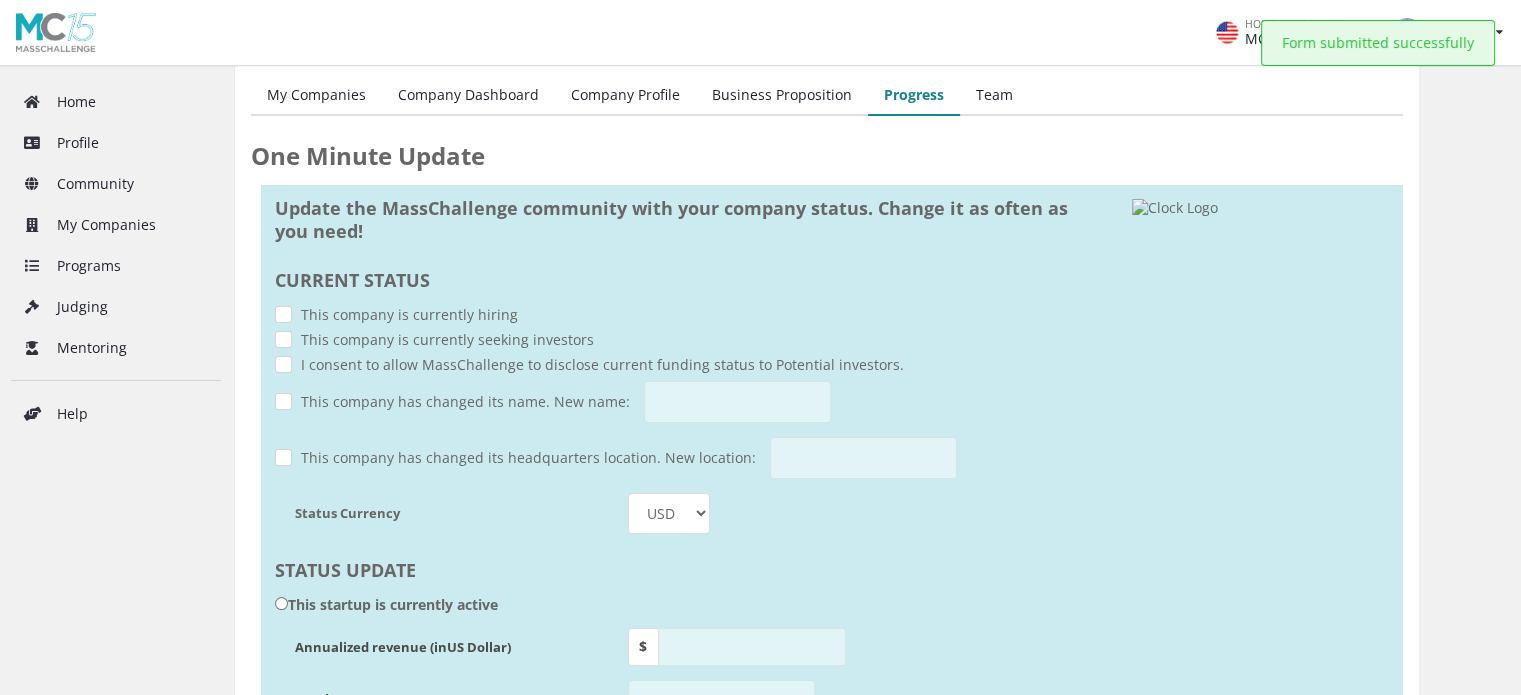 scroll, scrollTop: 0, scrollLeft: 0, axis: both 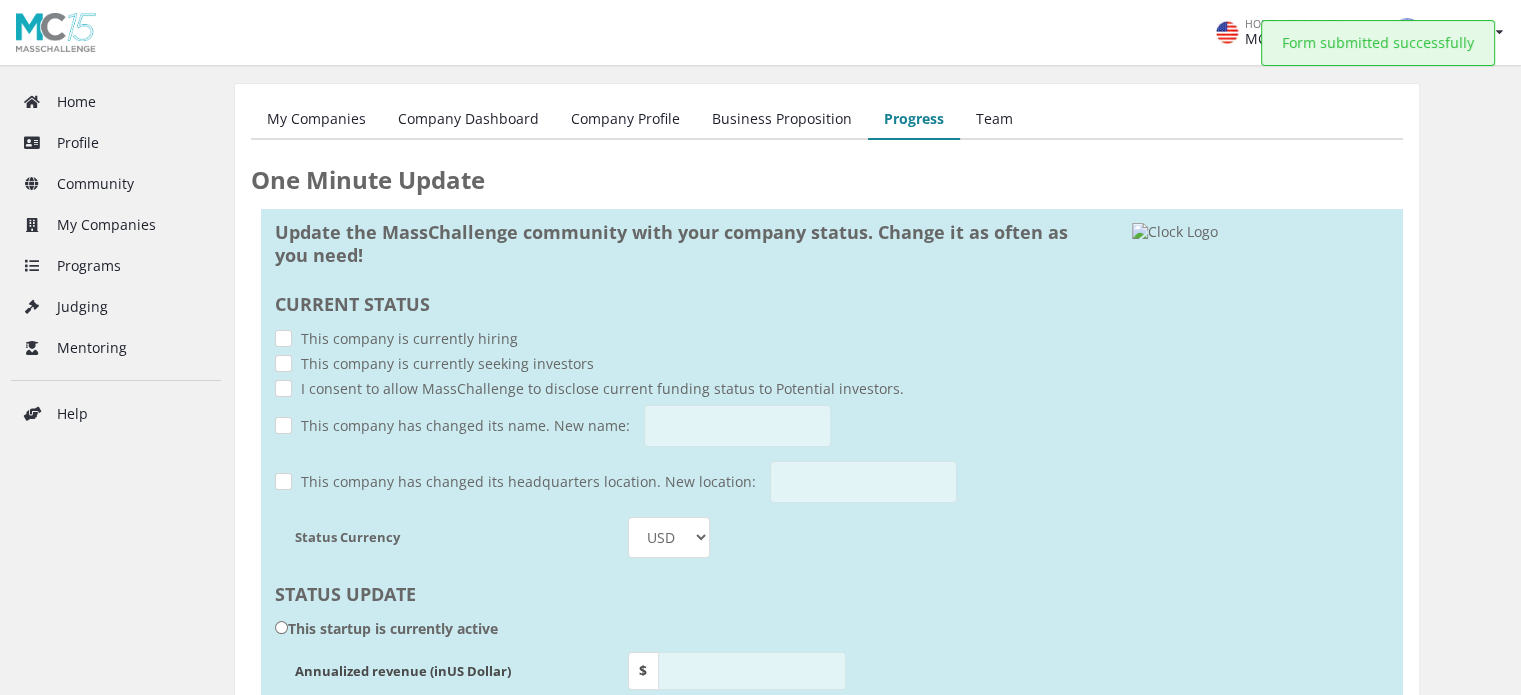 click on "Team" at bounding box center [994, 120] 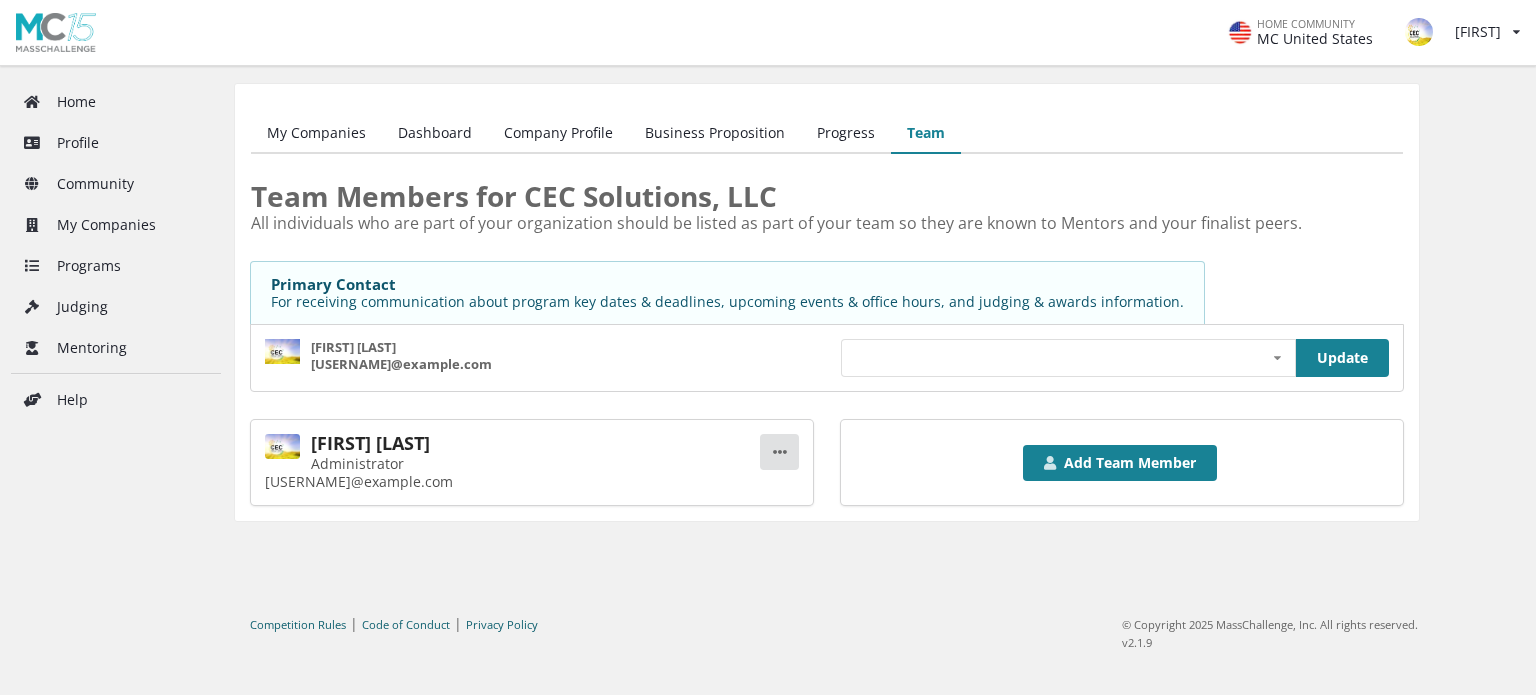 scroll, scrollTop: 0, scrollLeft: 0, axis: both 